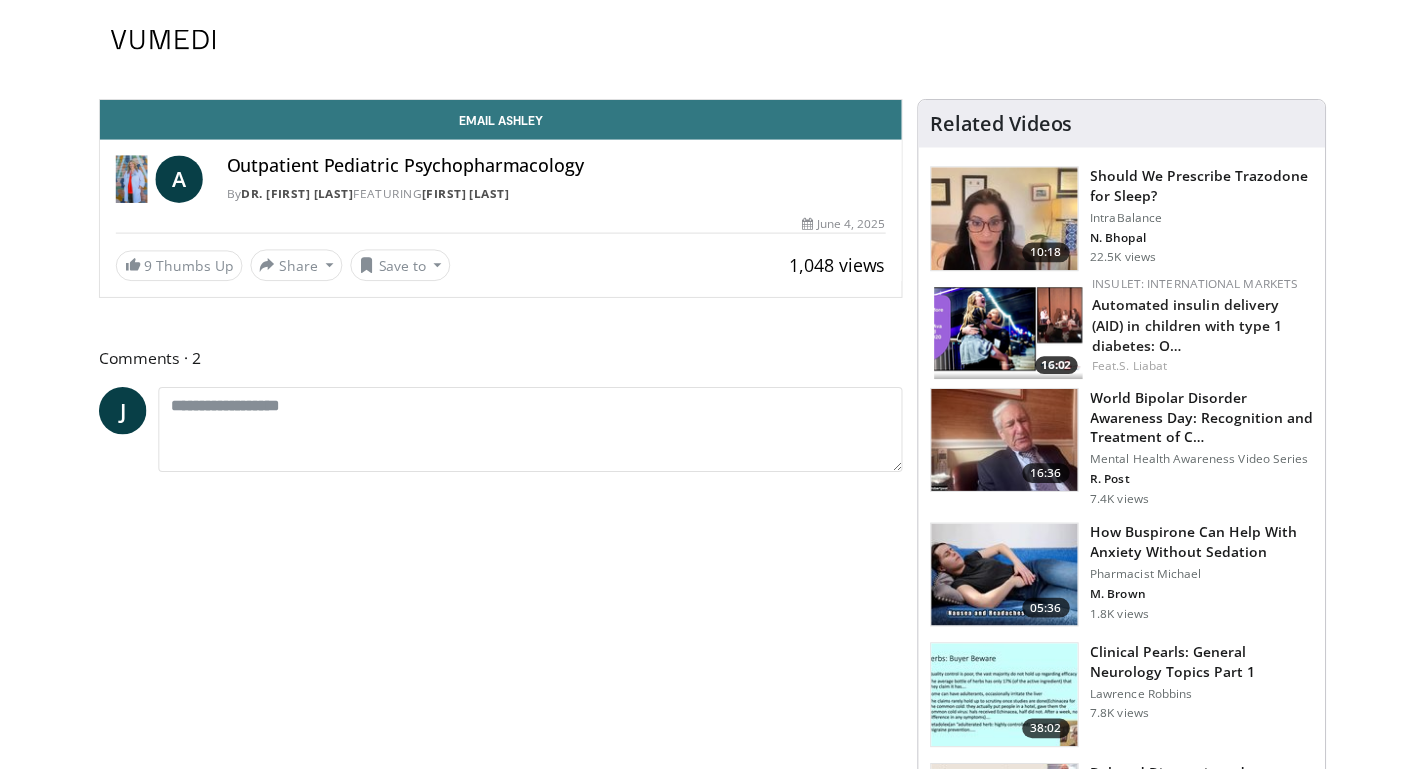 scroll, scrollTop: 0, scrollLeft: 0, axis: both 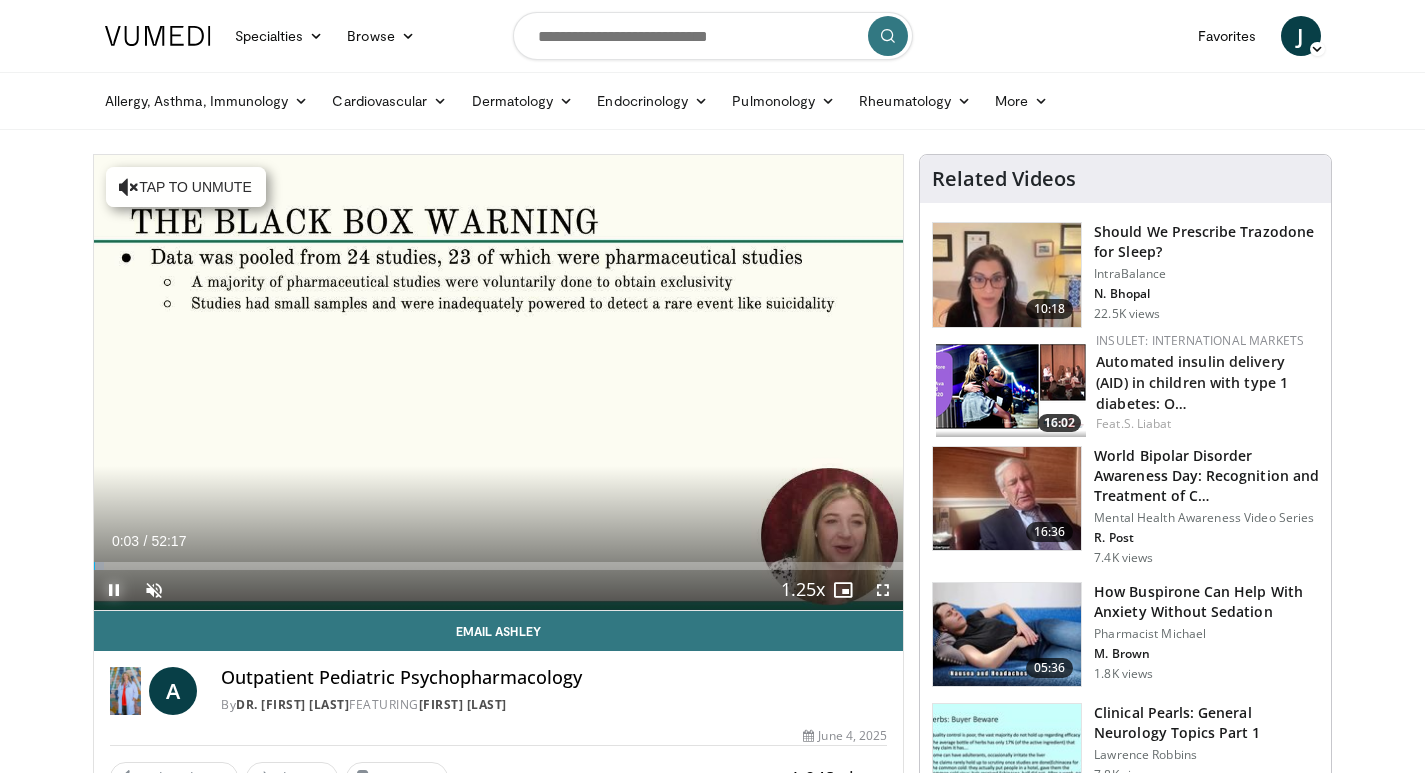 click at bounding box center [114, 590] 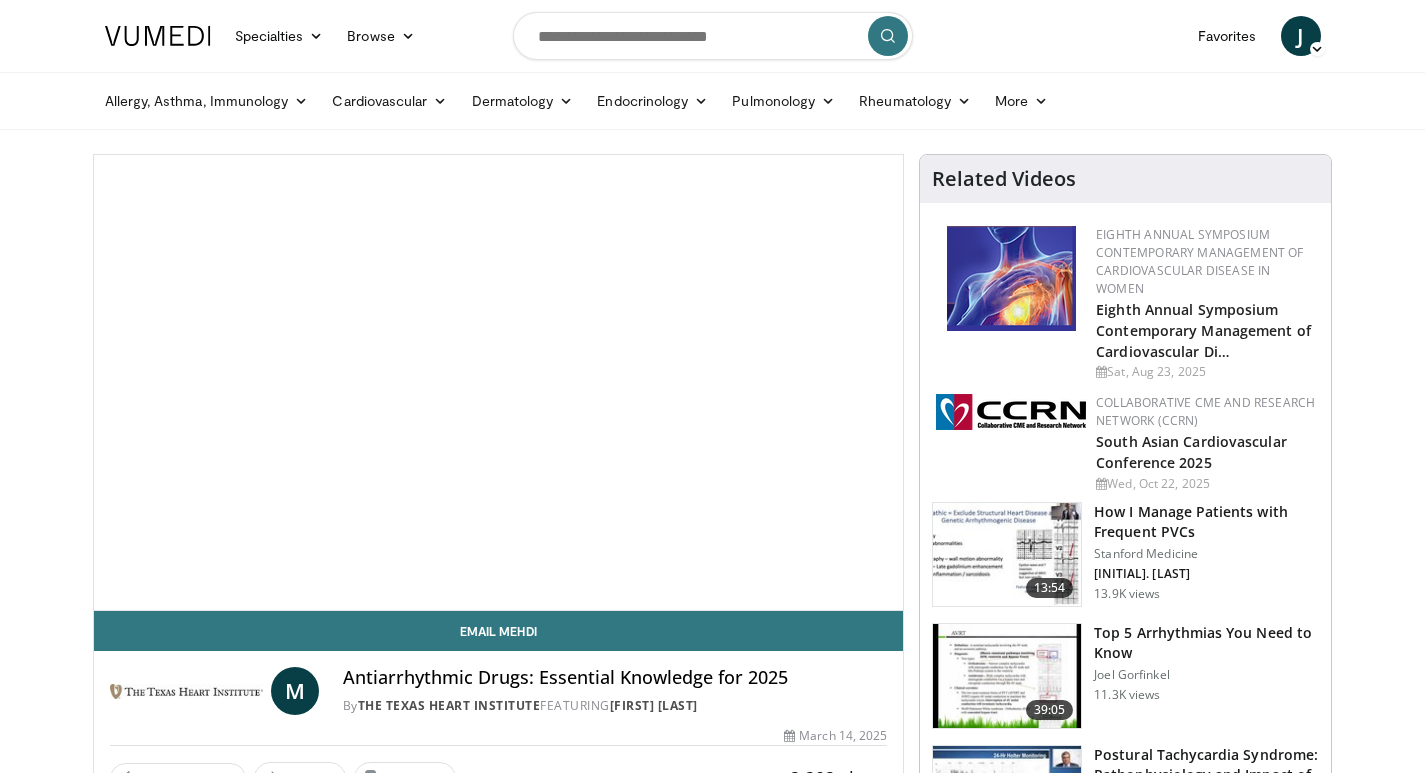 scroll, scrollTop: 0, scrollLeft: 0, axis: both 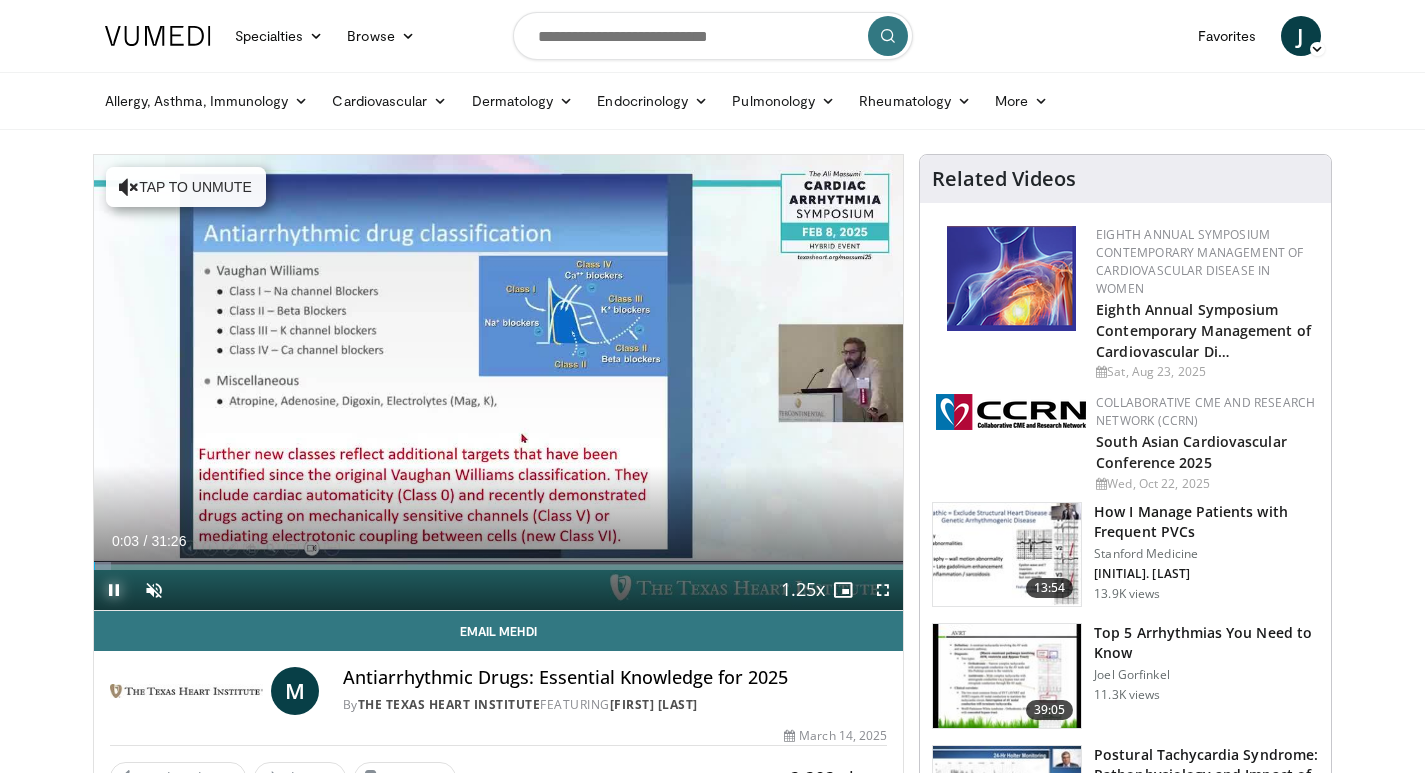 click at bounding box center (114, 590) 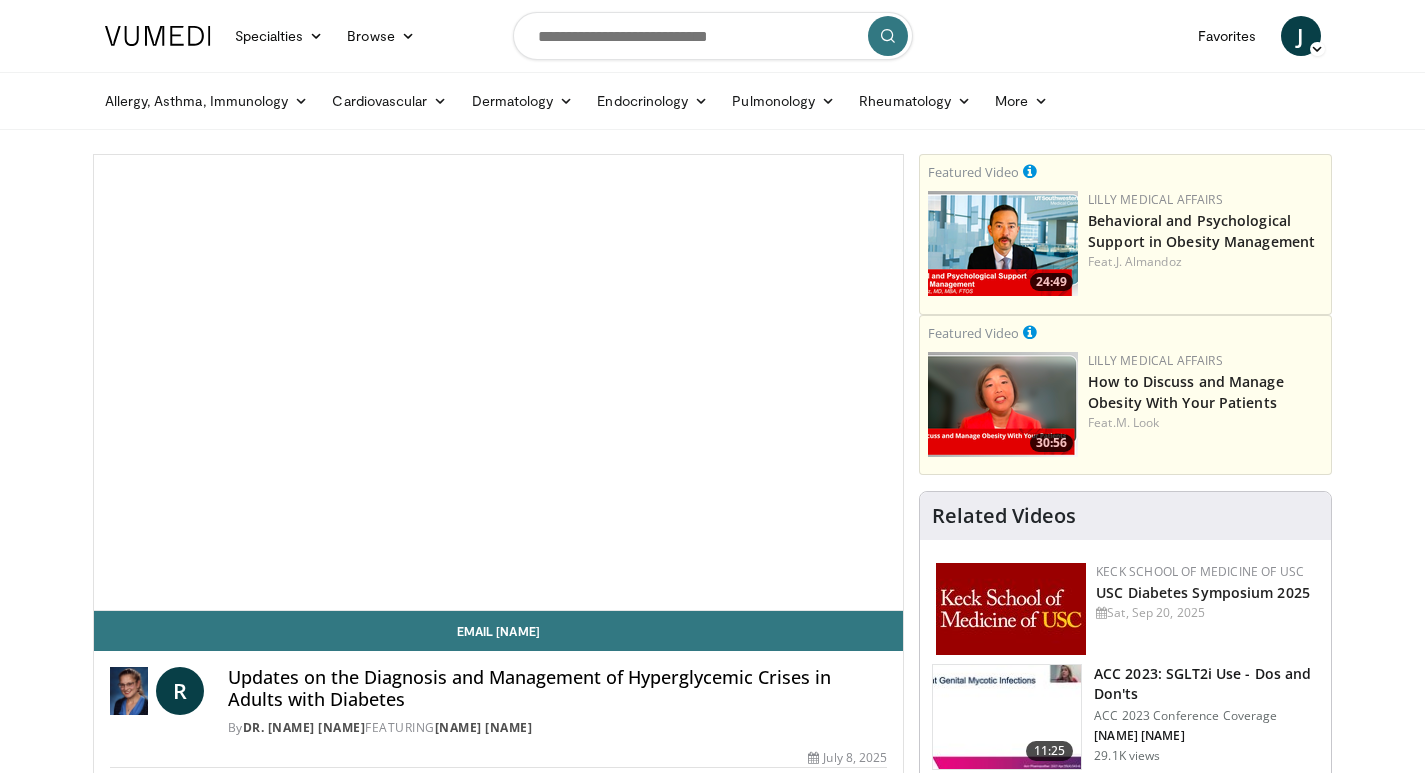 scroll, scrollTop: 0, scrollLeft: 0, axis: both 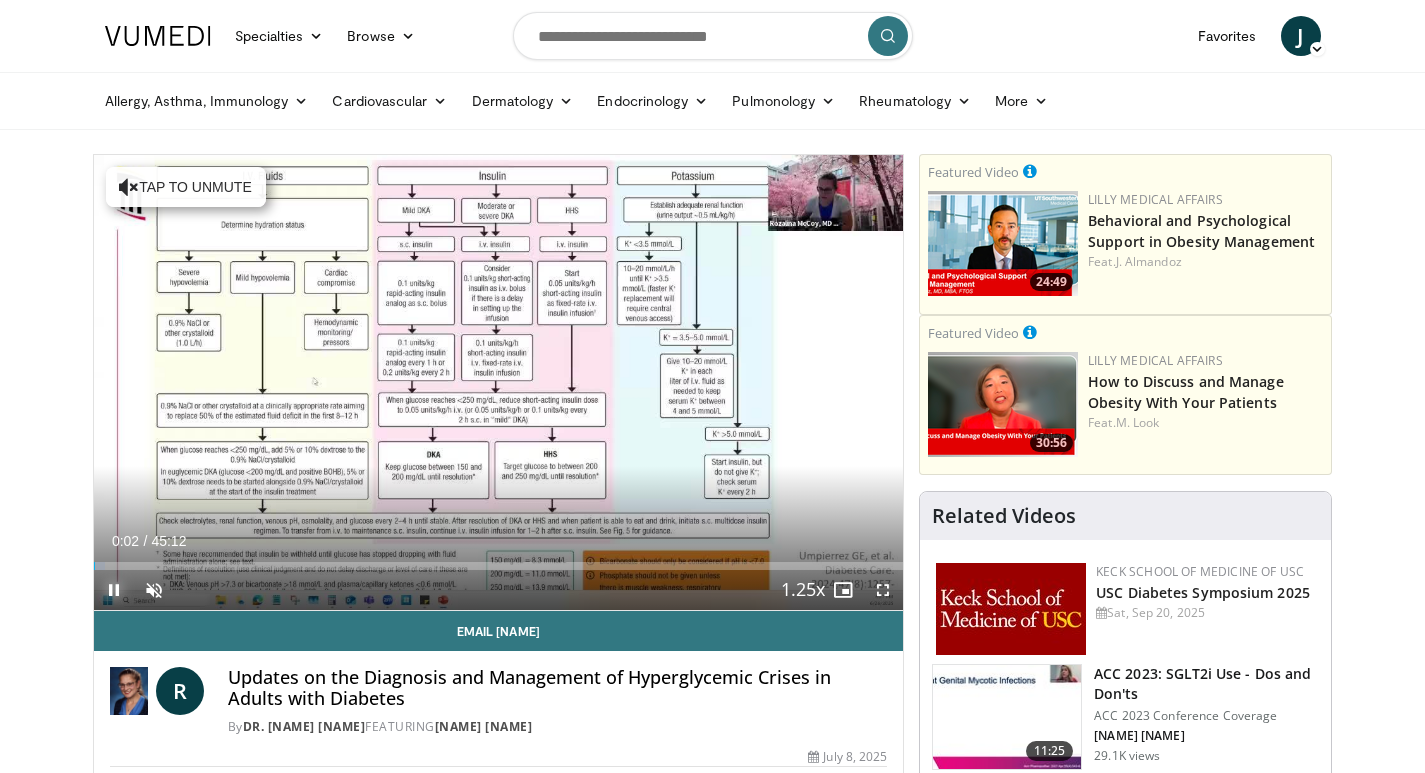 click at bounding box center (114, 590) 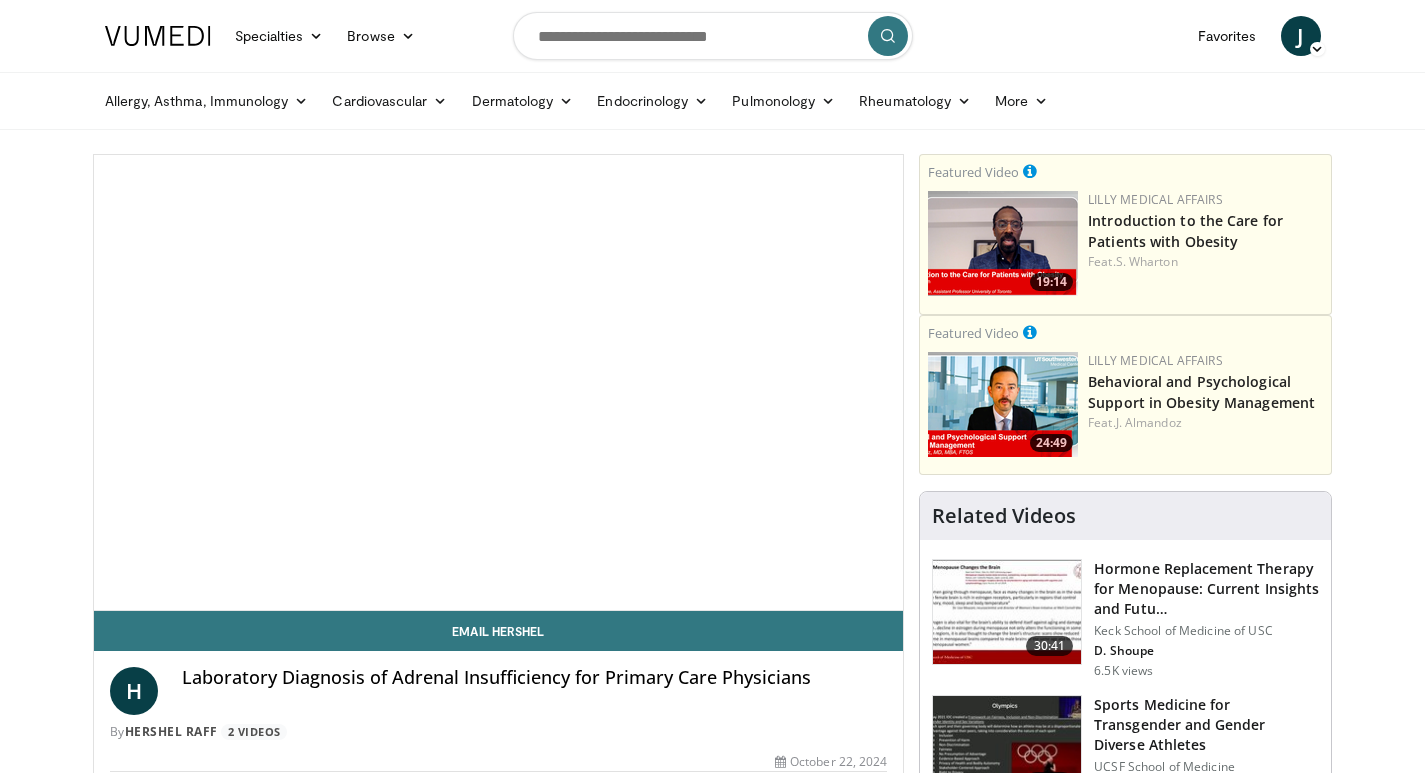 scroll, scrollTop: 0, scrollLeft: 0, axis: both 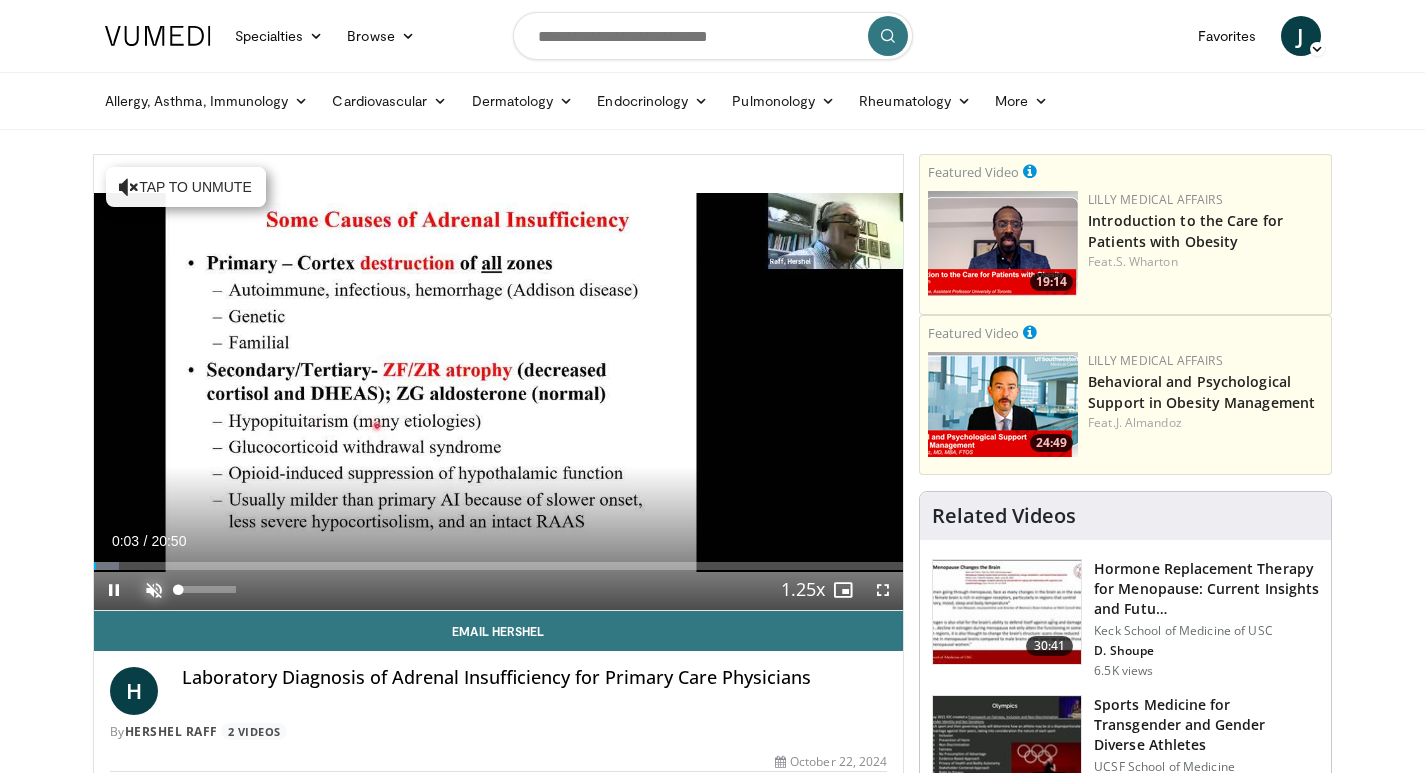 click at bounding box center (154, 590) 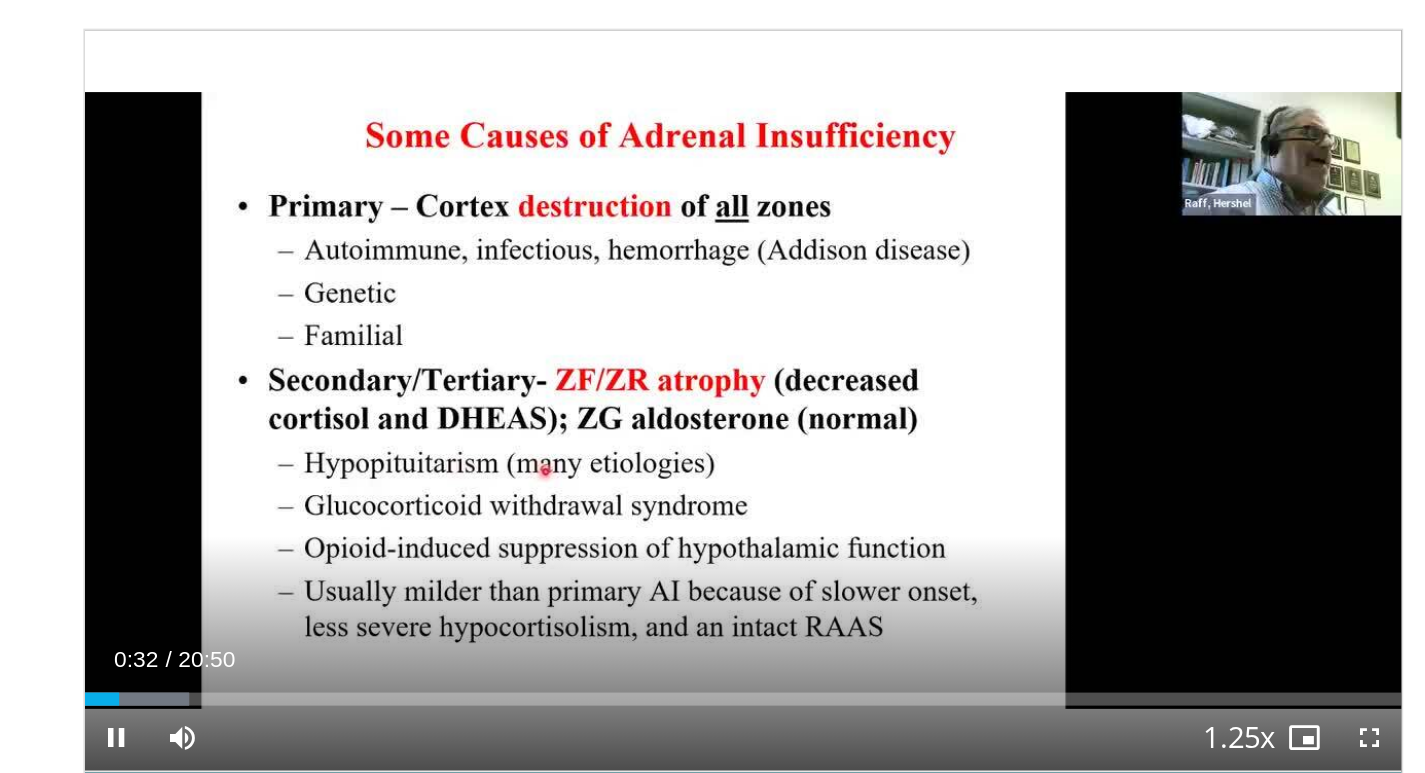 click at bounding box center [721, 382] 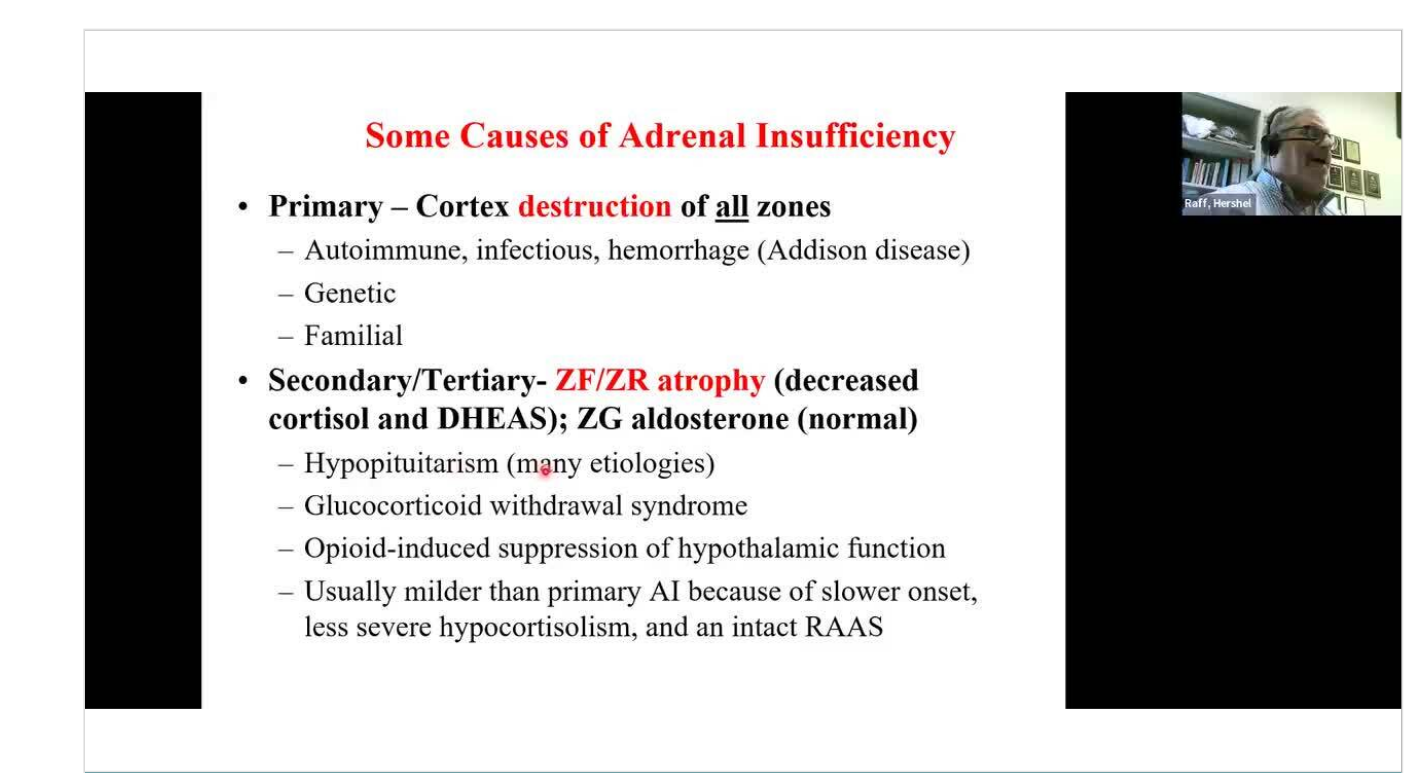type 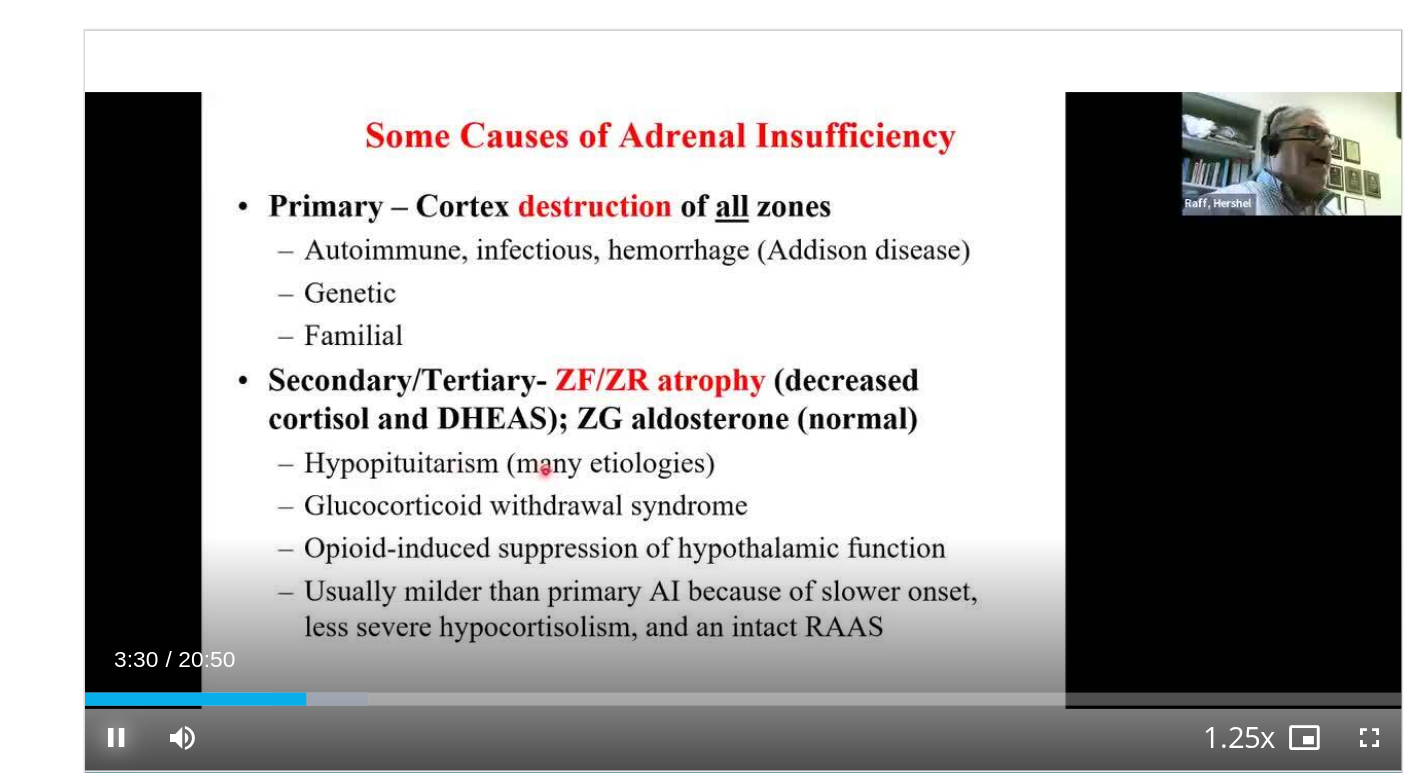 click at bounding box center (114, 590) 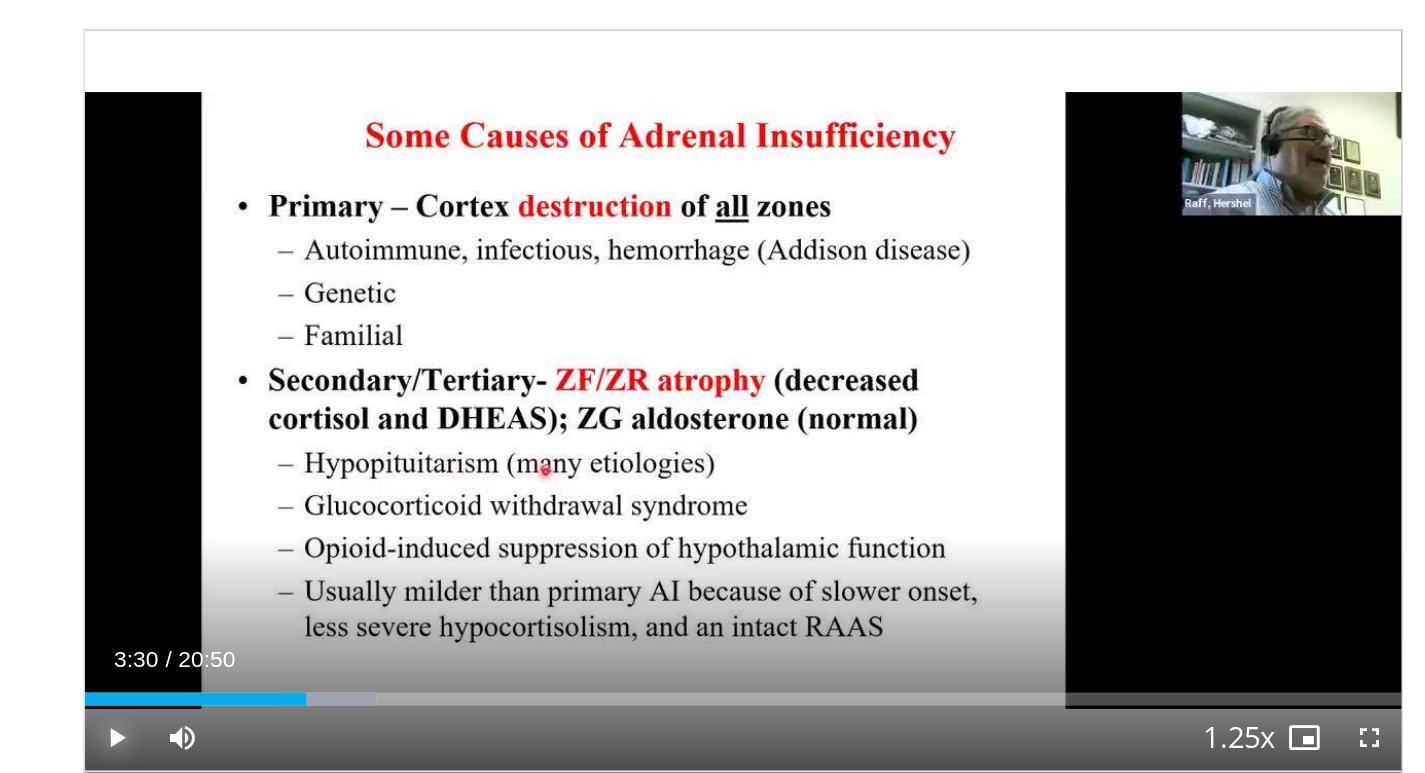 click at bounding box center [114, 590] 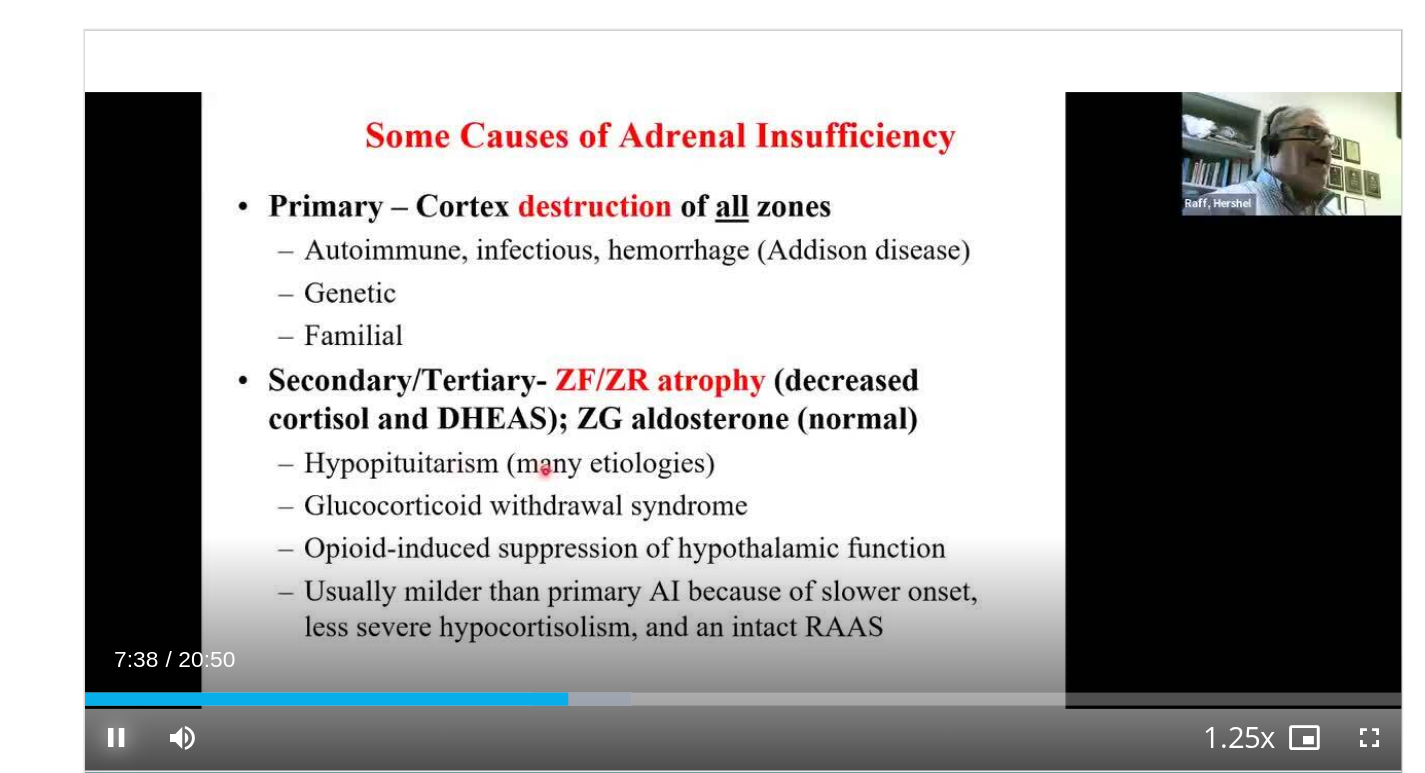 click at bounding box center (114, 590) 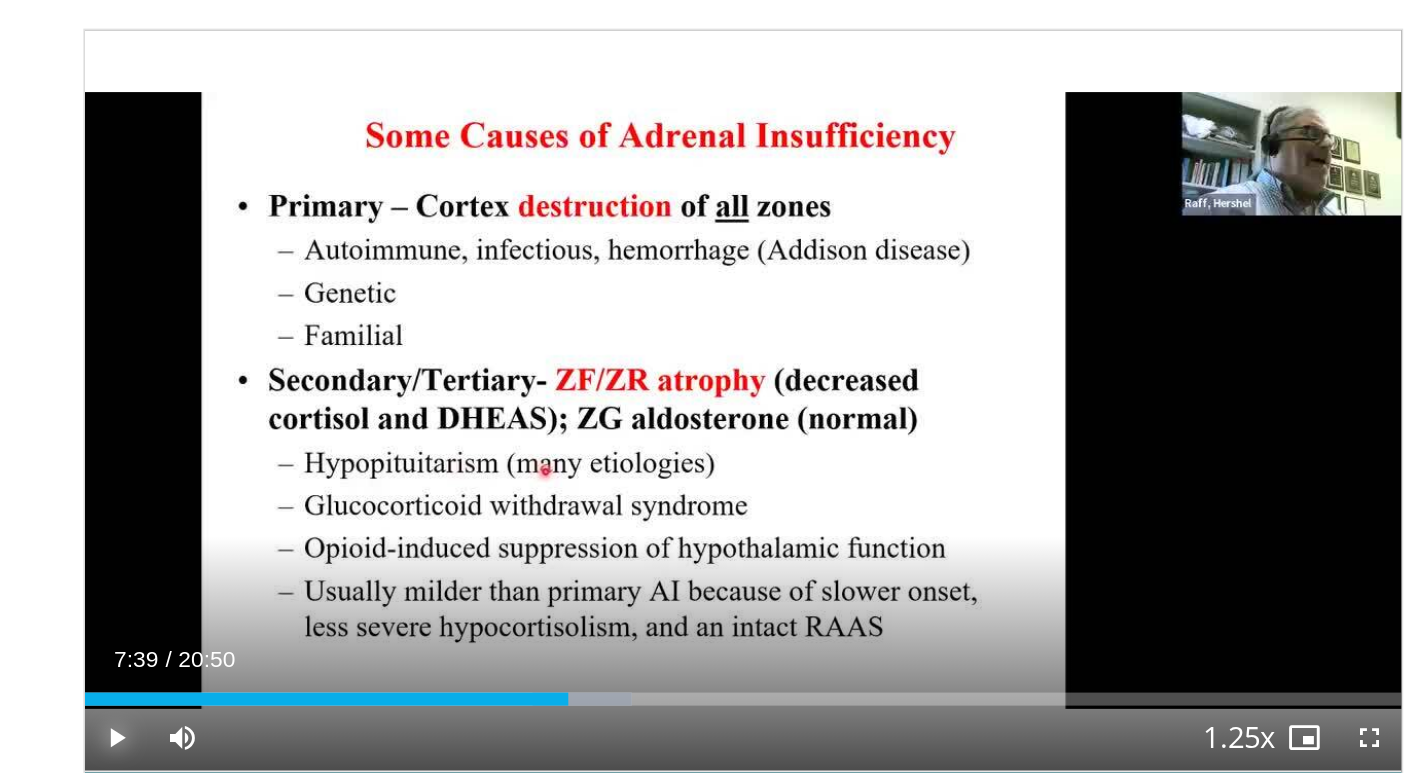 click at bounding box center (114, 590) 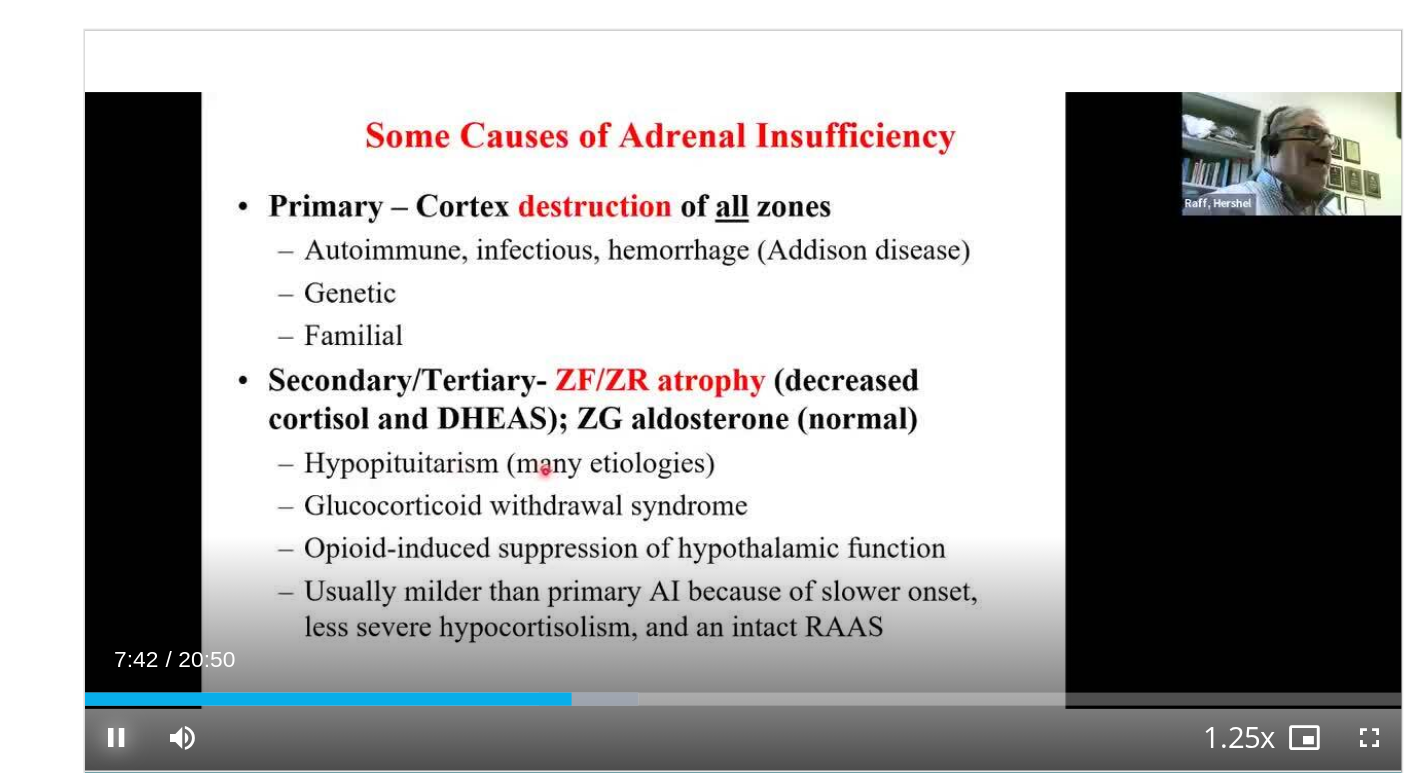 click at bounding box center [114, 590] 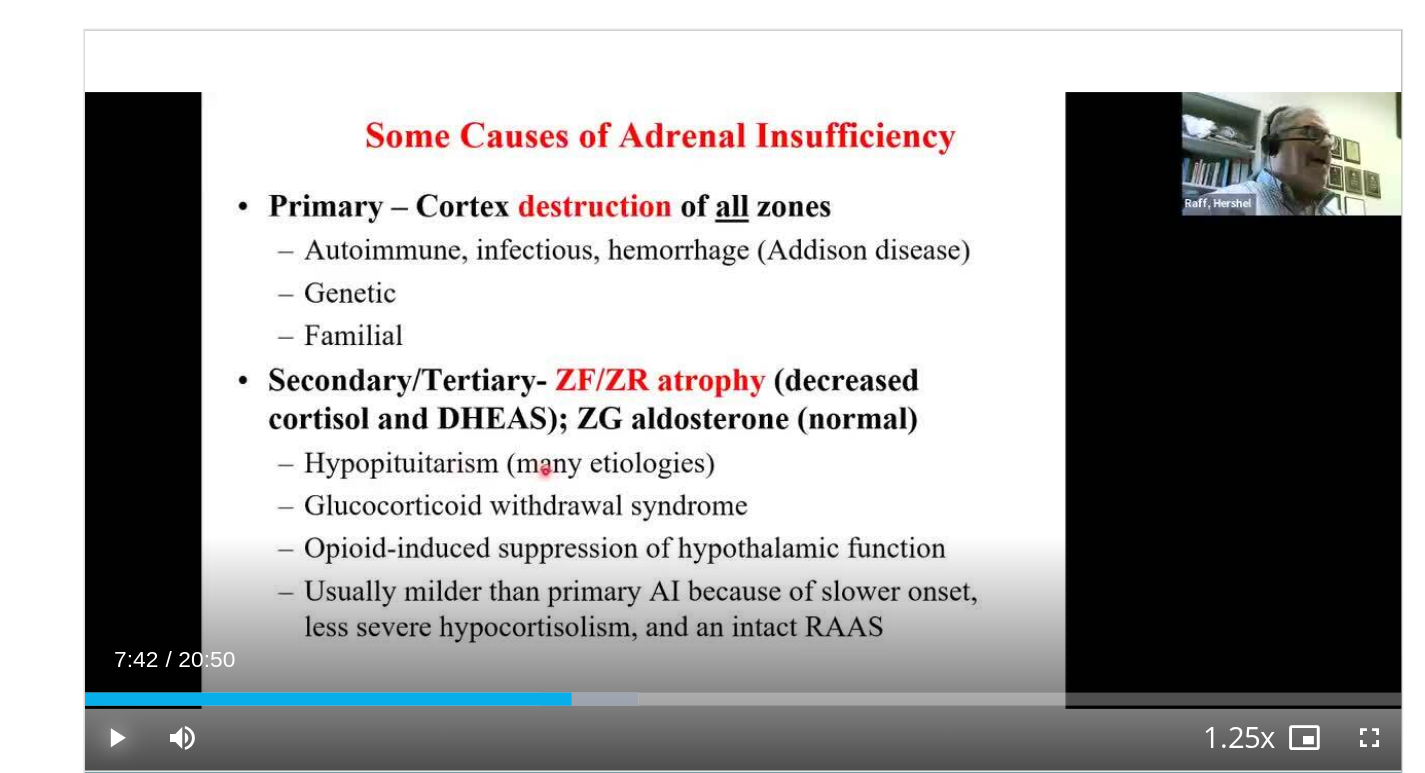 click at bounding box center (114, 590) 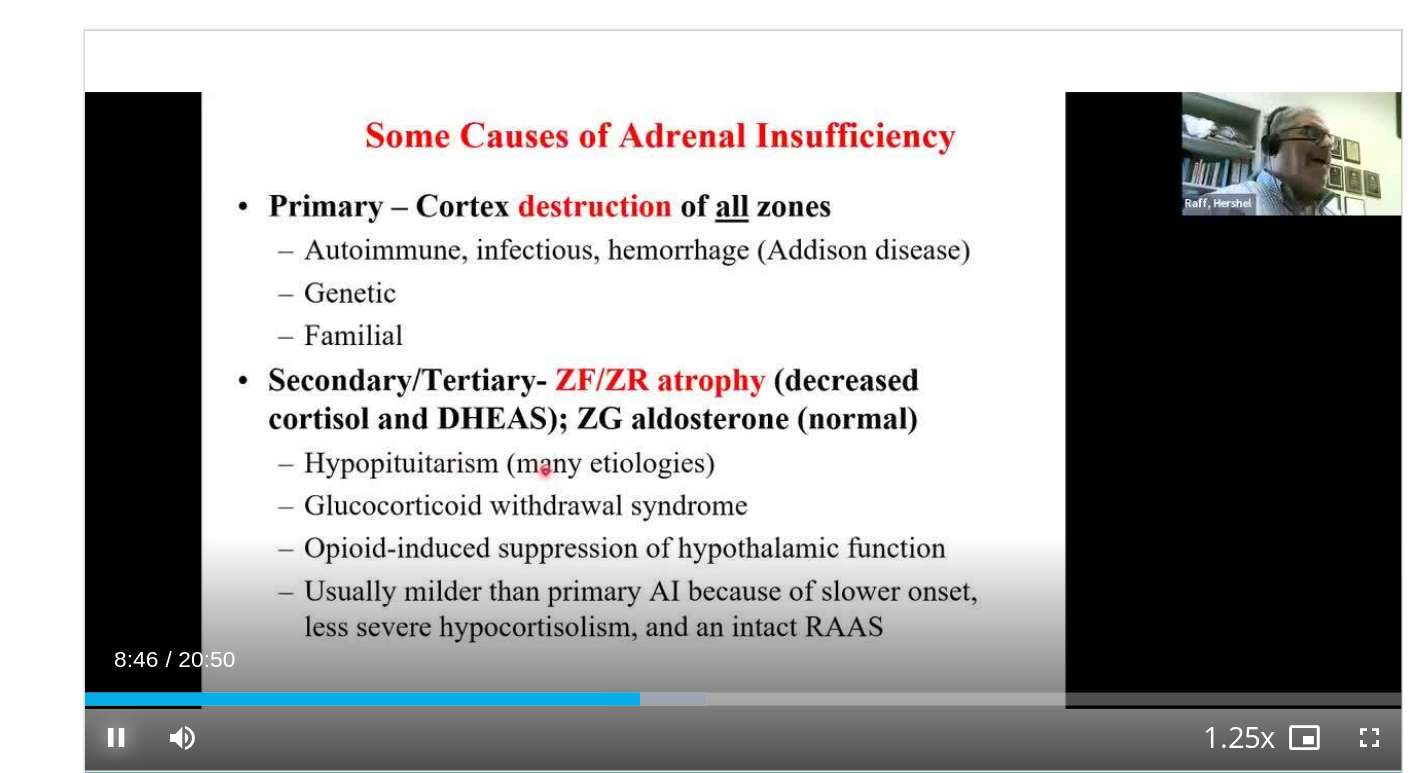 click at bounding box center [114, 590] 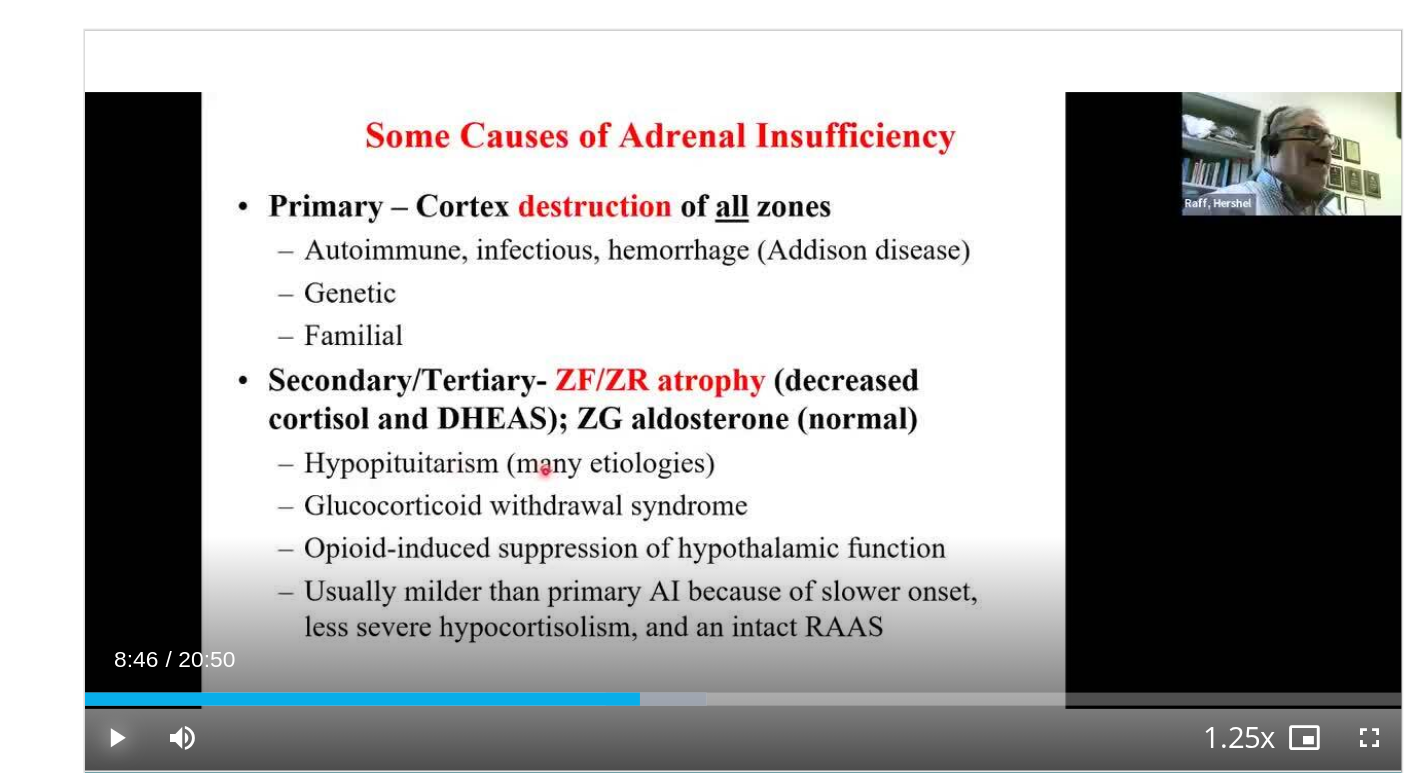 click at bounding box center [114, 590] 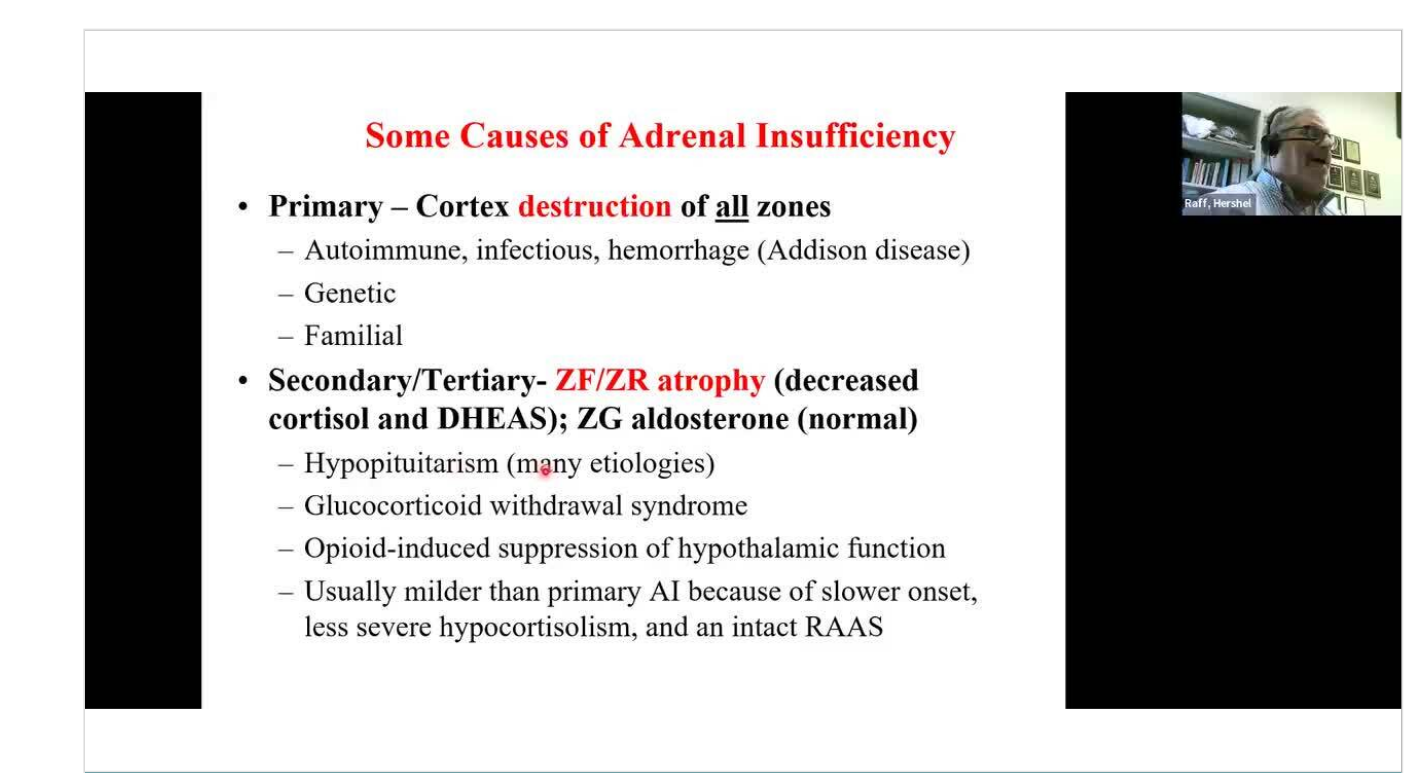 click on "Specialties
Adult & Family Medicine
Allergy, Asthma, Immunology
Anesthesiology
Cardiology
Dental
Dermatology
Endocrinology
Gastroenterology & Hepatology
General Surgery
Hematology & Oncology
Infectious Disease
Nephrology
Neurology
Neurosurgery
Obstetrics & Gynecology
Ophthalmology
Oral Maxillofacial
Orthopaedics
Otolaryngology
Pediatrics
Plastic Surgery
Podiatry
Psychiatry
Pulmonology
Radiation Oncology
Radiology
Rheumatology
Urology" at bounding box center (712, 1635) 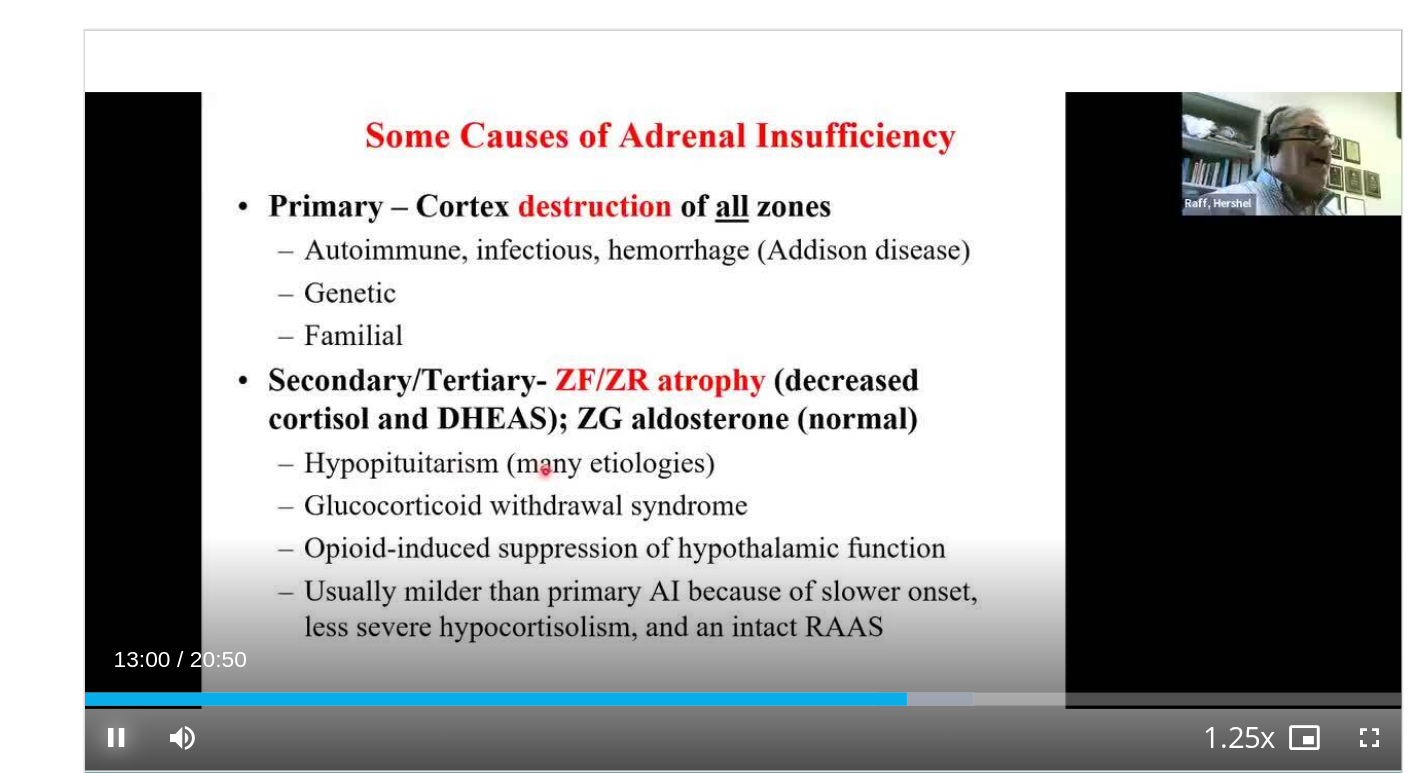 click at bounding box center [114, 590] 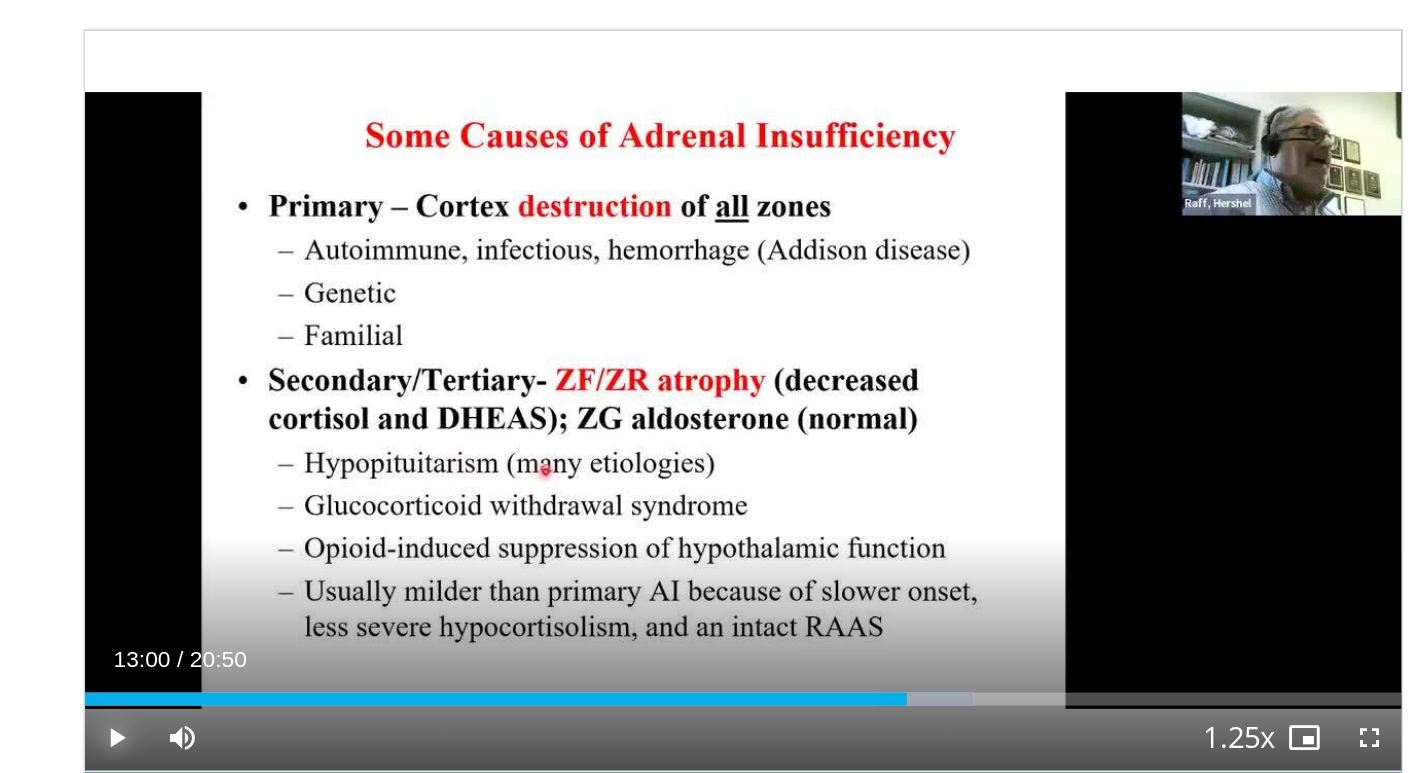 click at bounding box center (114, 590) 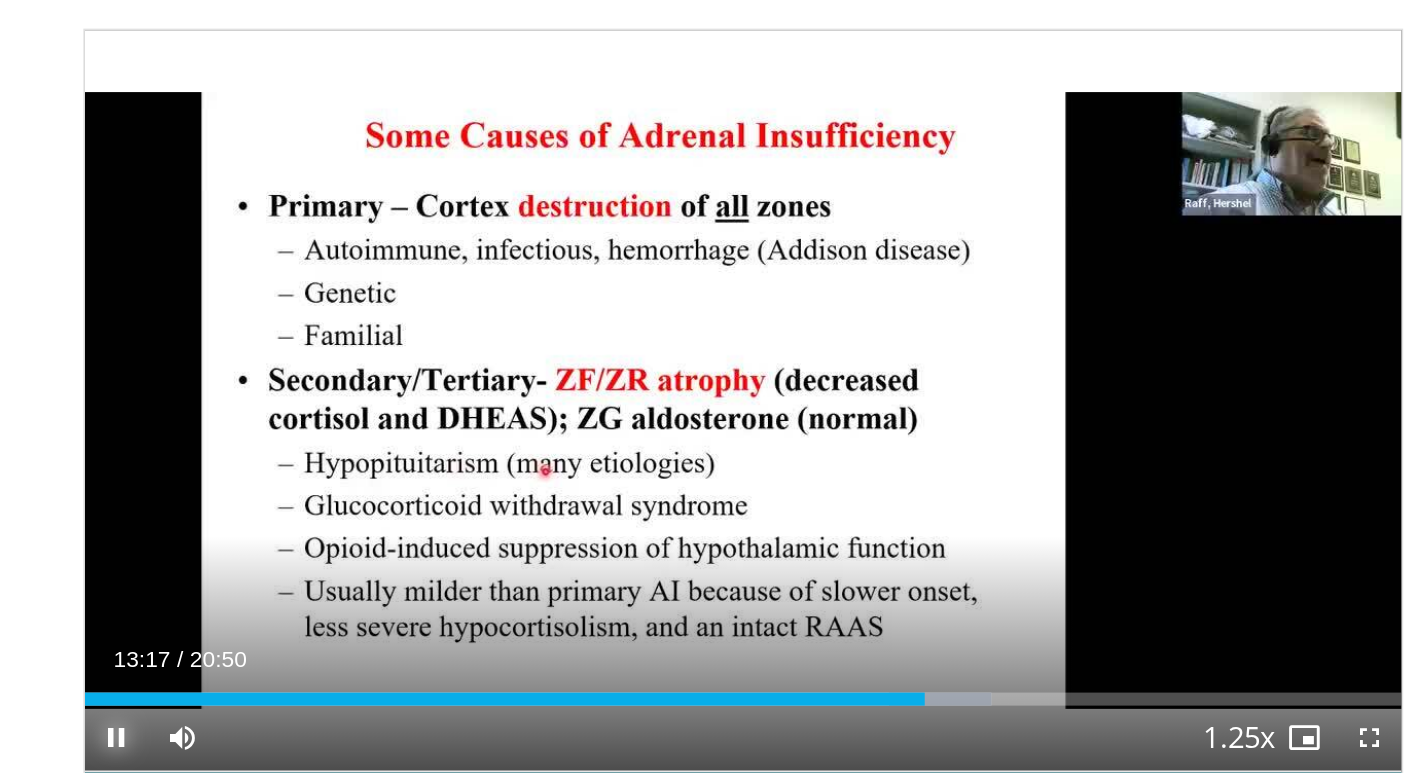 click at bounding box center (114, 590) 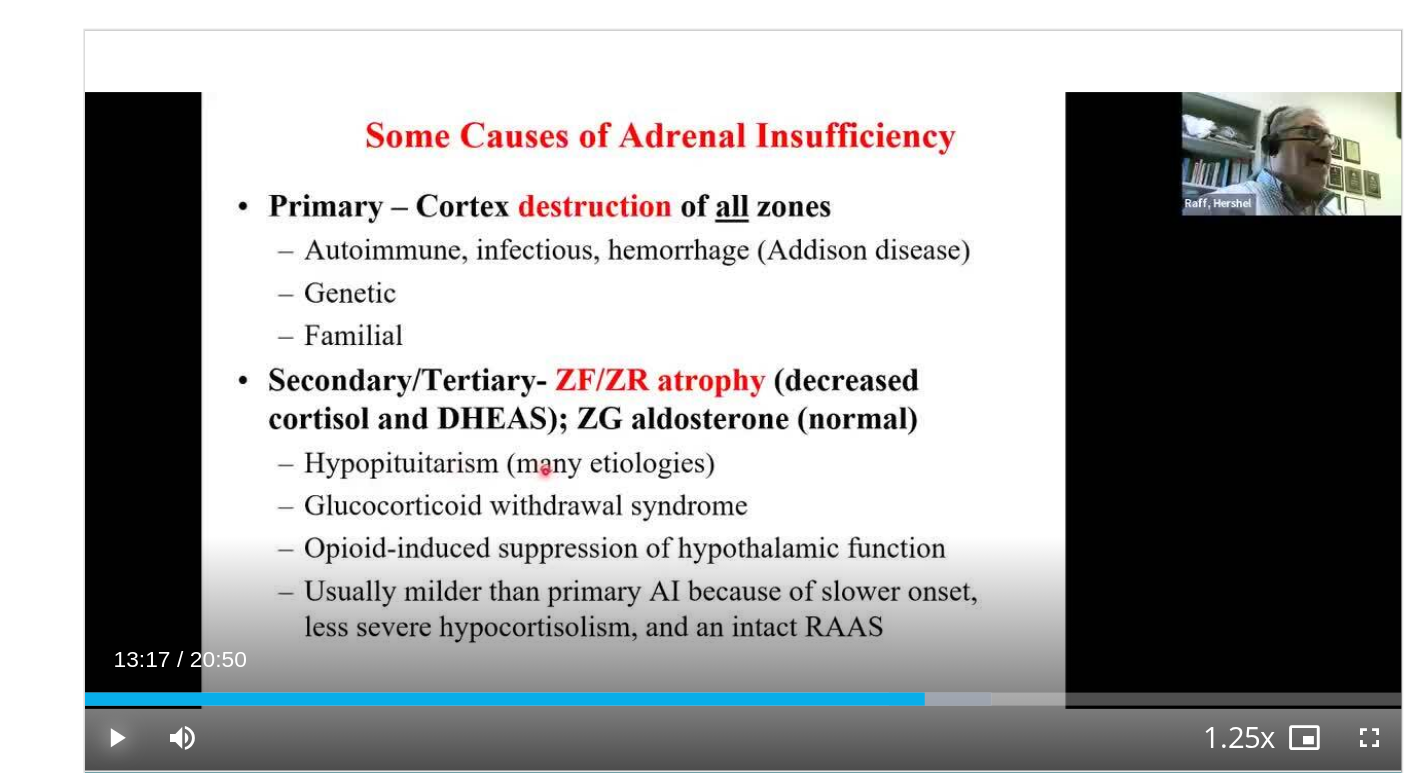 click at bounding box center [114, 590] 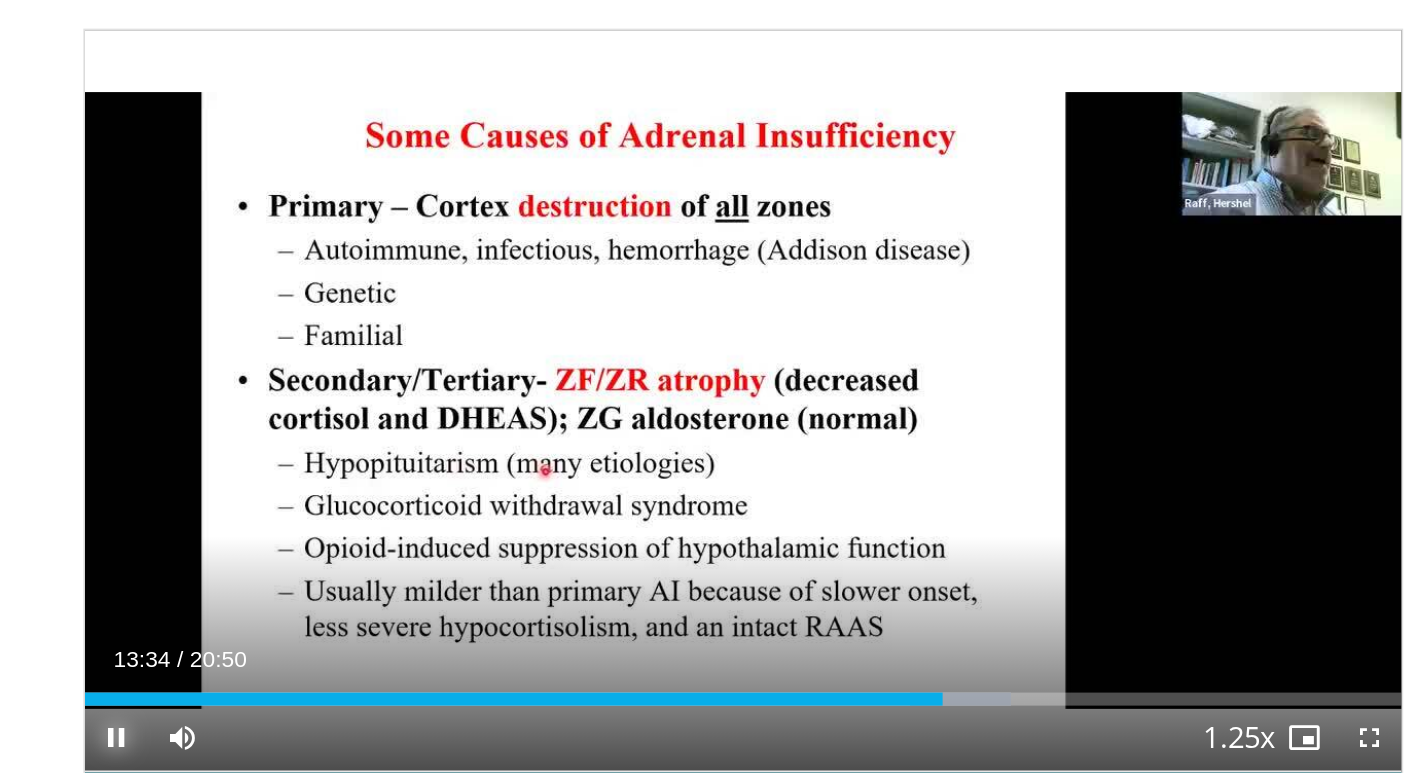 click at bounding box center [114, 590] 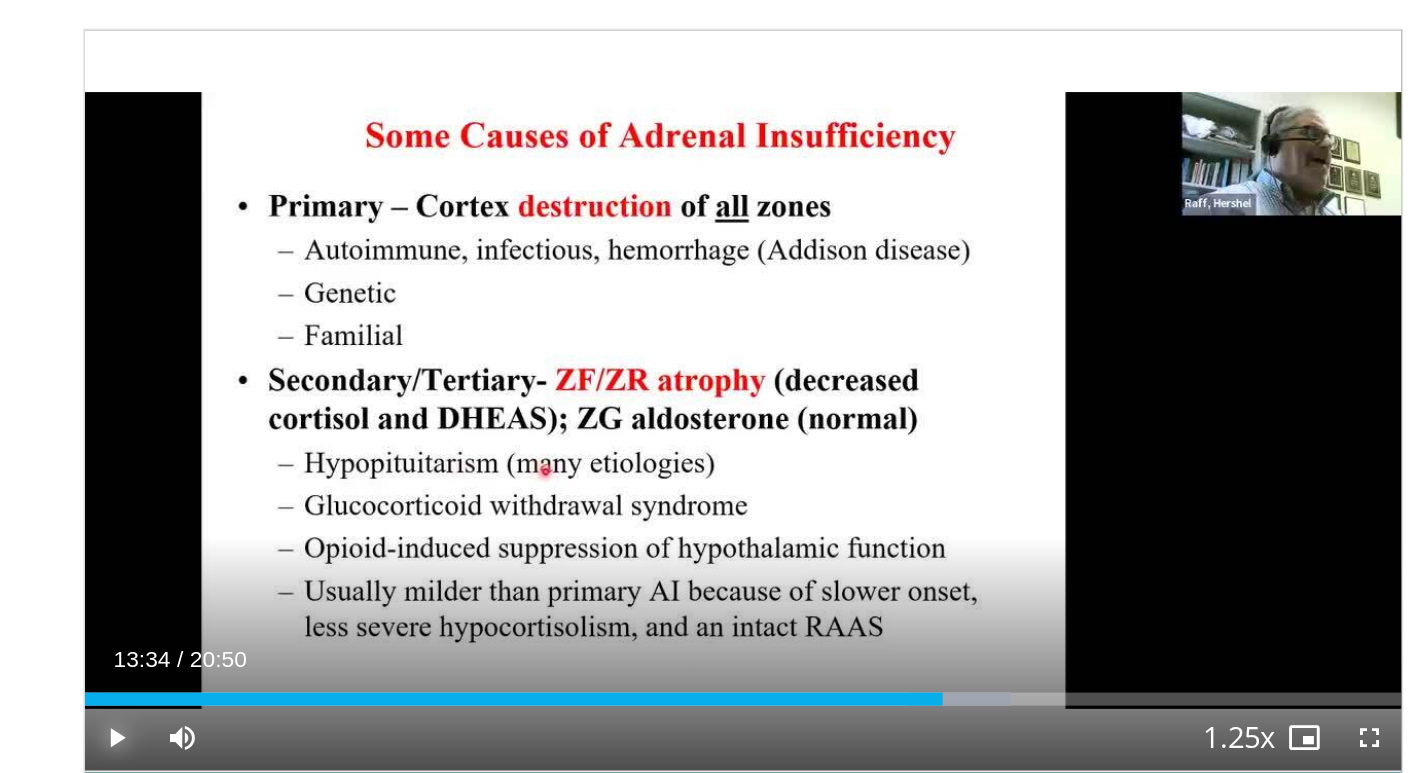 click at bounding box center [114, 590] 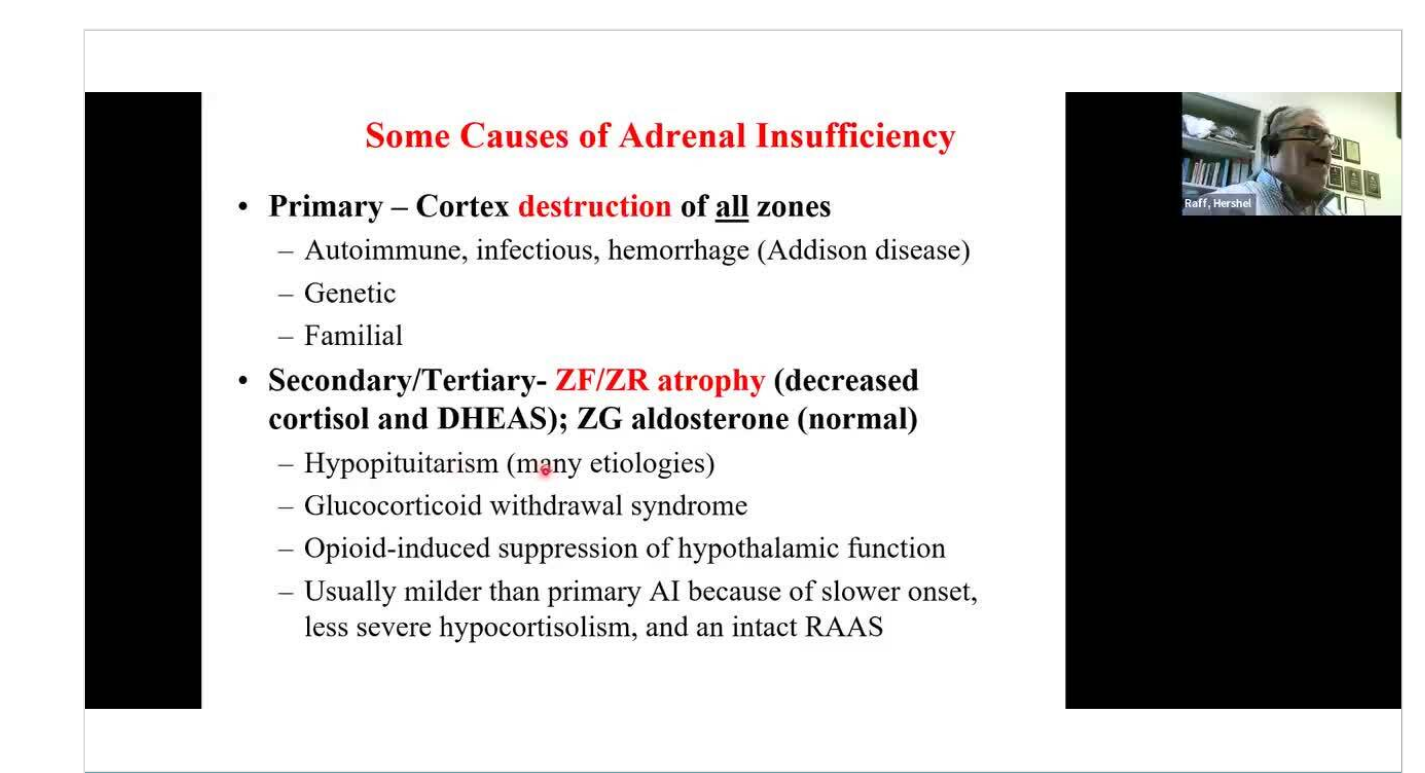 type 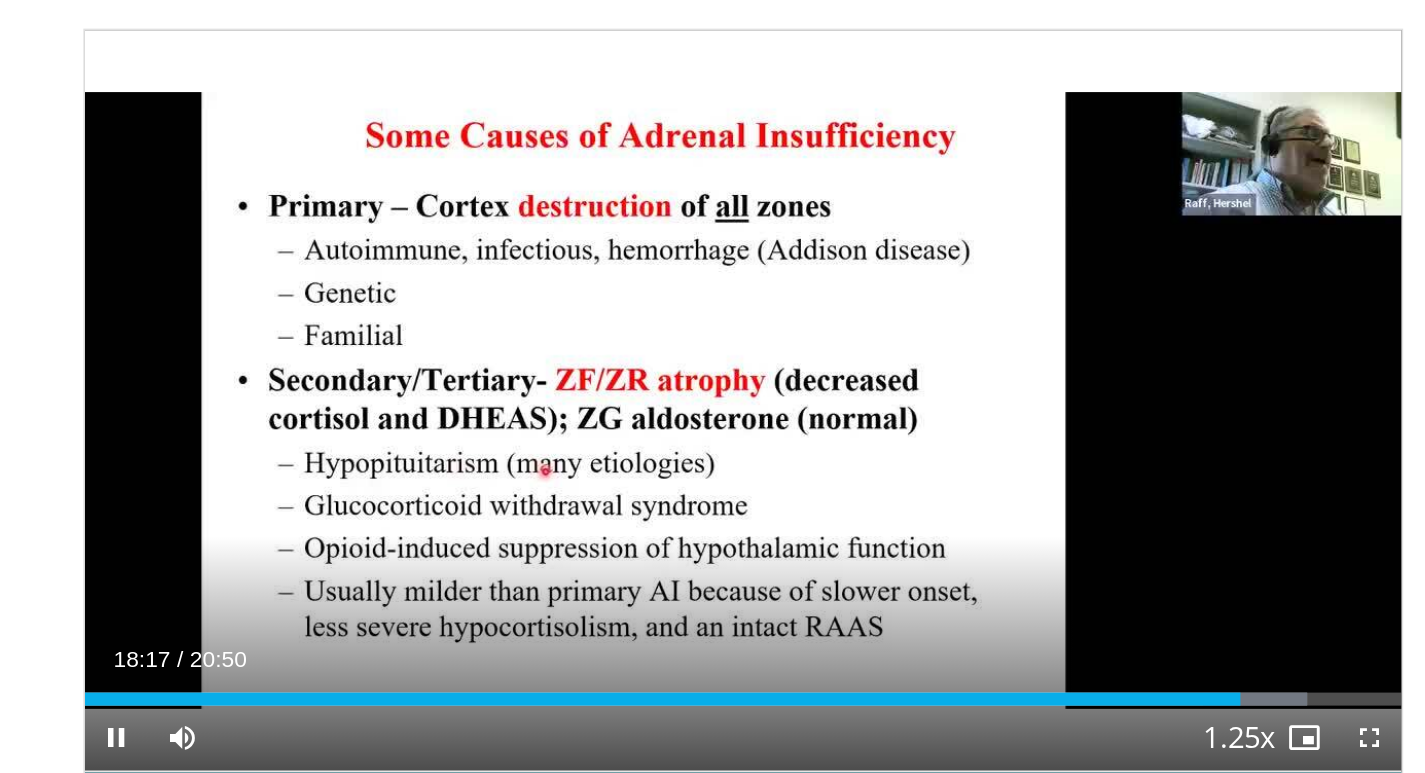 click at bounding box center [721, 382] 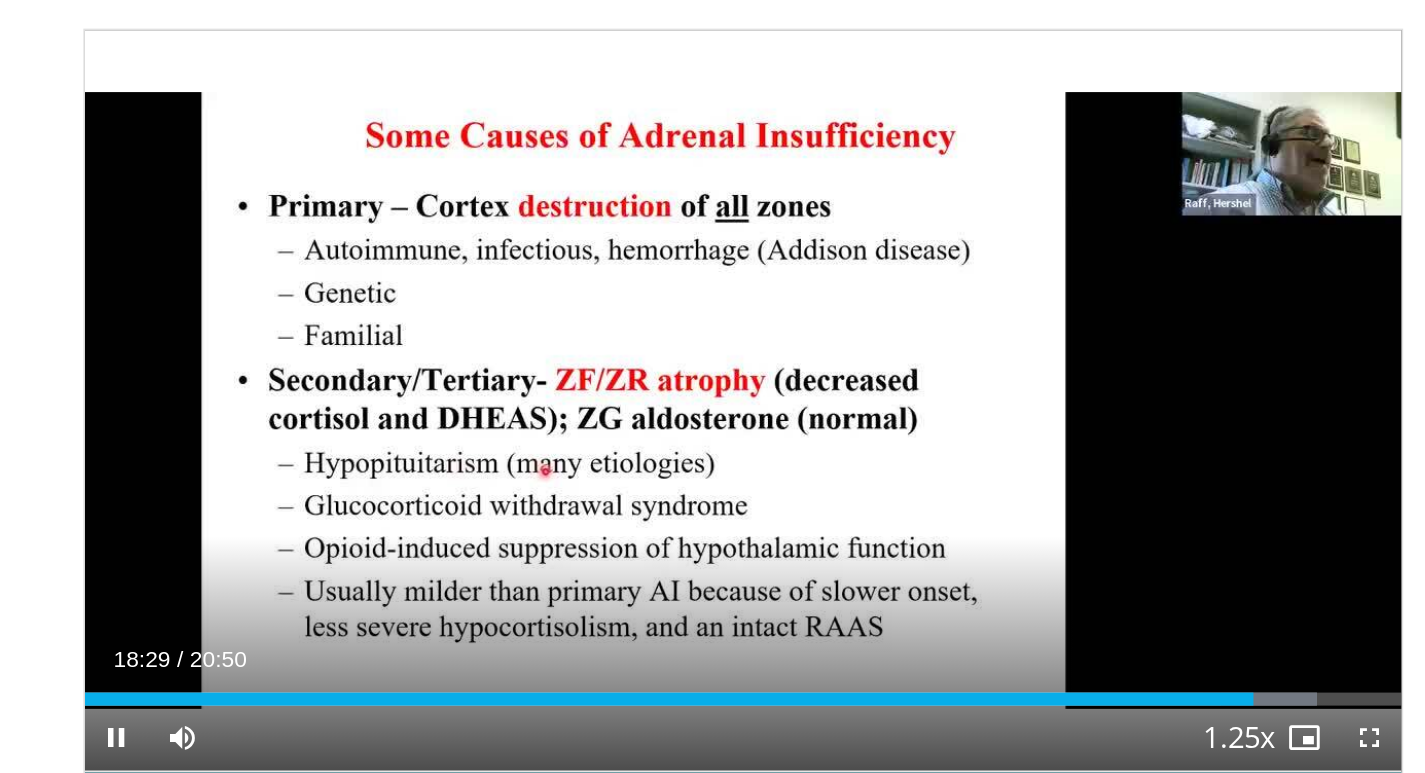 click at bounding box center (721, 382) 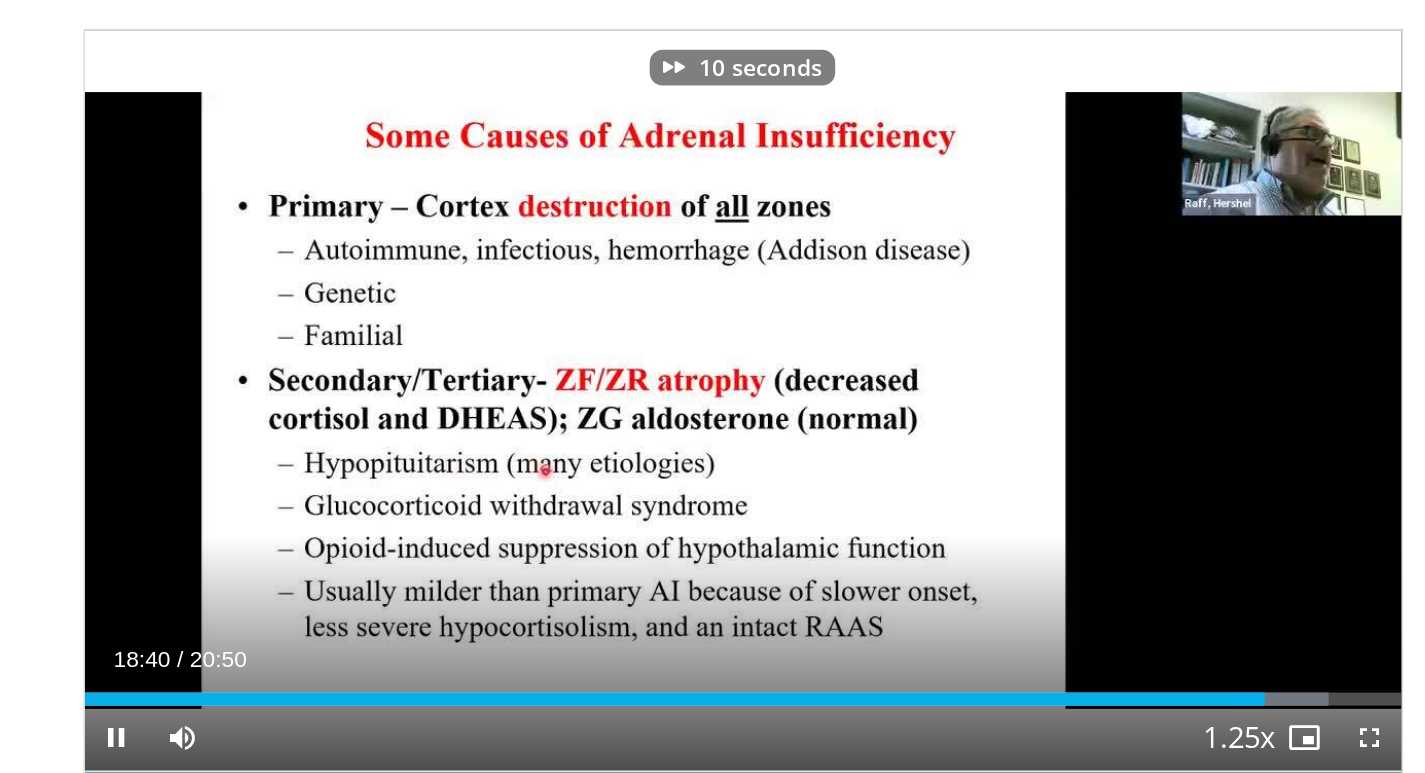 click at bounding box center (721, 382) 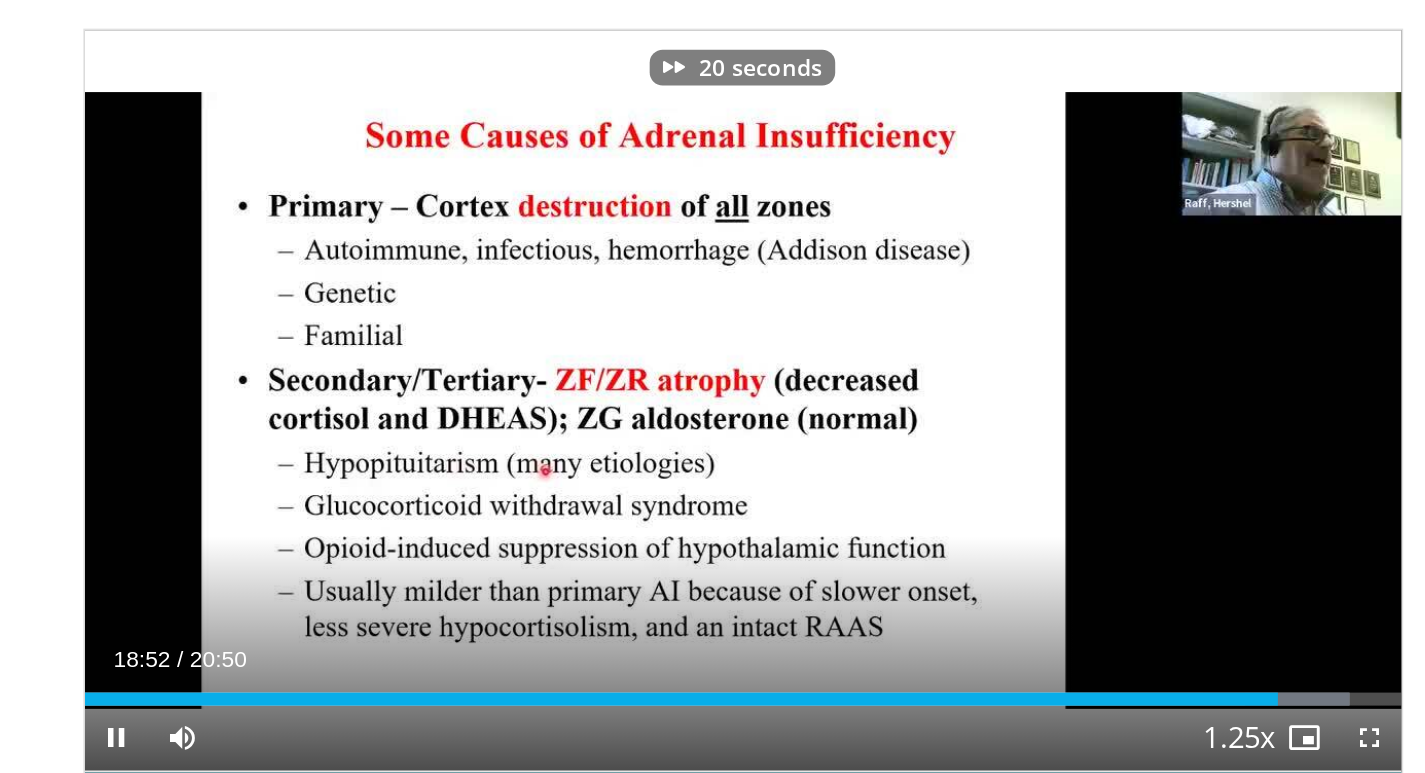 click at bounding box center [721, 382] 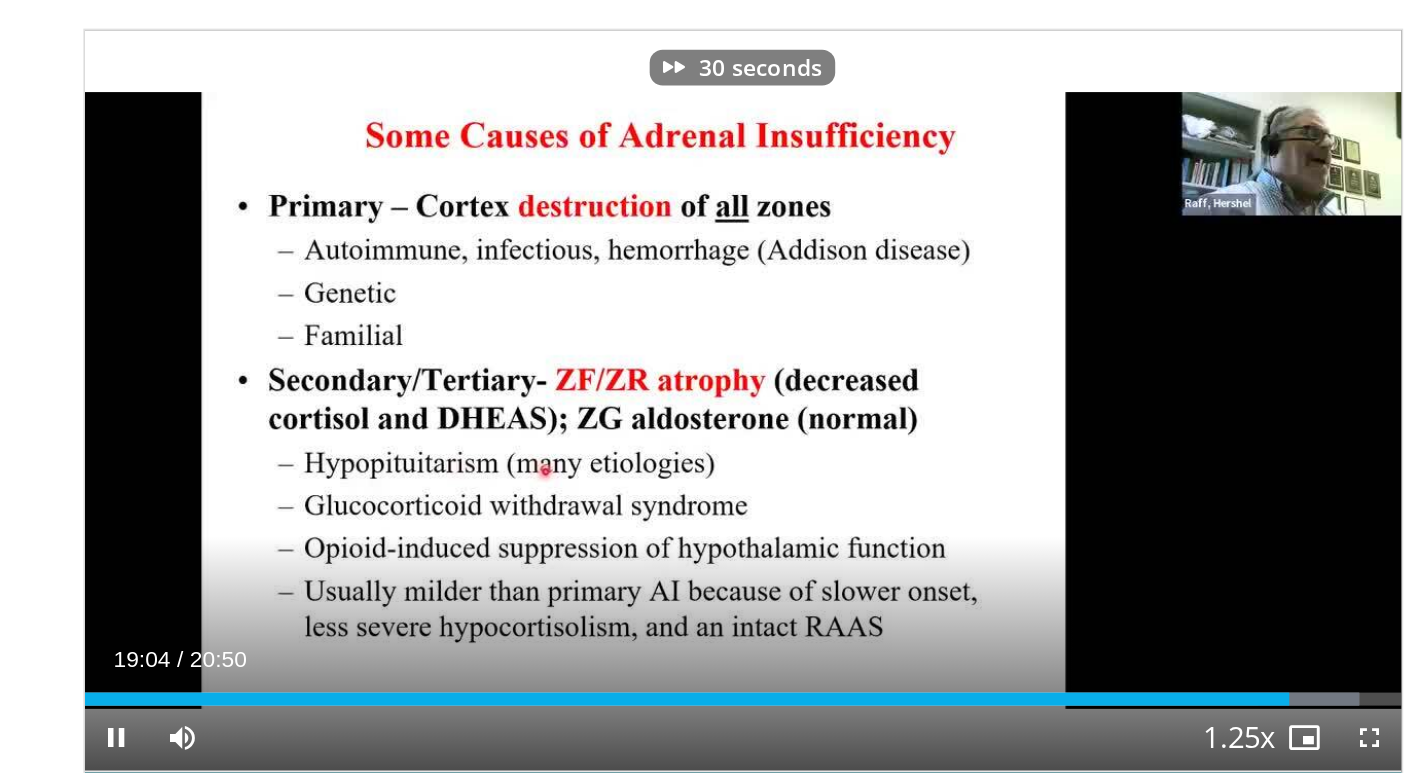 click at bounding box center (721, 382) 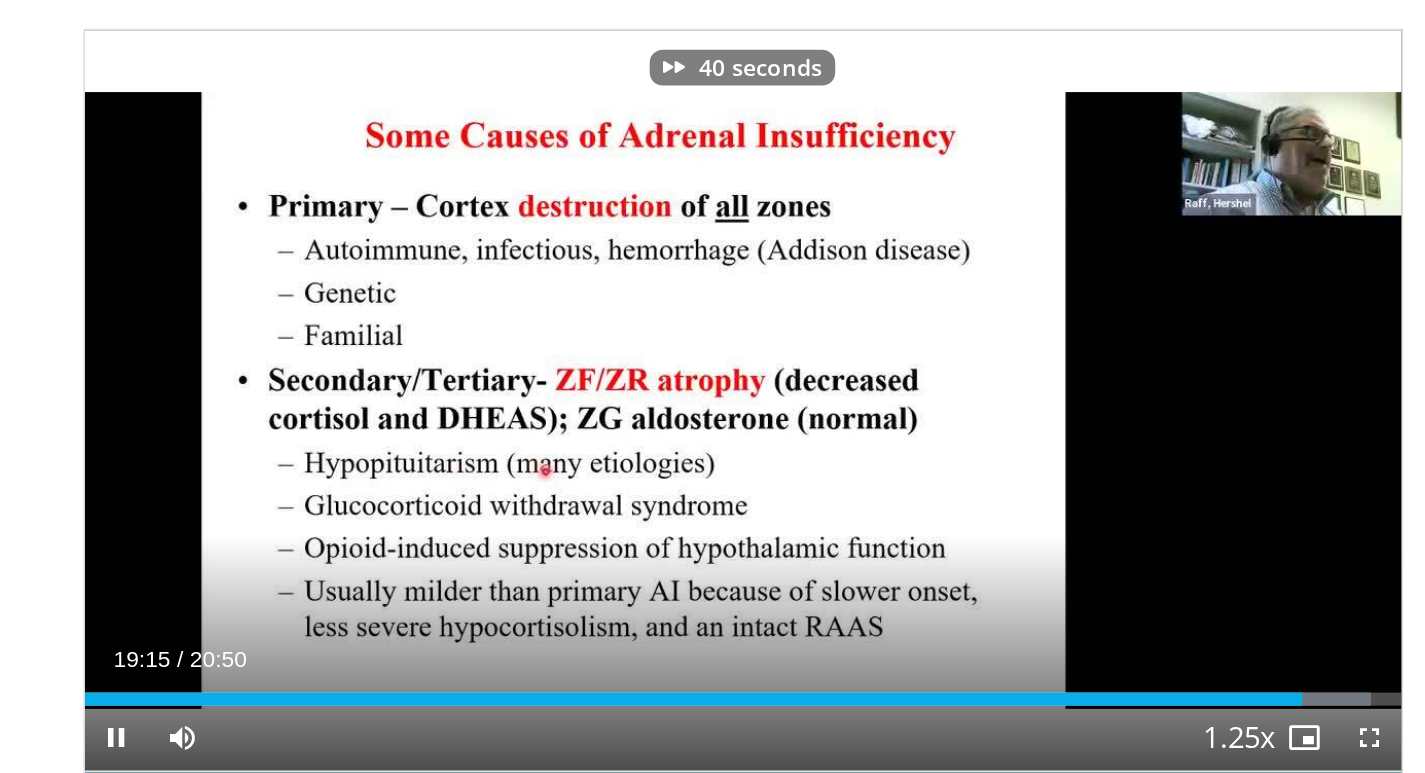 click at bounding box center [721, 382] 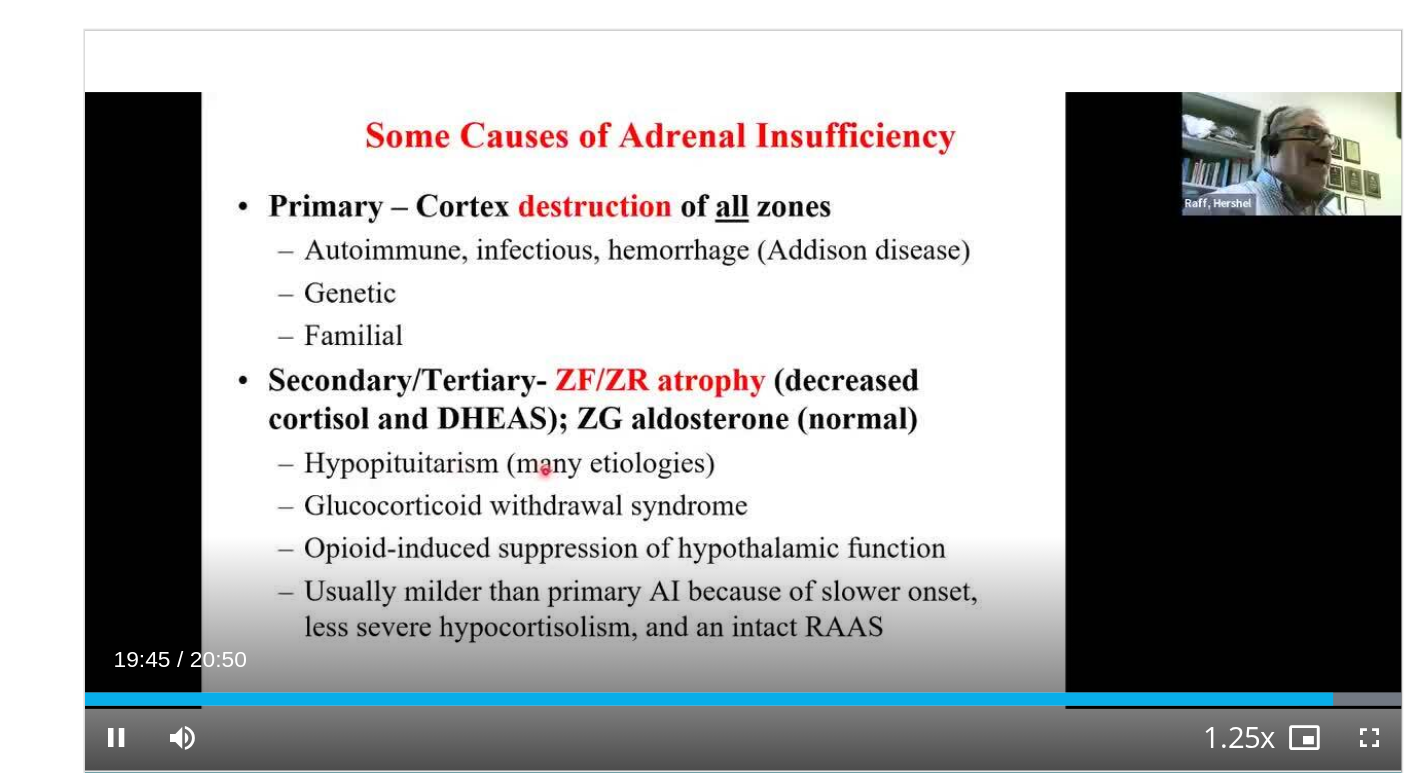 click at bounding box center [721, 382] 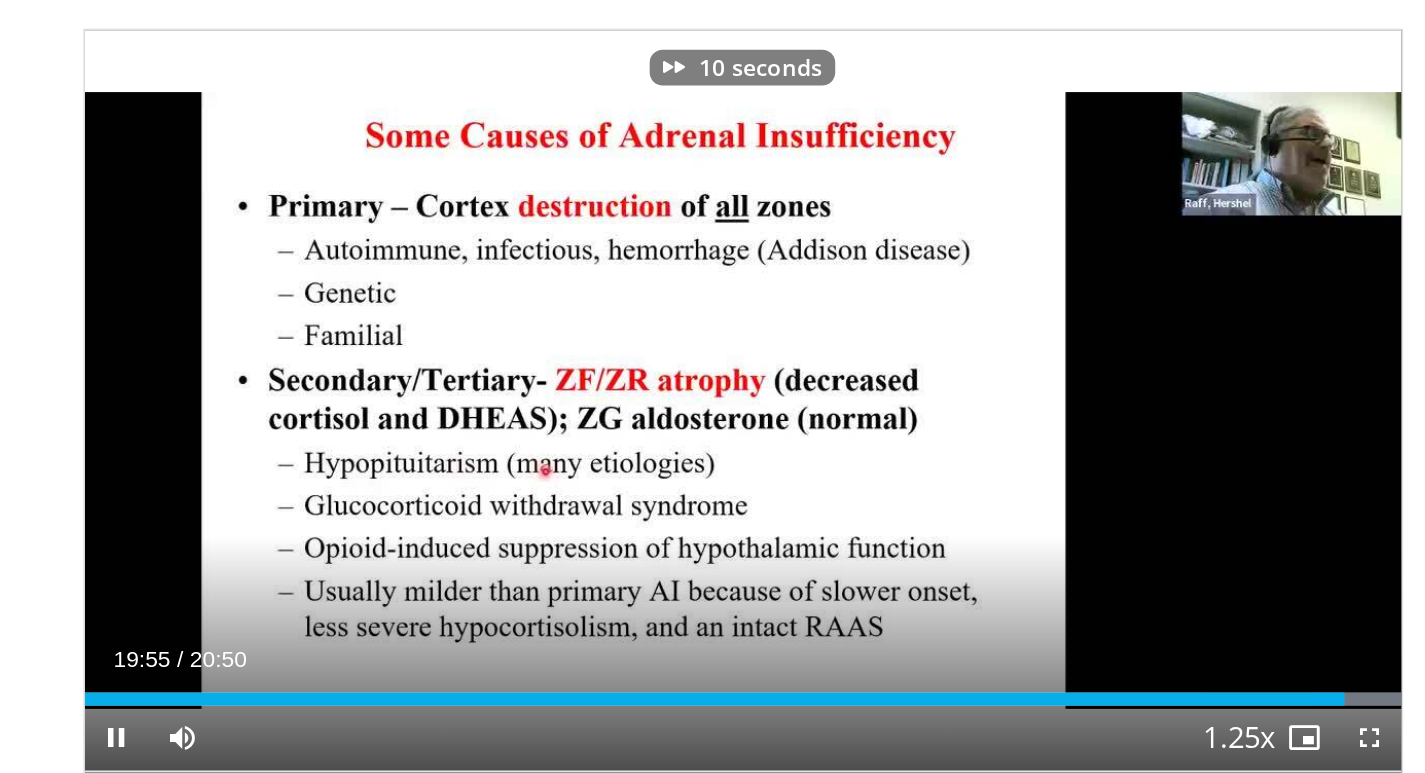 click at bounding box center (721, 382) 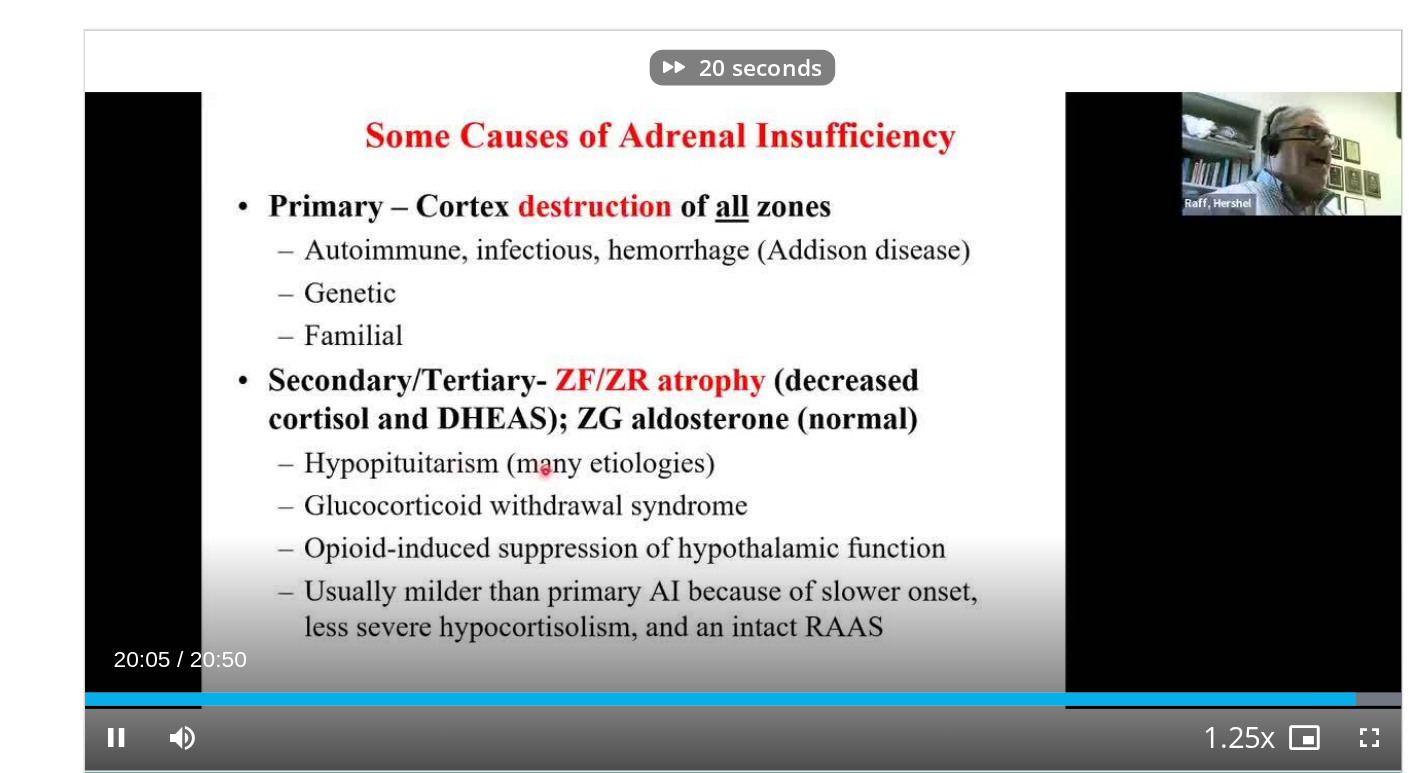 click at bounding box center [721, 382] 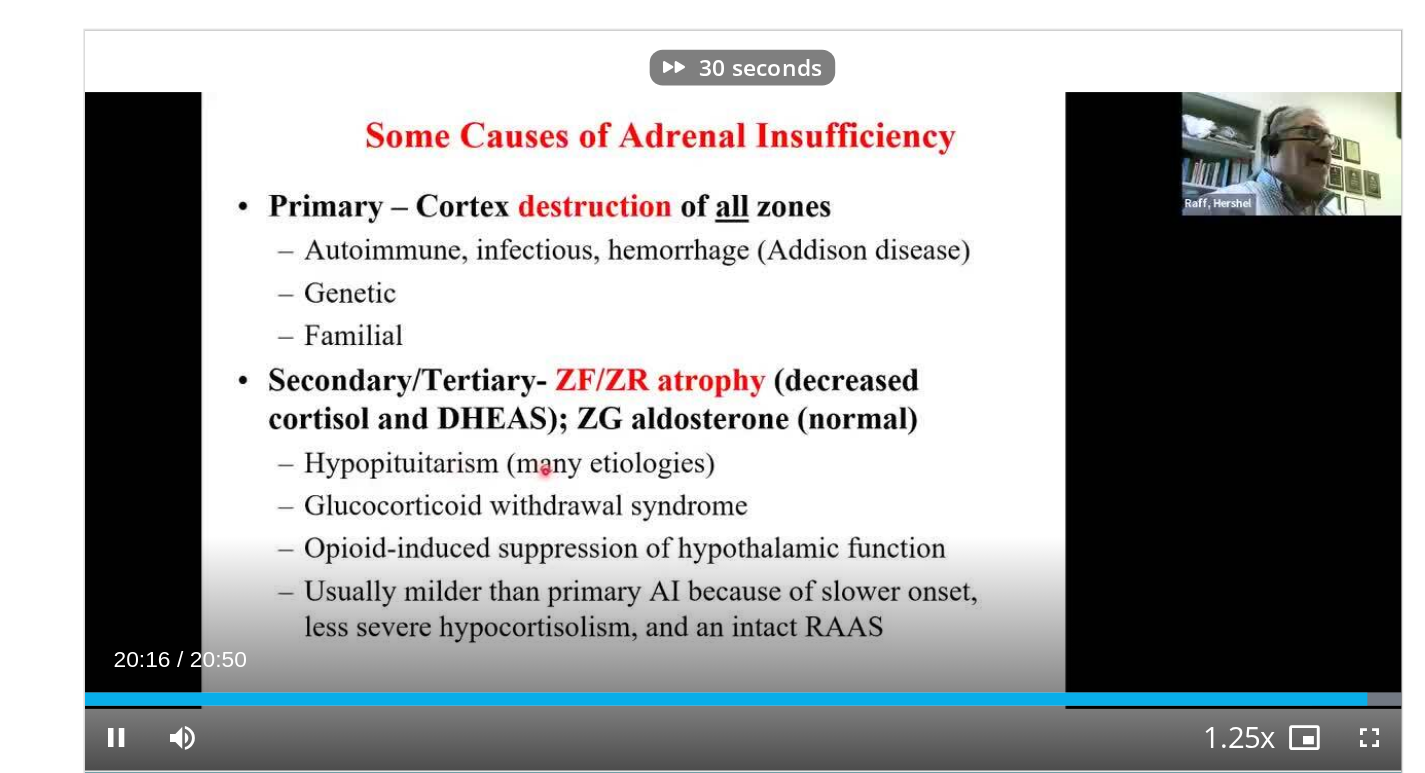 click at bounding box center [721, 382] 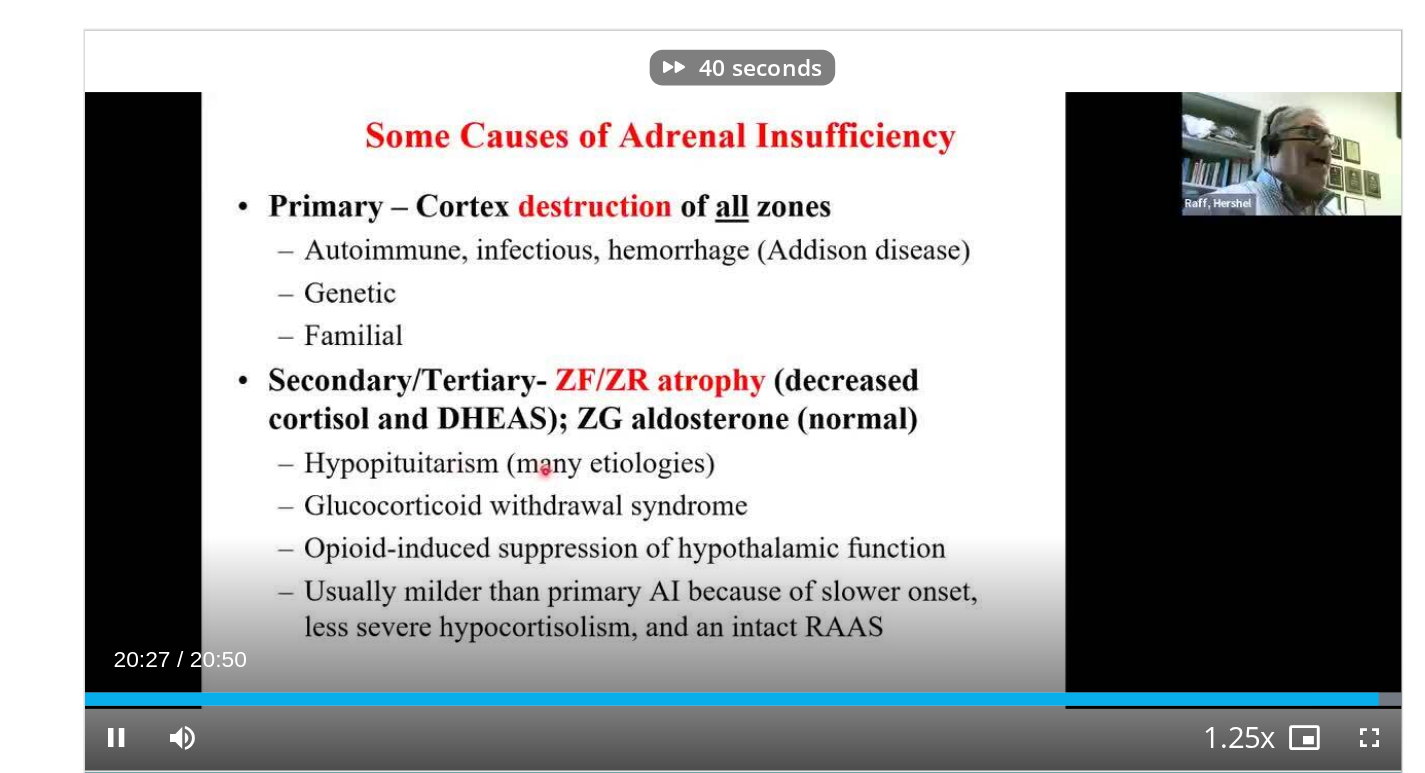 click at bounding box center [721, 382] 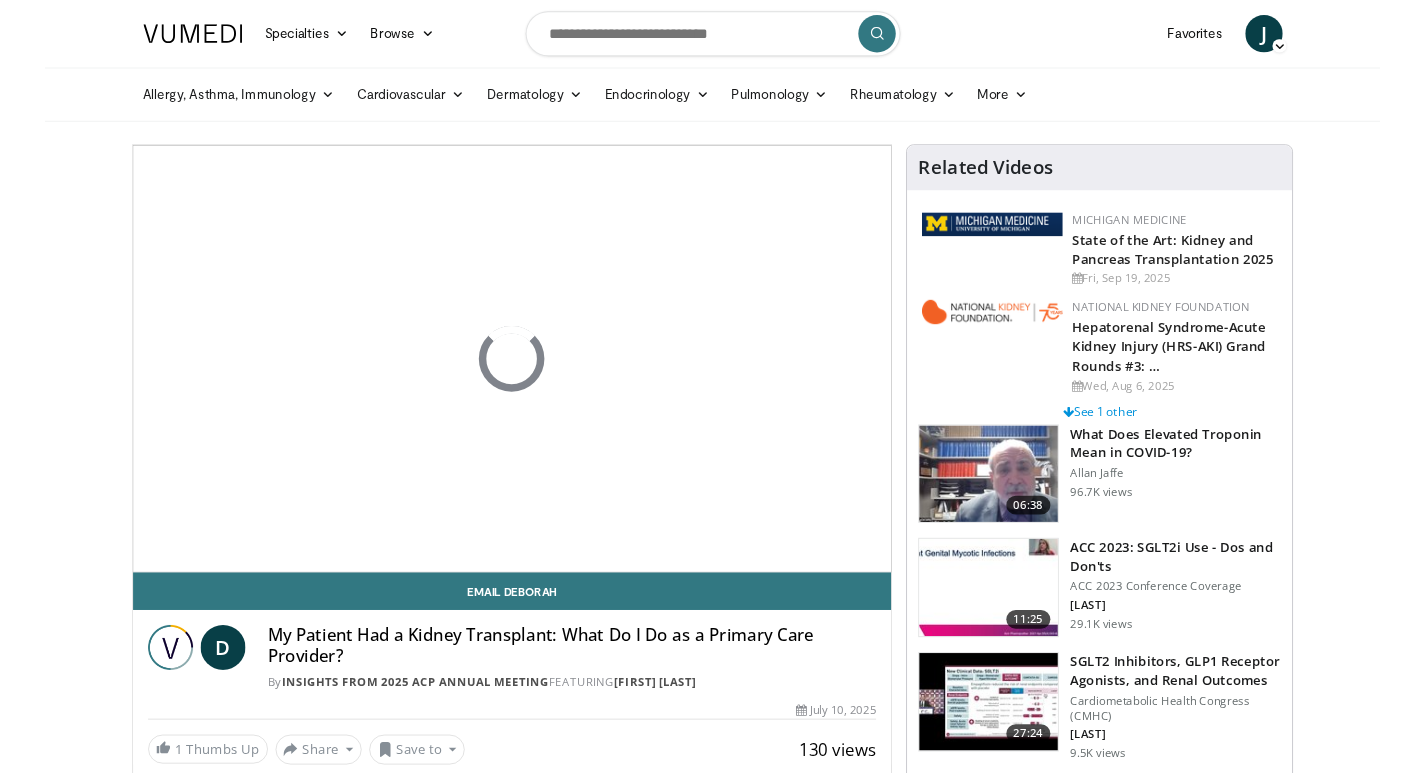 scroll, scrollTop: 0, scrollLeft: 0, axis: both 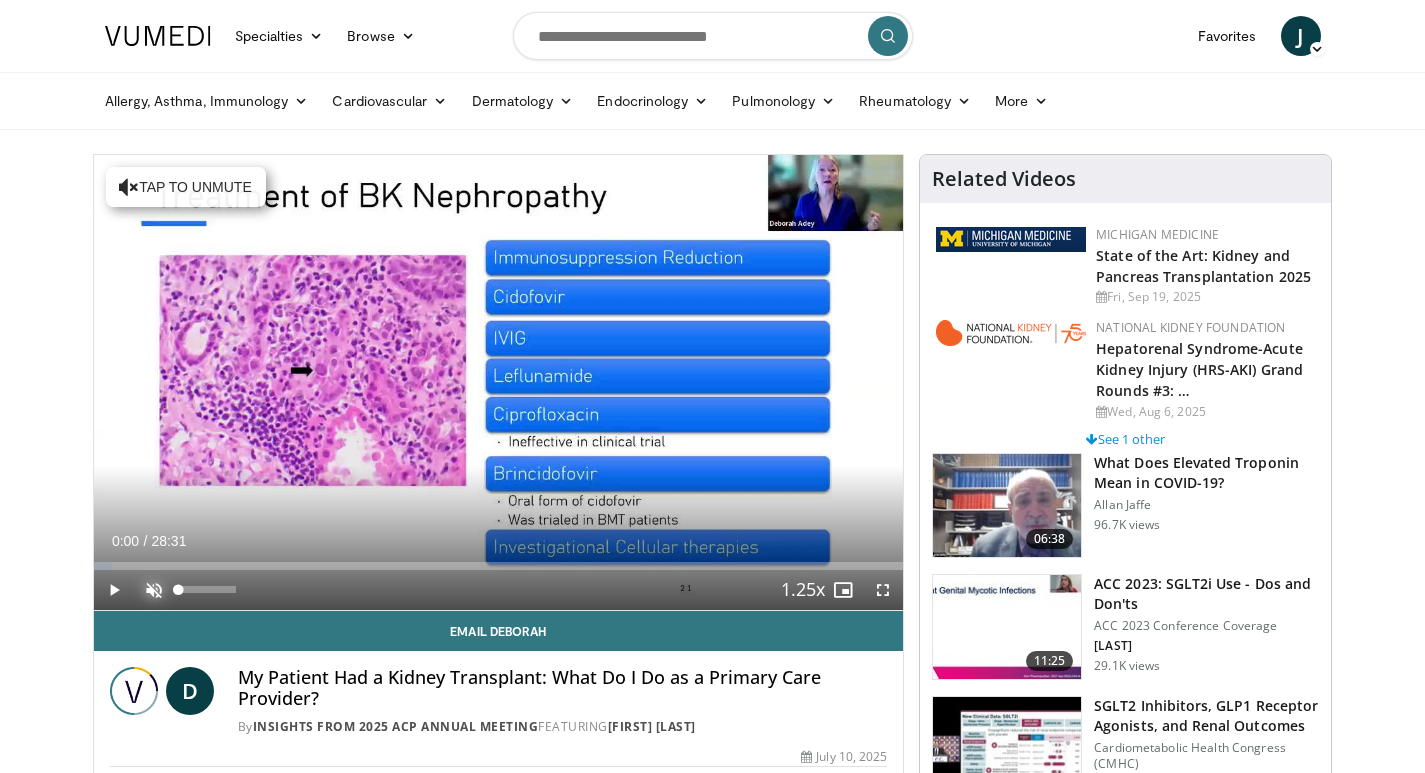 click at bounding box center [154, 590] 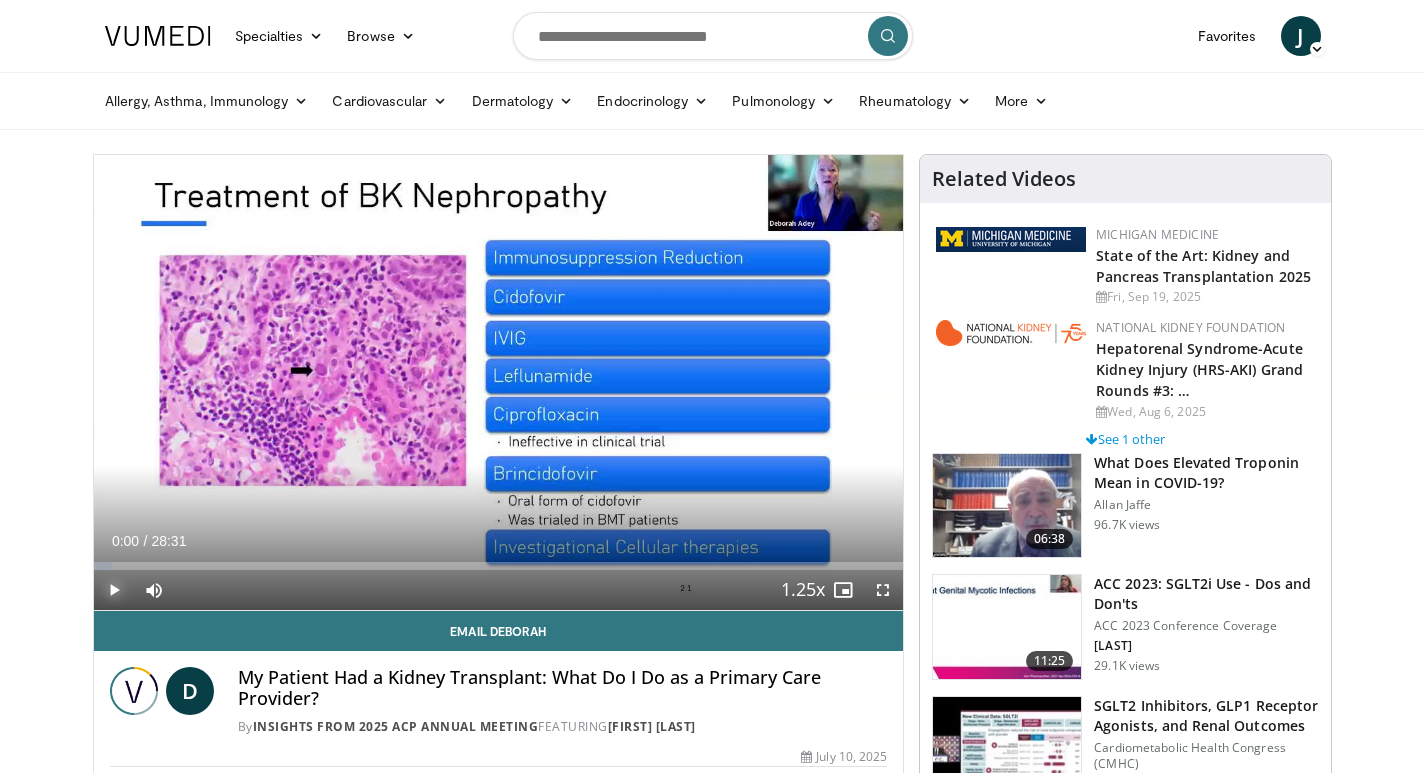 click at bounding box center [114, 590] 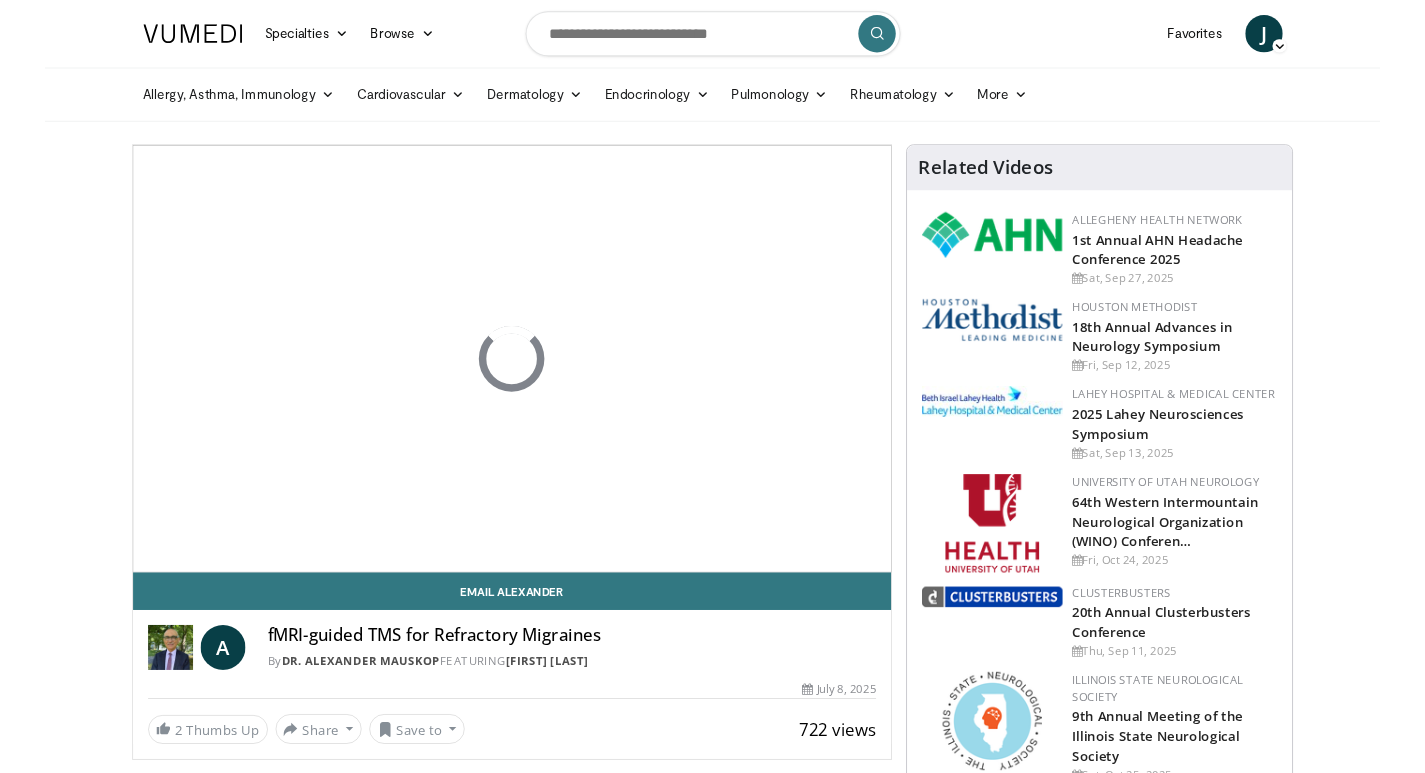 scroll, scrollTop: 0, scrollLeft: 0, axis: both 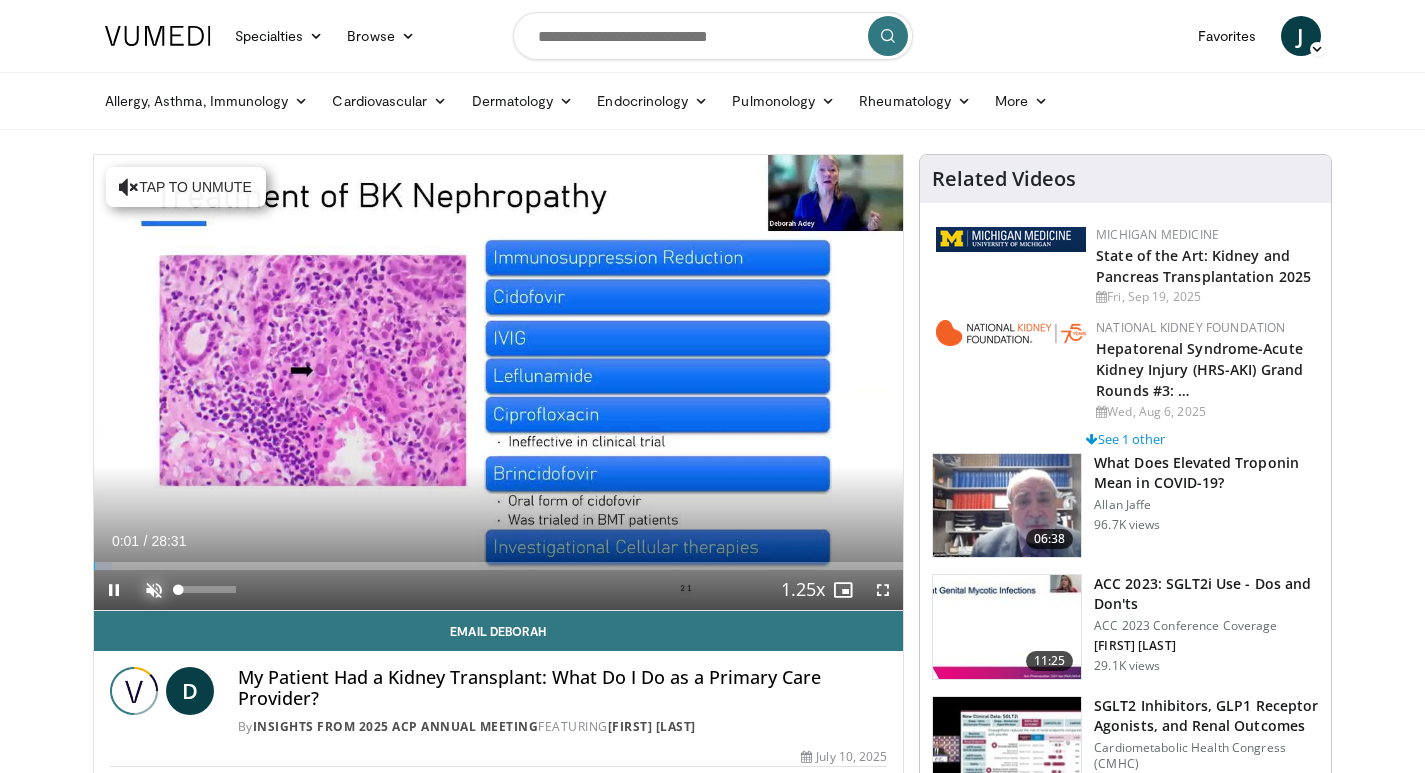 click at bounding box center (154, 590) 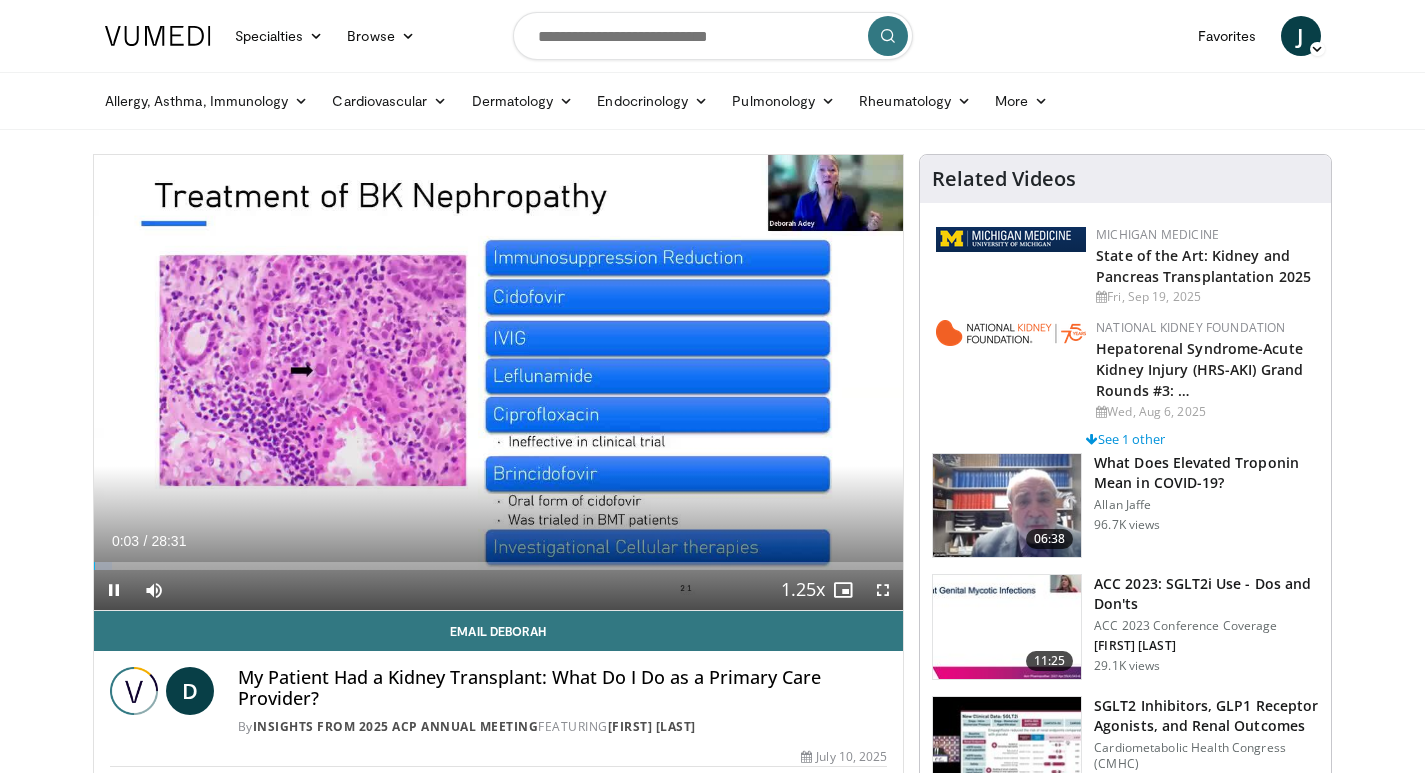 click at bounding box center [721, 382] 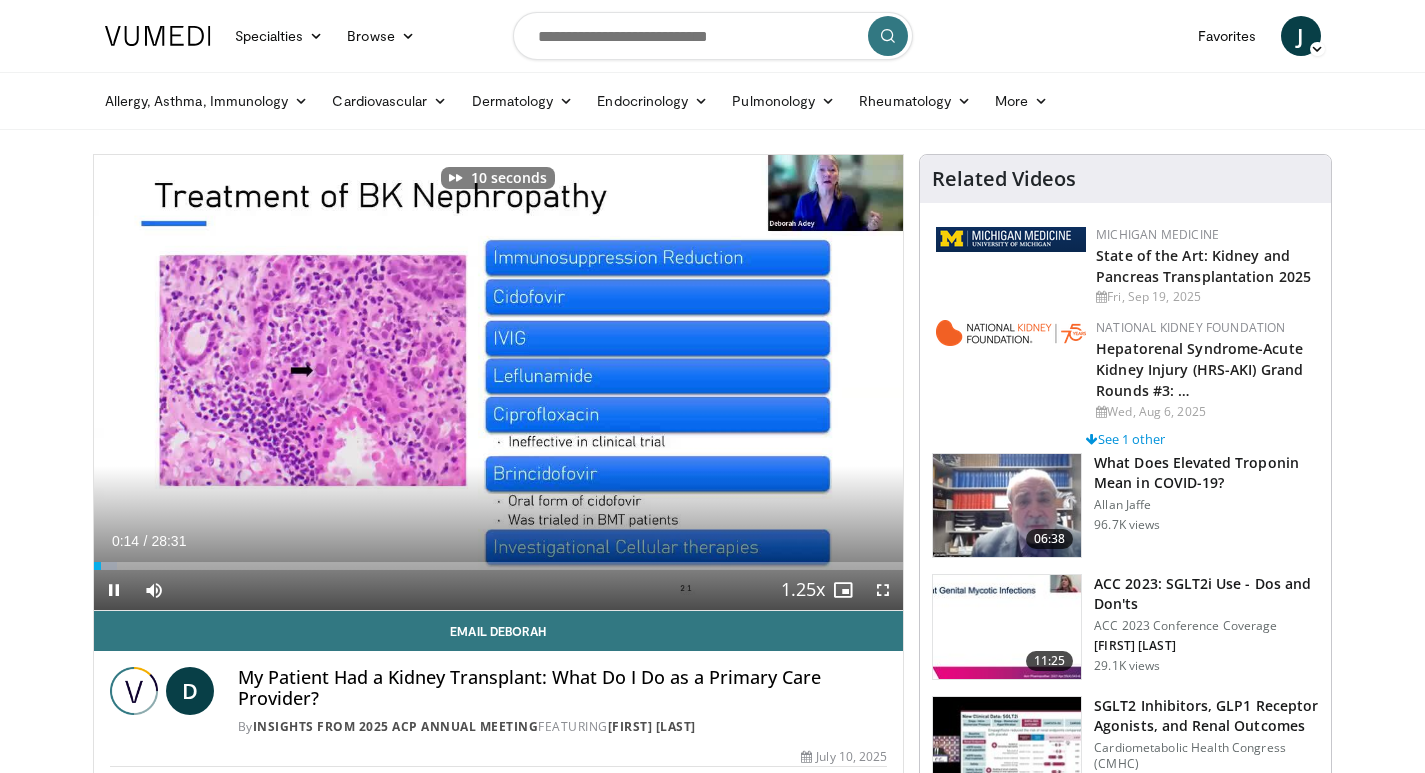 click at bounding box center (721, 382) 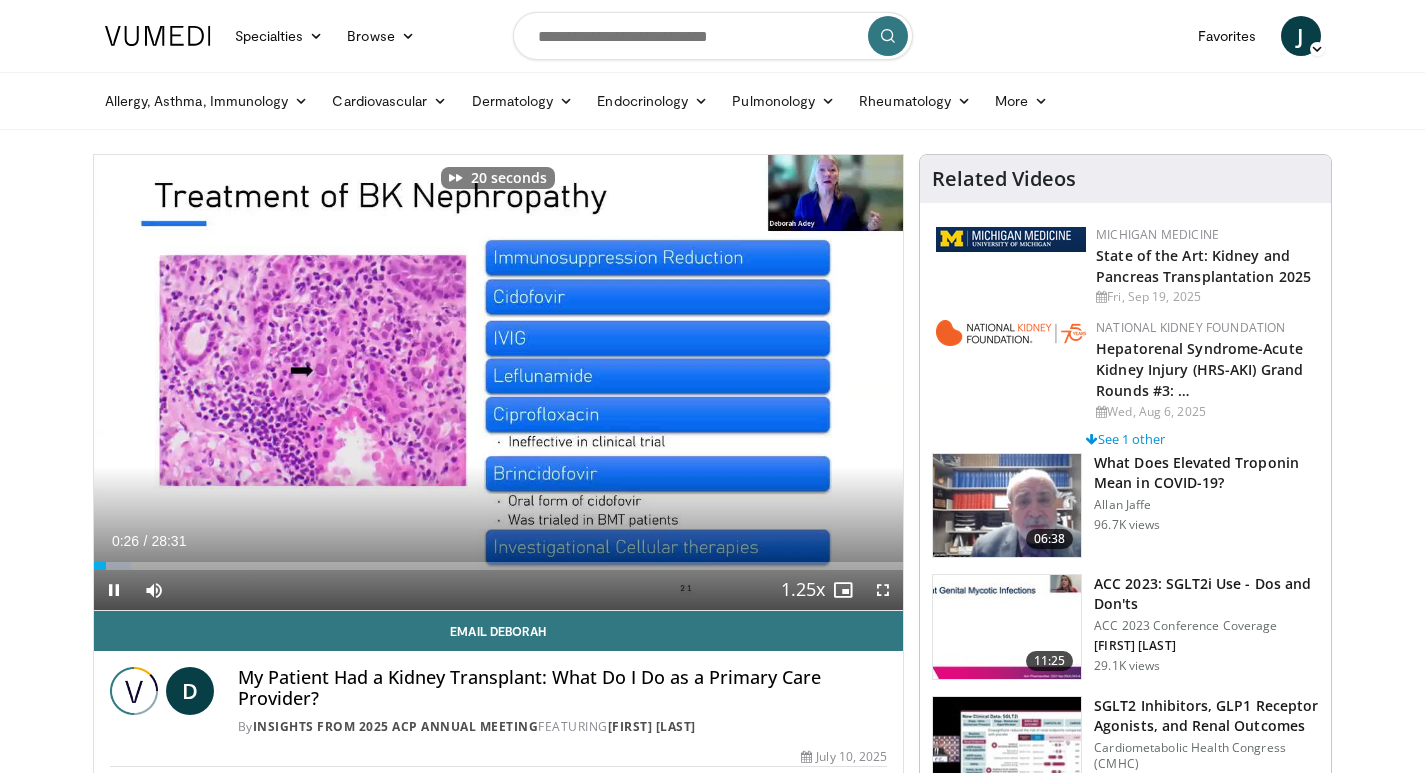 click at bounding box center [721, 382] 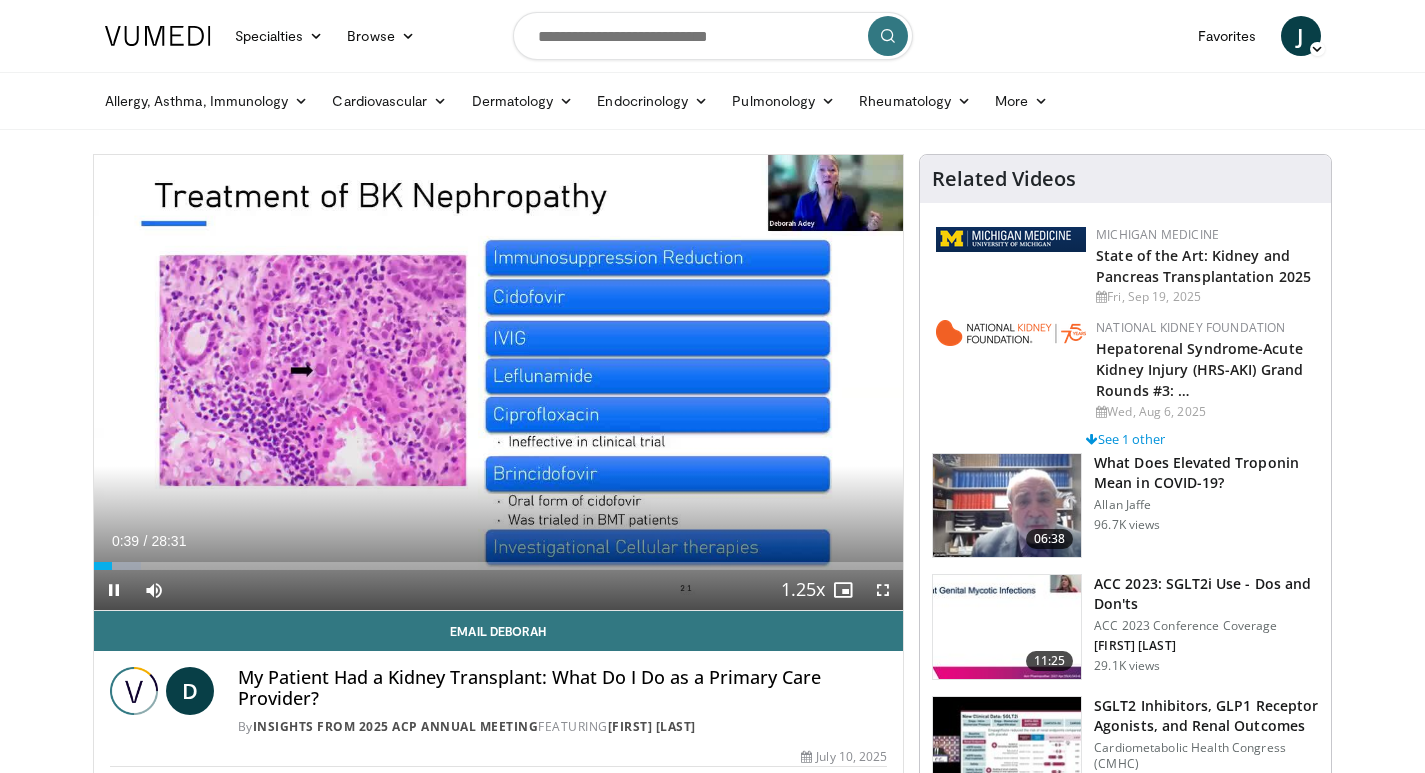 click at bounding box center (721, 382) 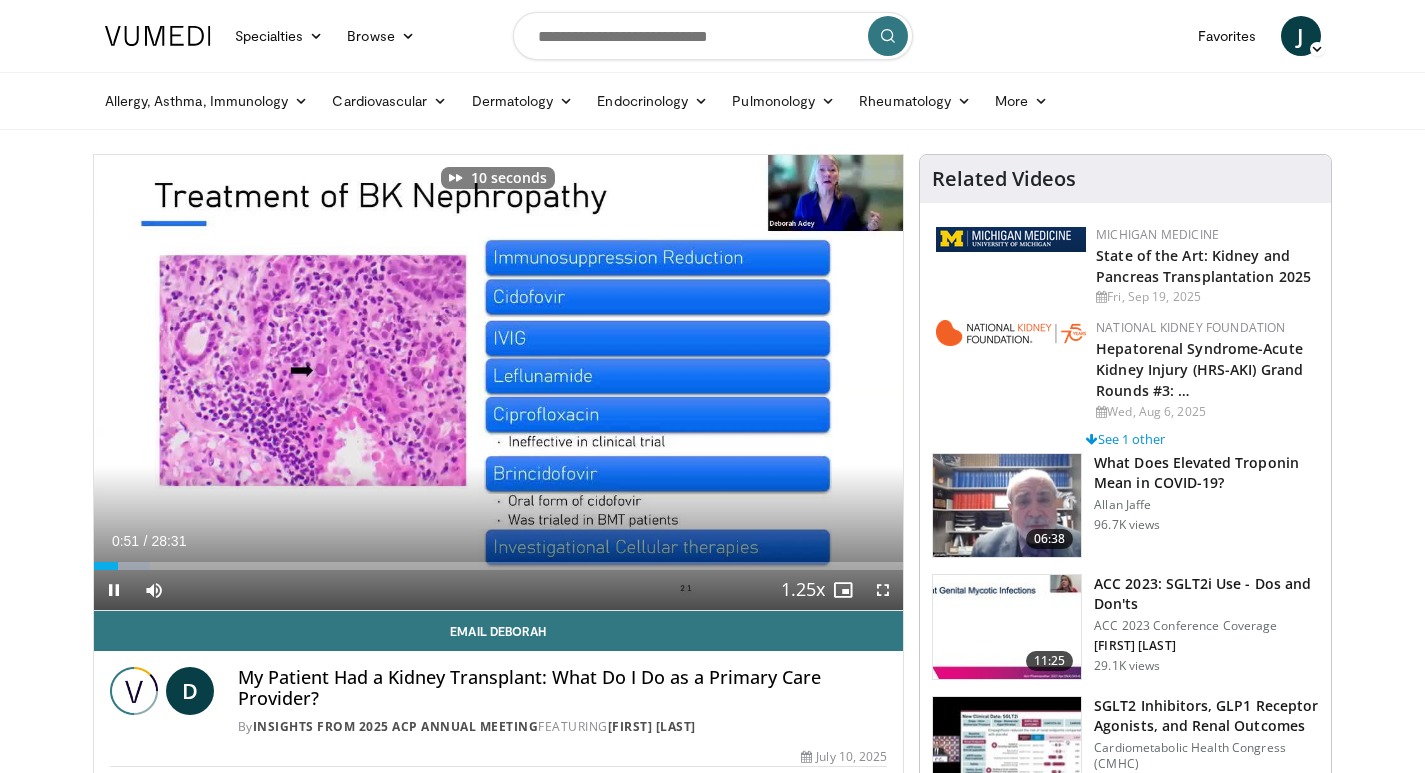 click at bounding box center [721, 382] 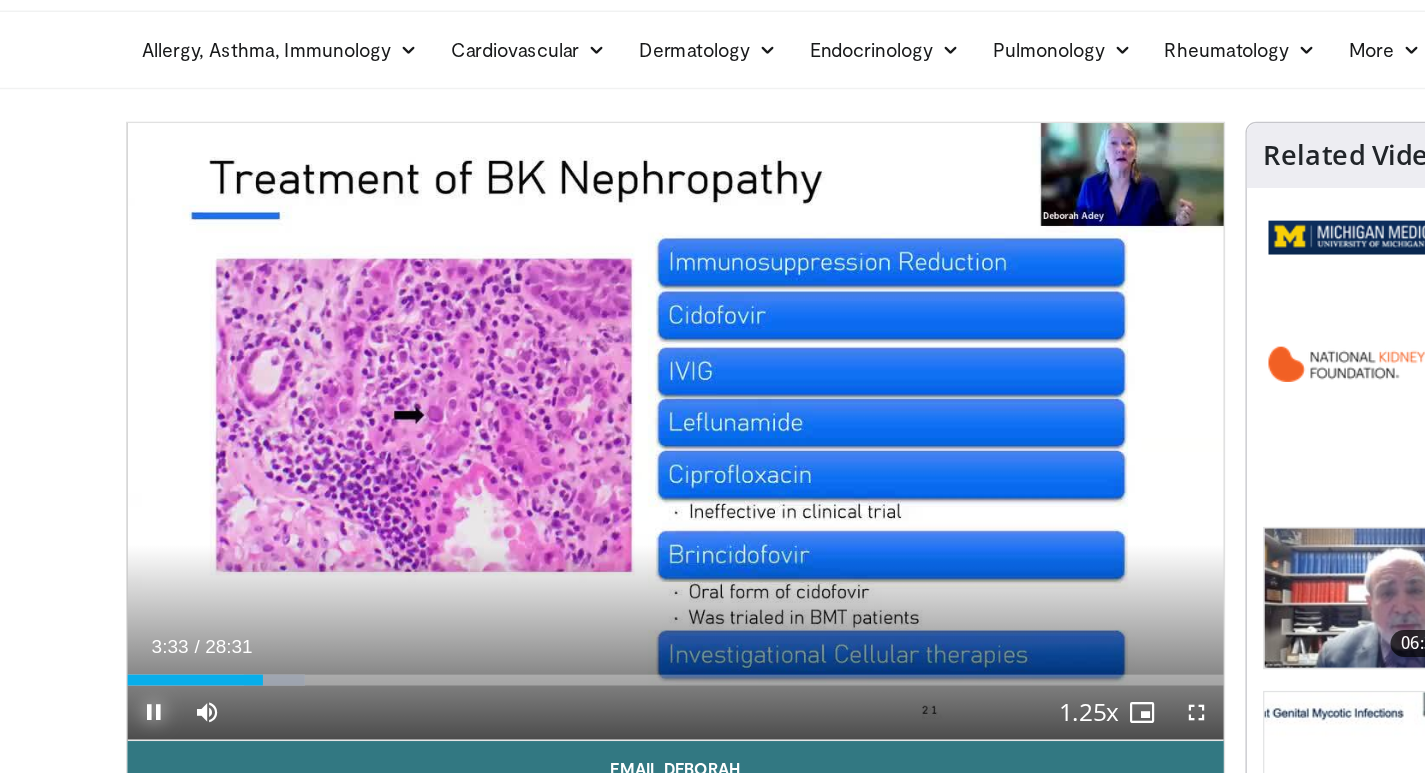 click at bounding box center [114, 590] 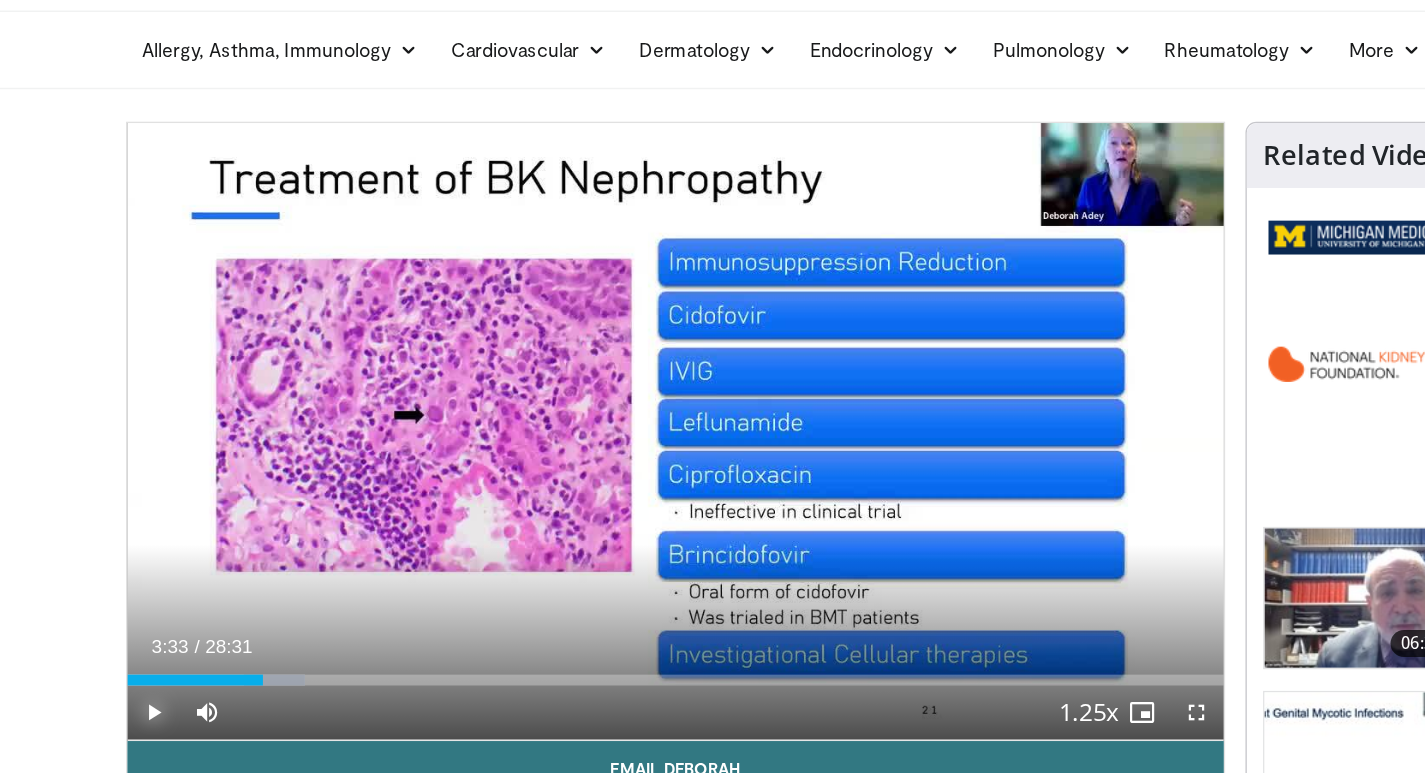 click at bounding box center (114, 590) 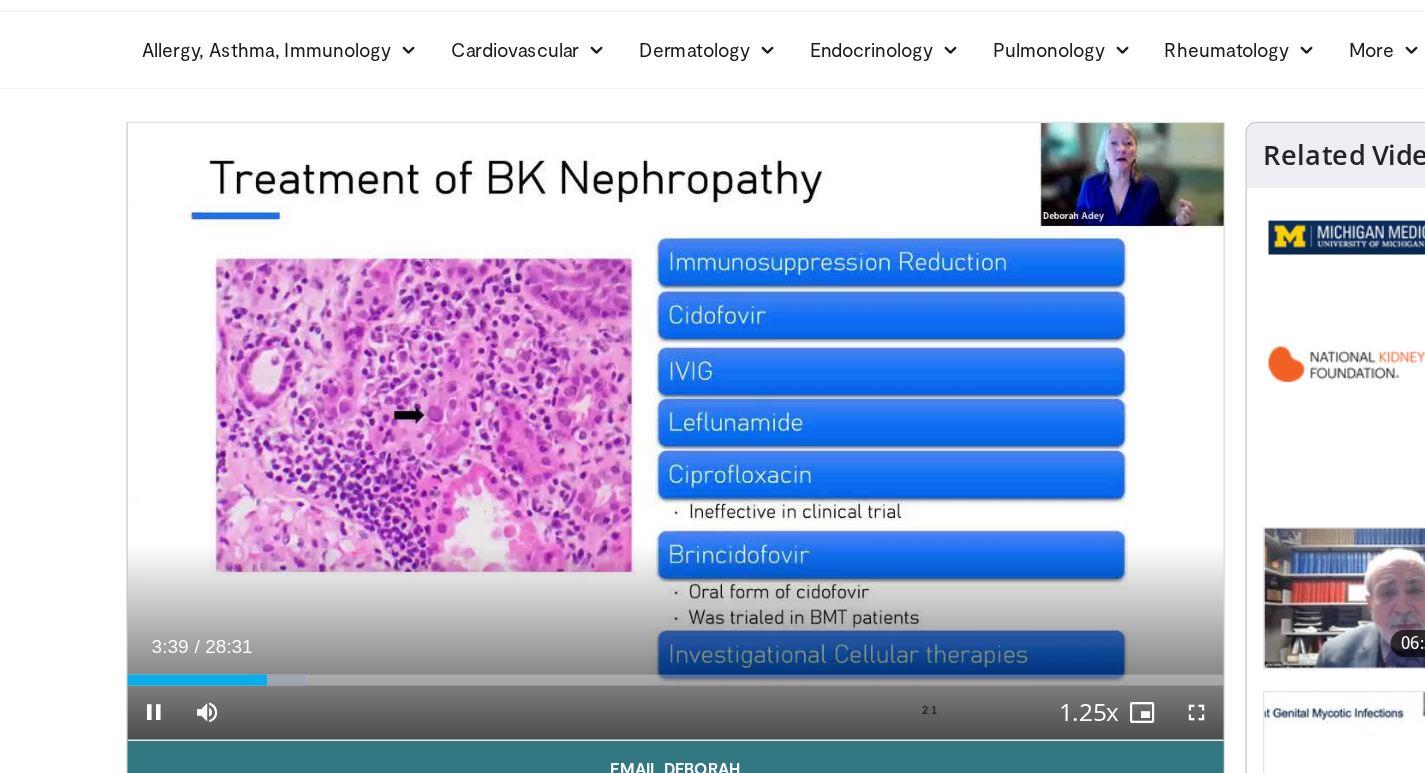 click at bounding box center (721, 382) 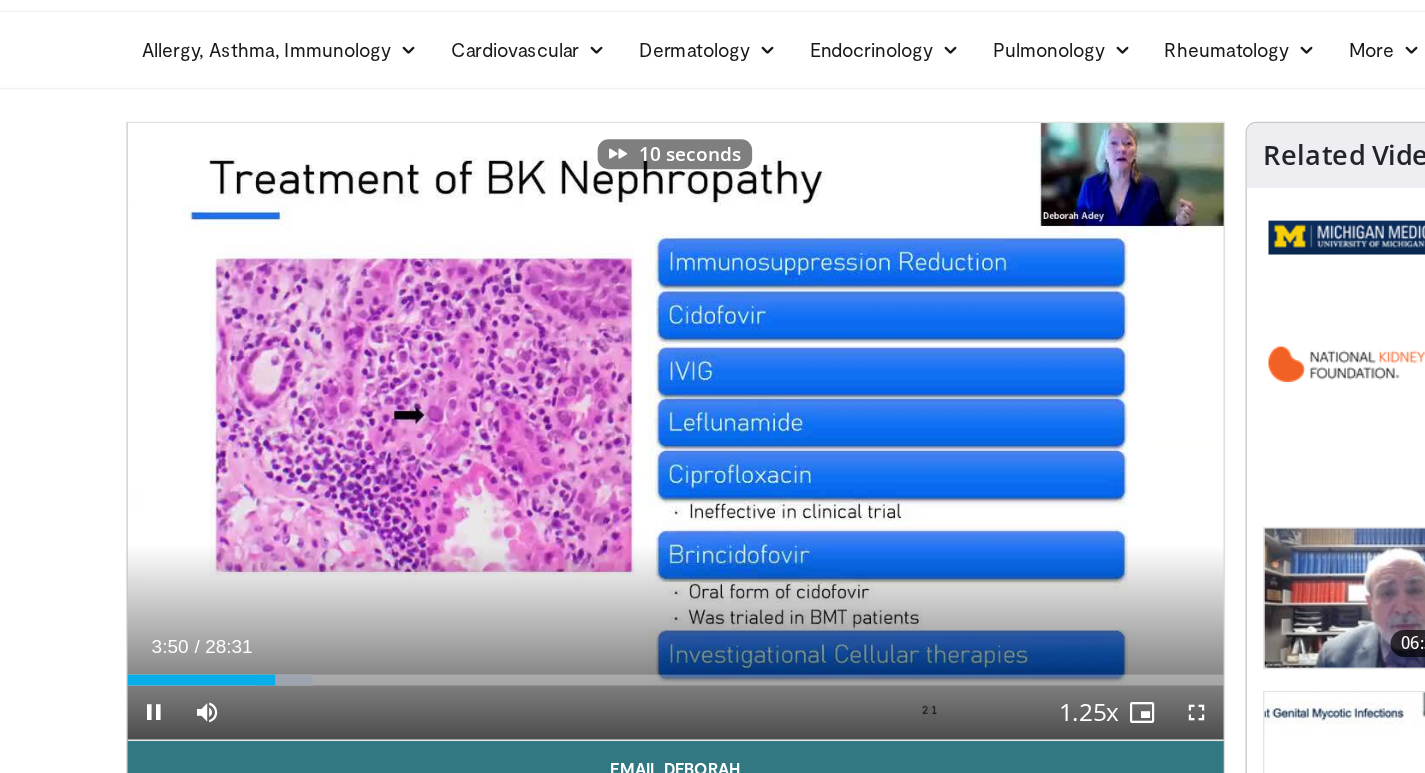 click at bounding box center (721, 382) 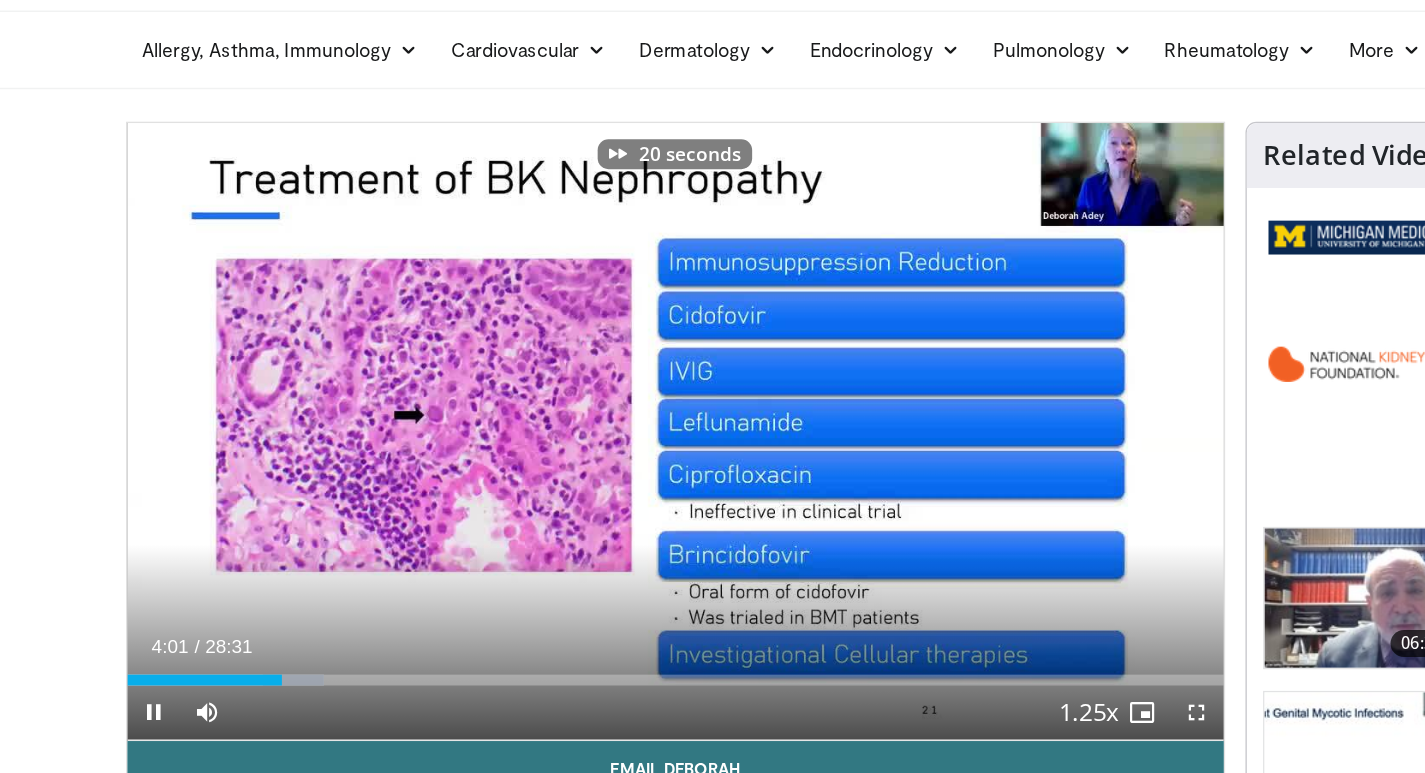 click at bounding box center (721, 382) 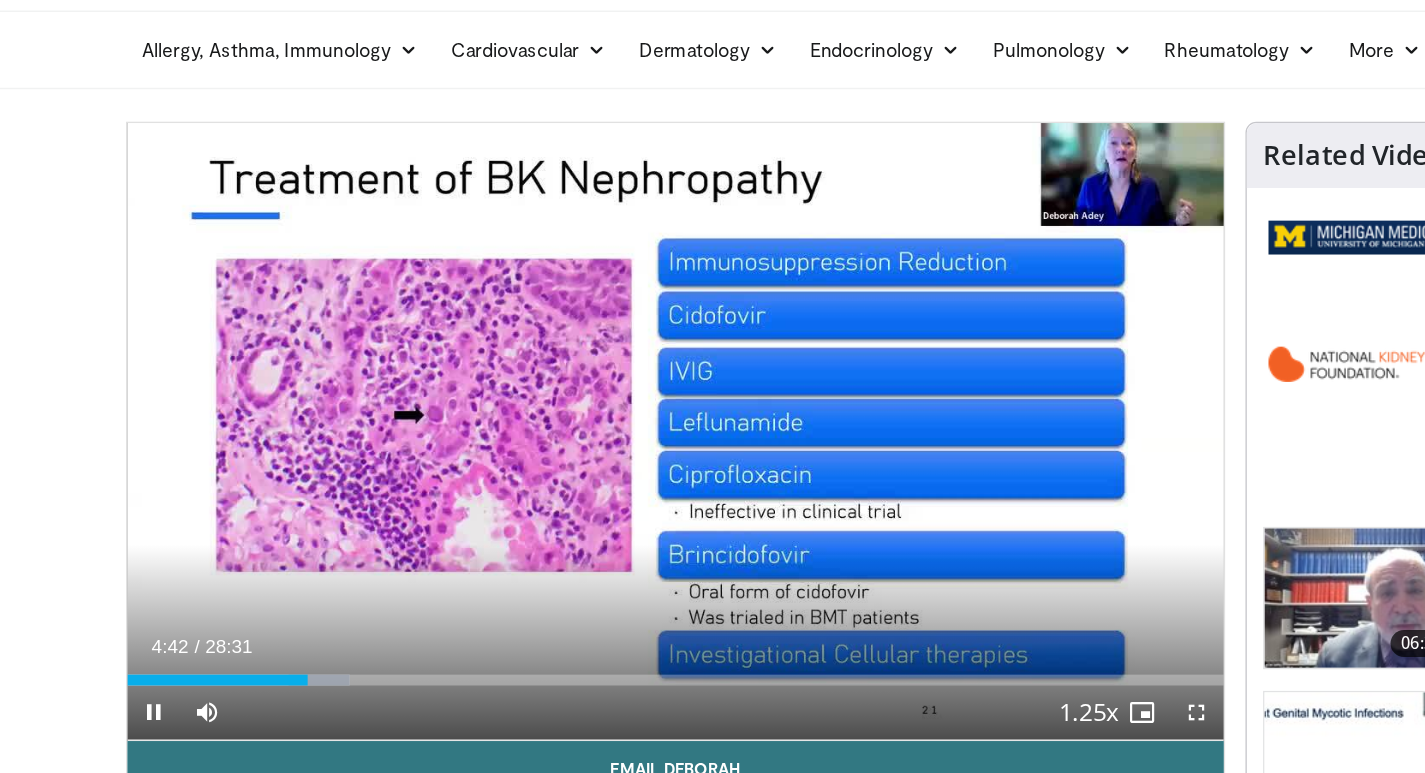 click at bounding box center (721, 382) 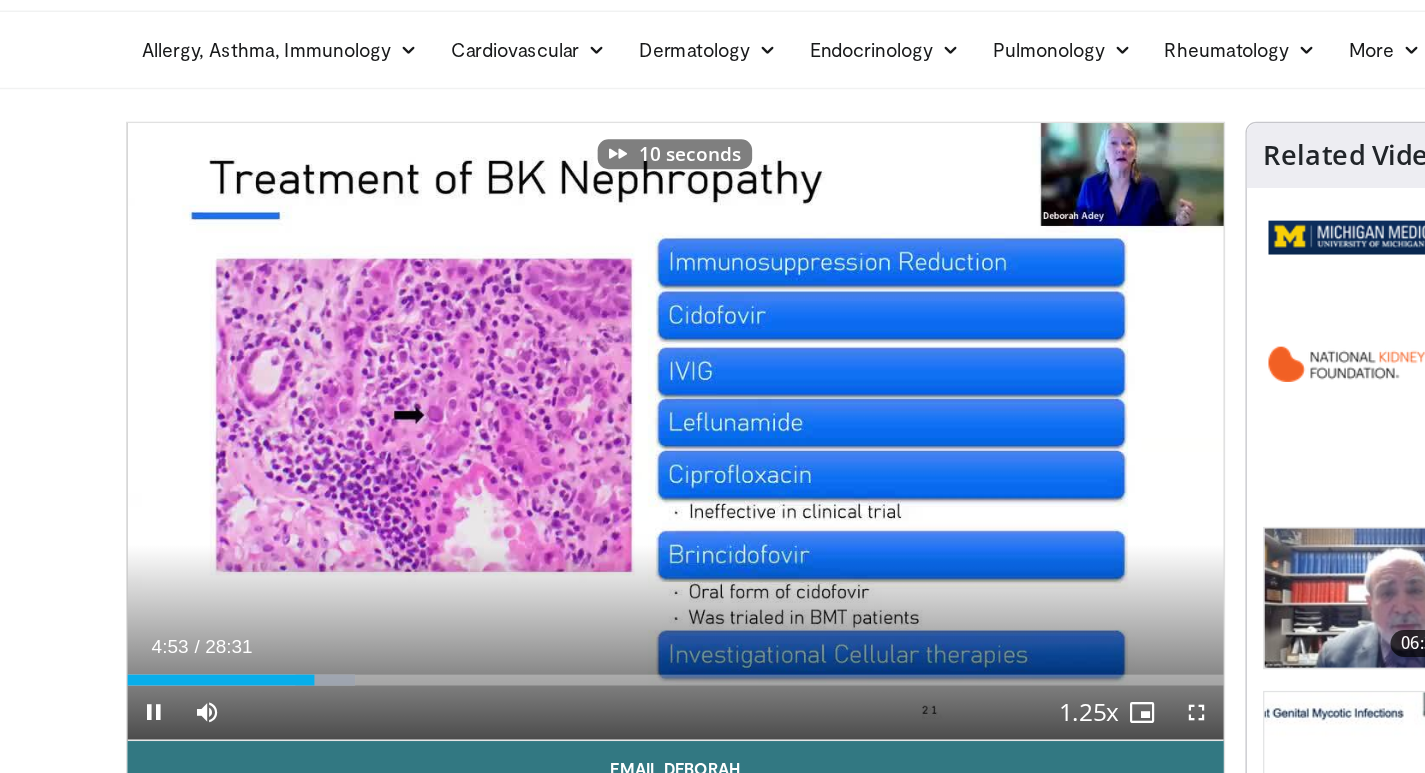 click at bounding box center [721, 382] 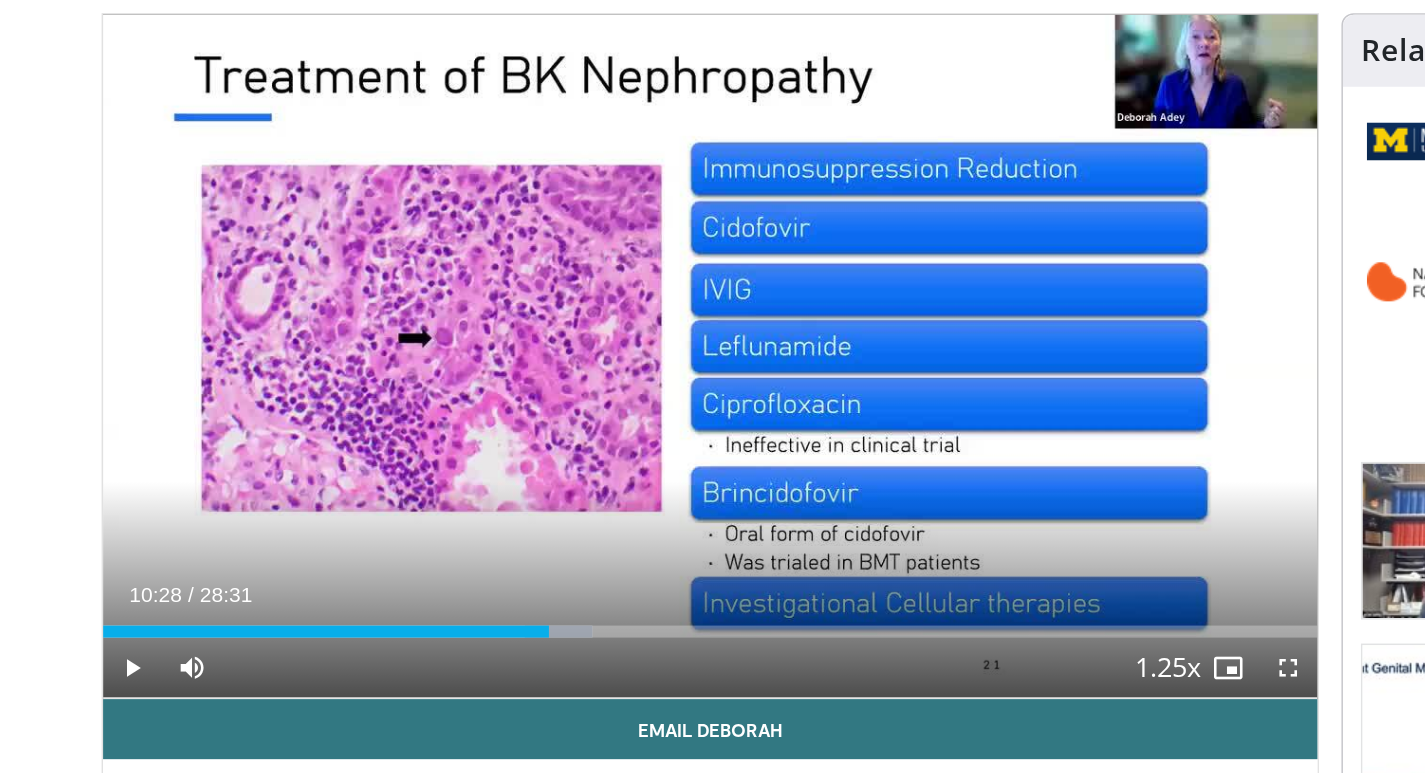 click at bounding box center [498, 382] 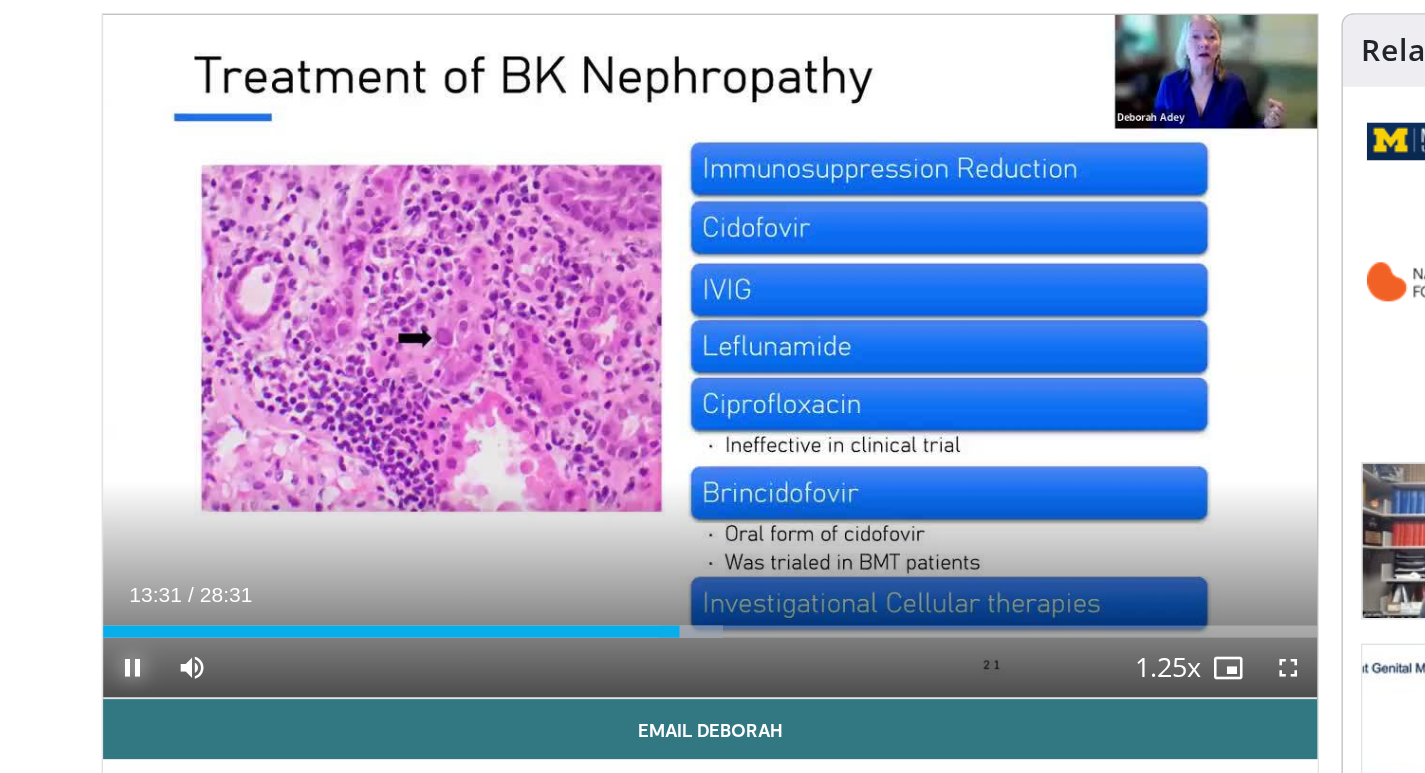 click at bounding box center (114, 590) 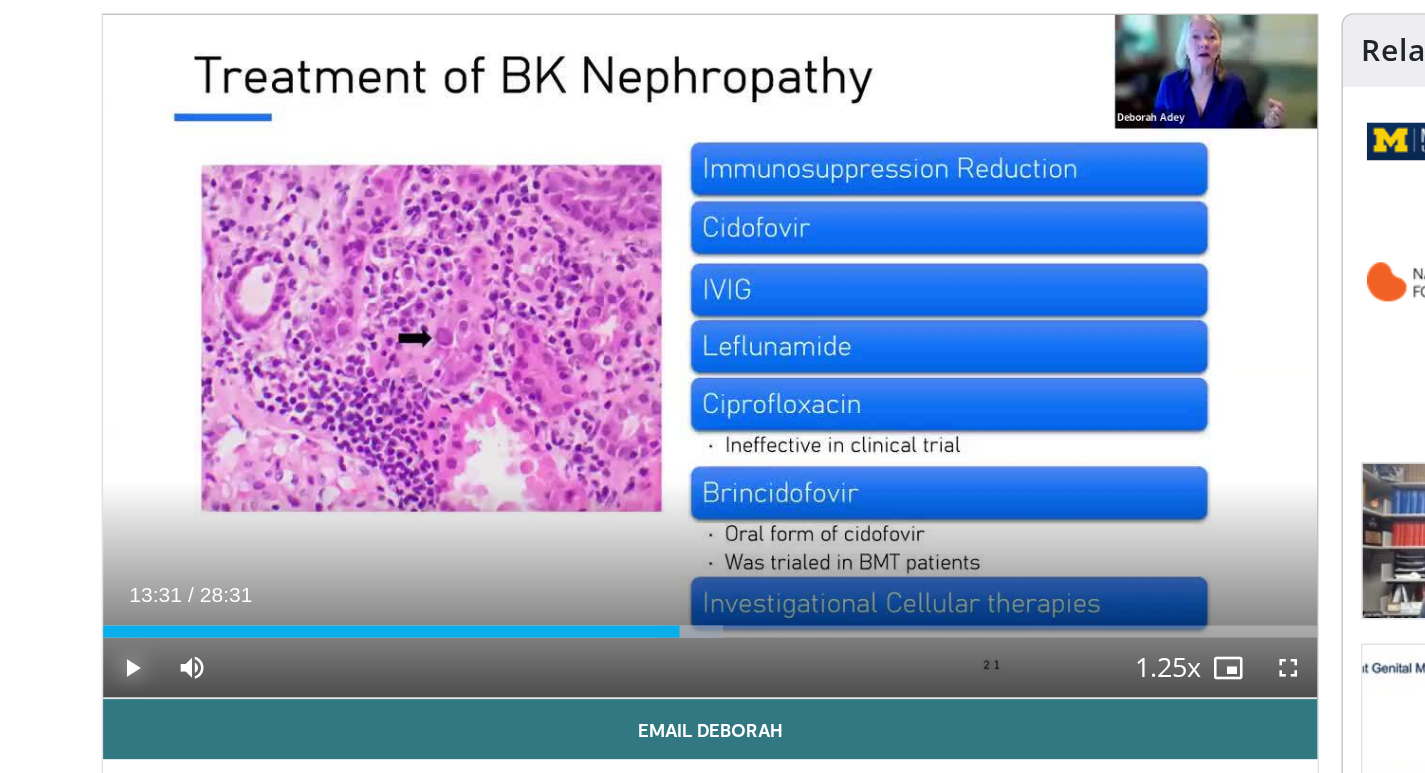click at bounding box center [114, 590] 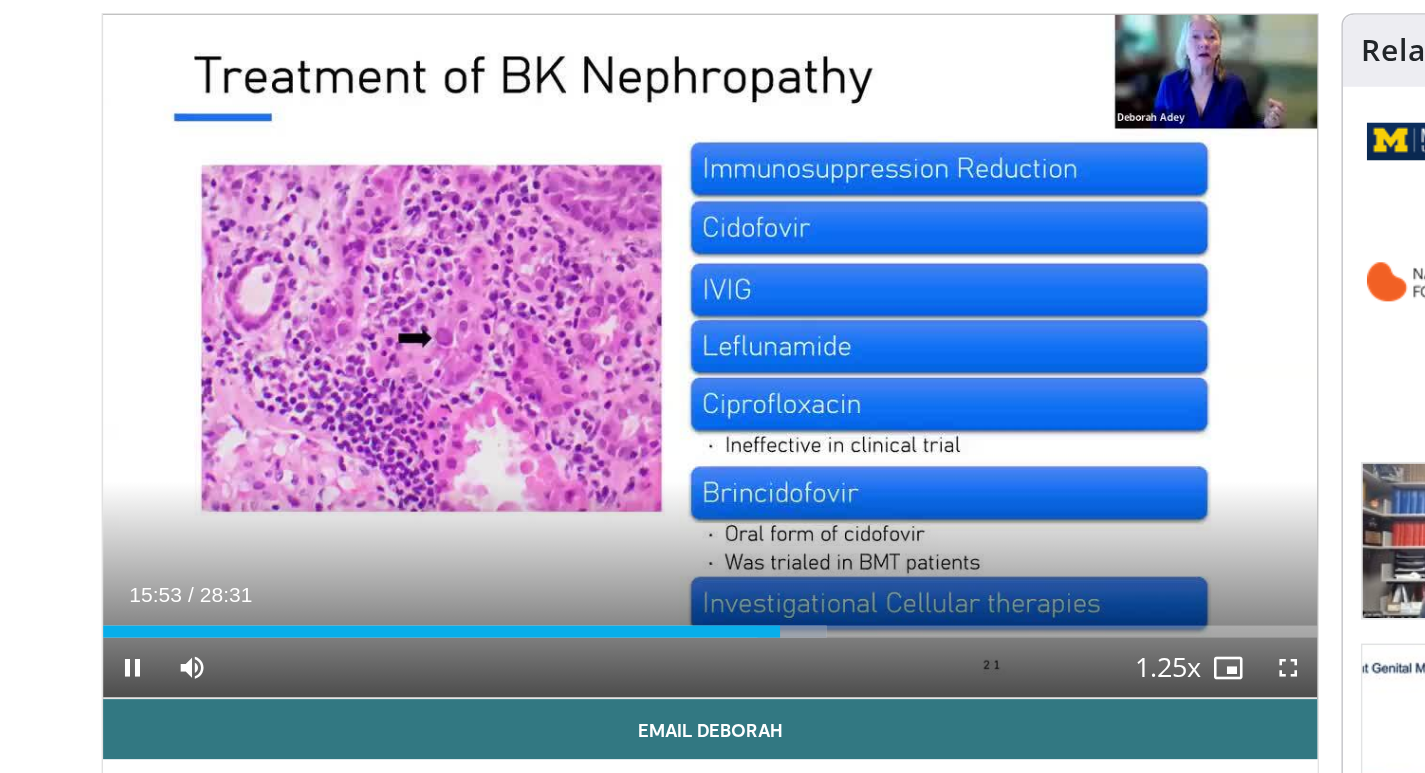 click at bounding box center (721, 382) 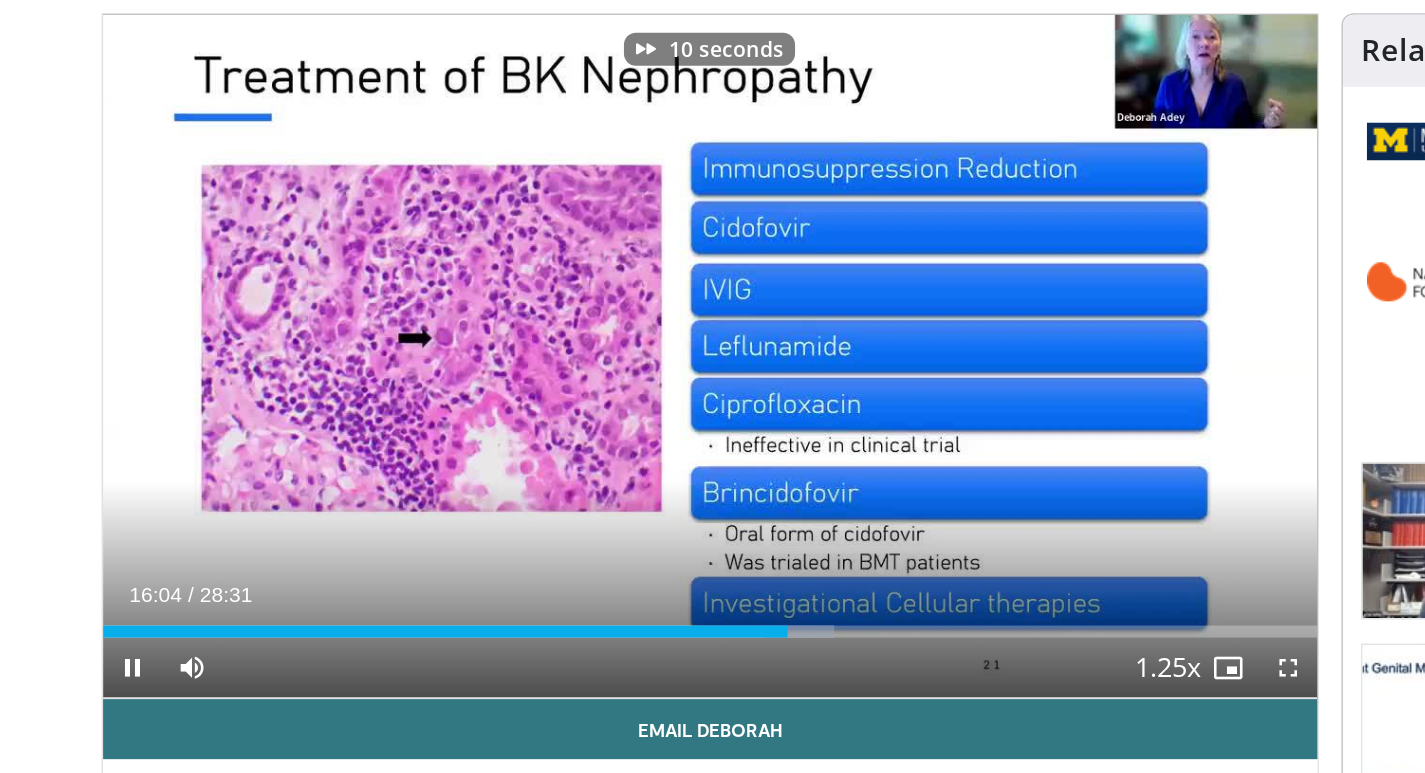 click at bounding box center (721, 382) 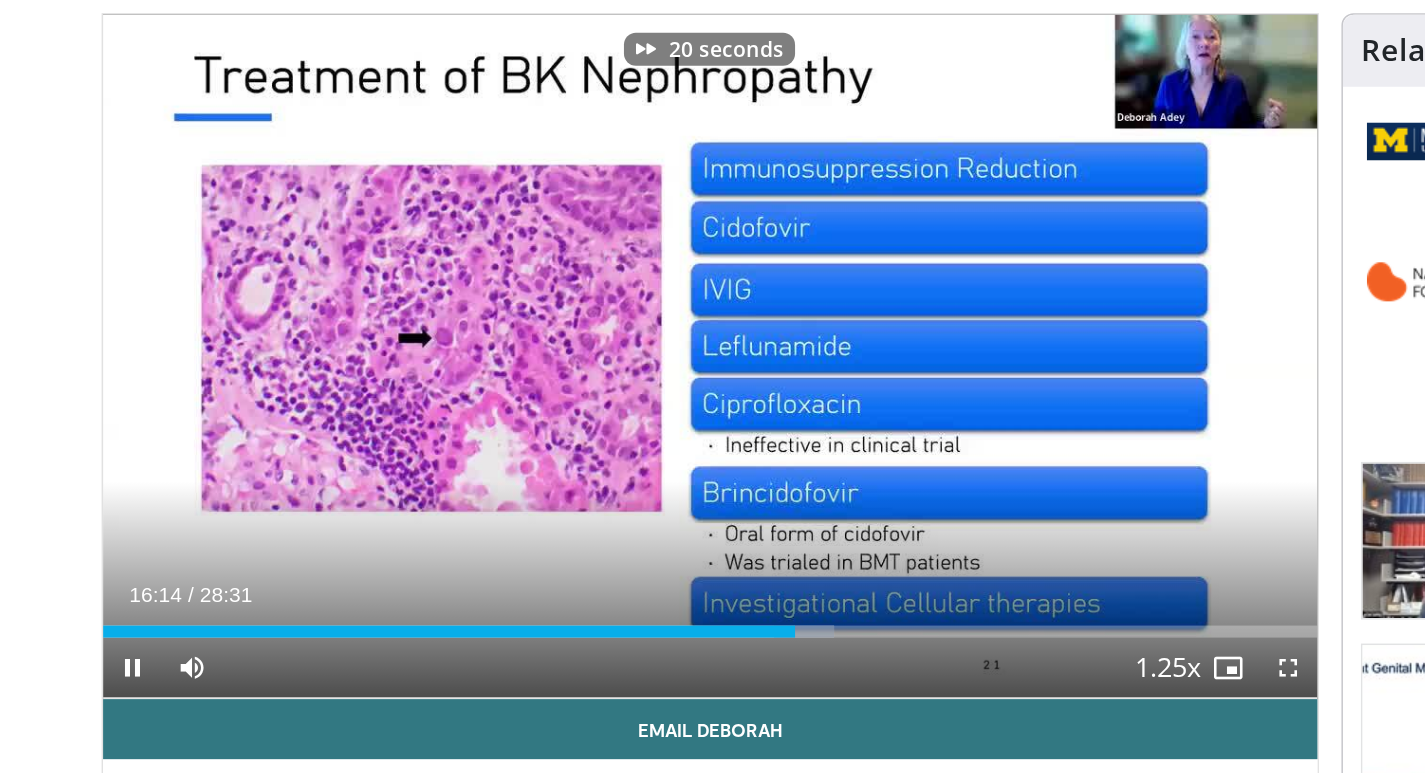 click at bounding box center [721, 382] 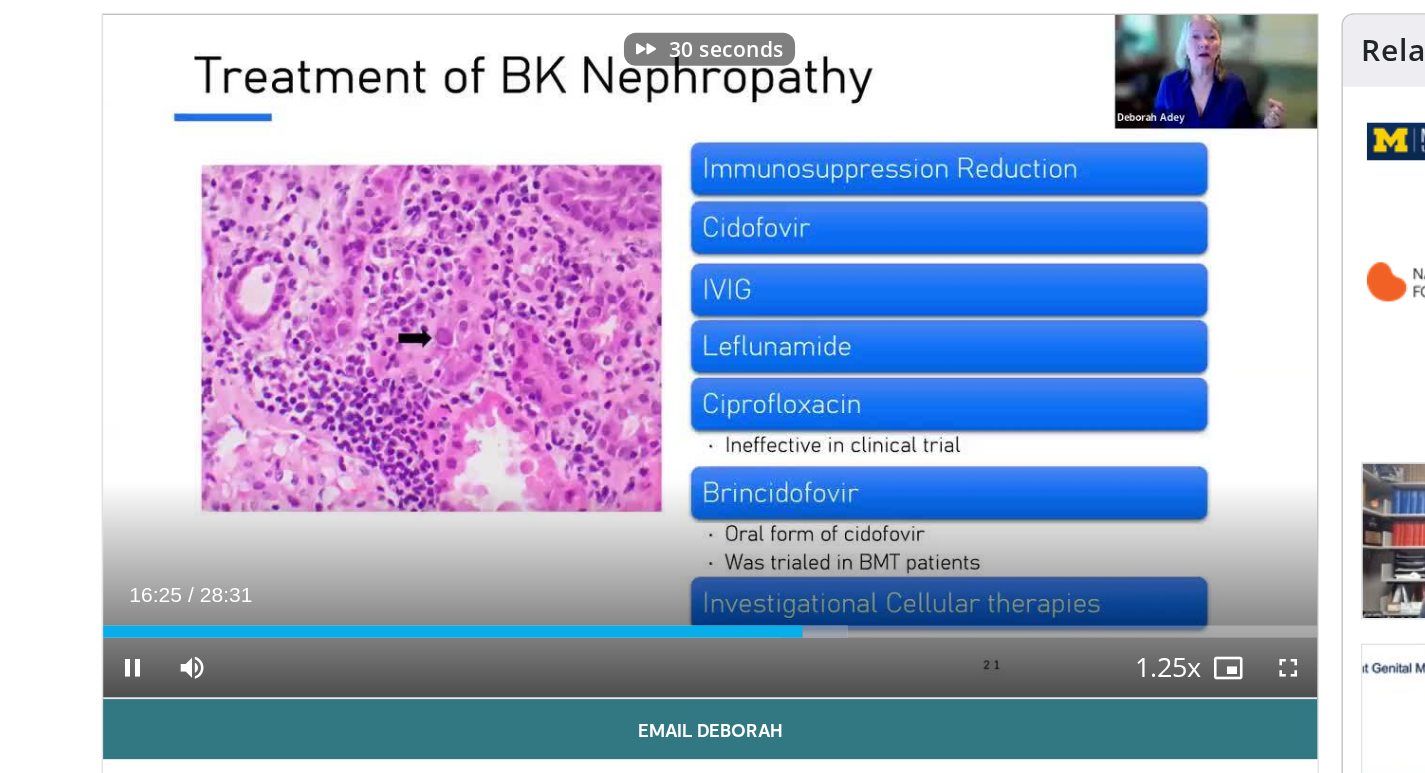 click at bounding box center [721, 382] 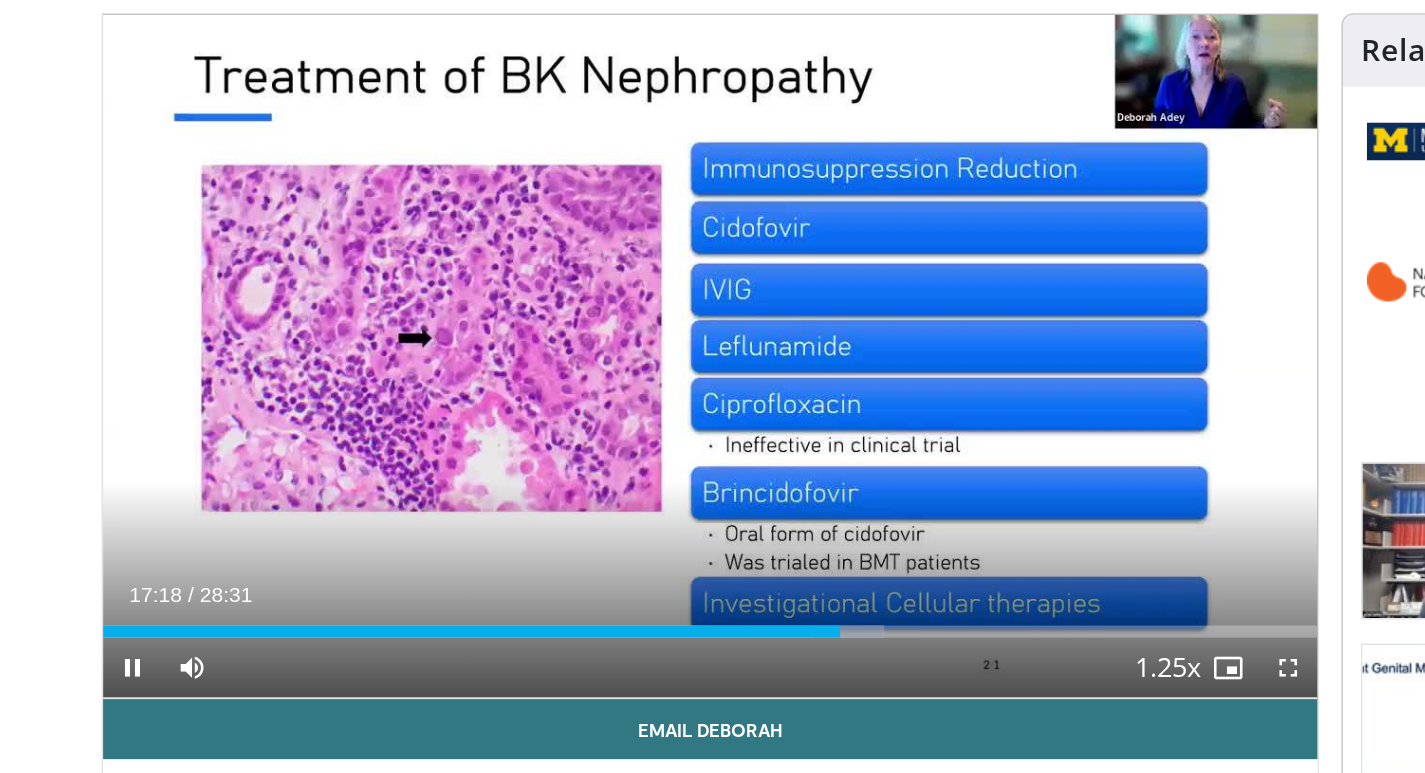 click at bounding box center (721, 382) 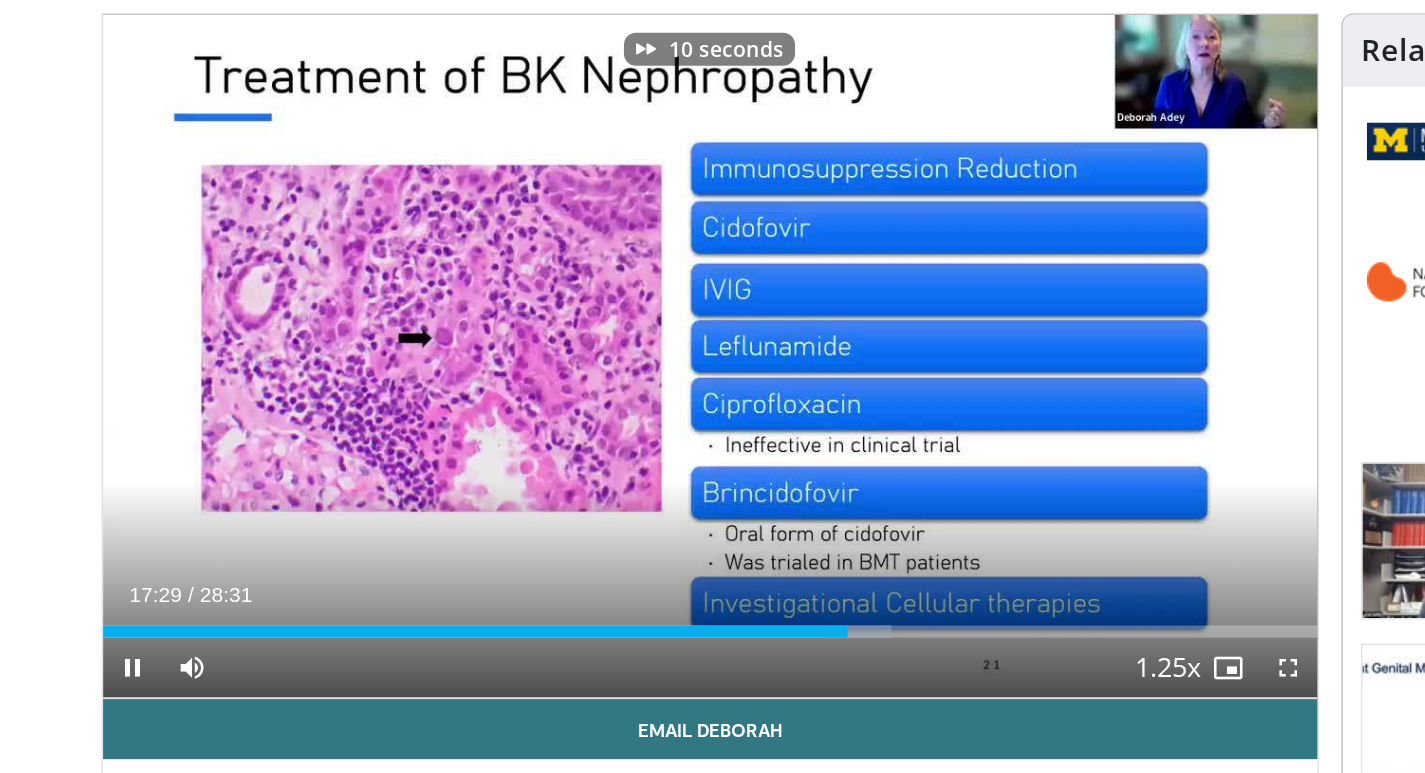 click at bounding box center [721, 382] 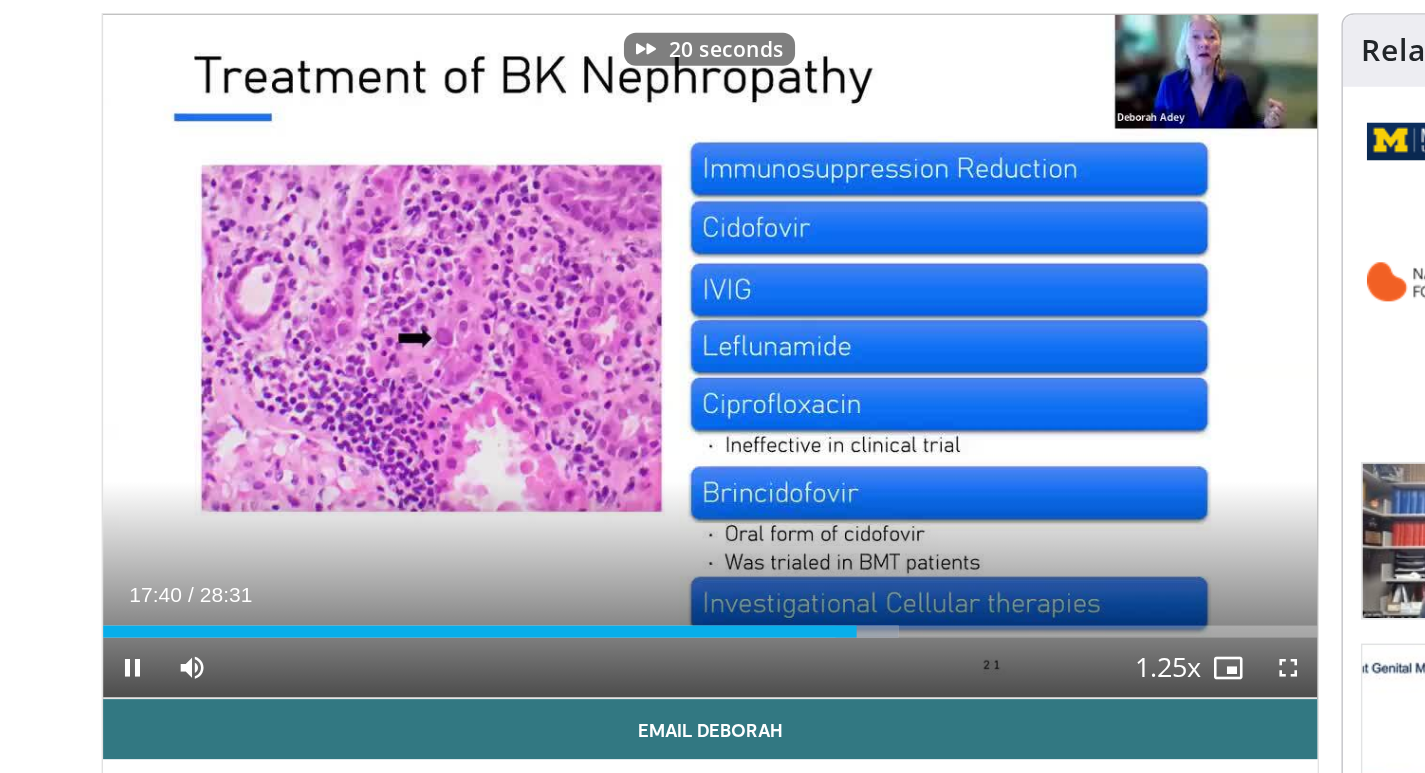 click at bounding box center (721, 382) 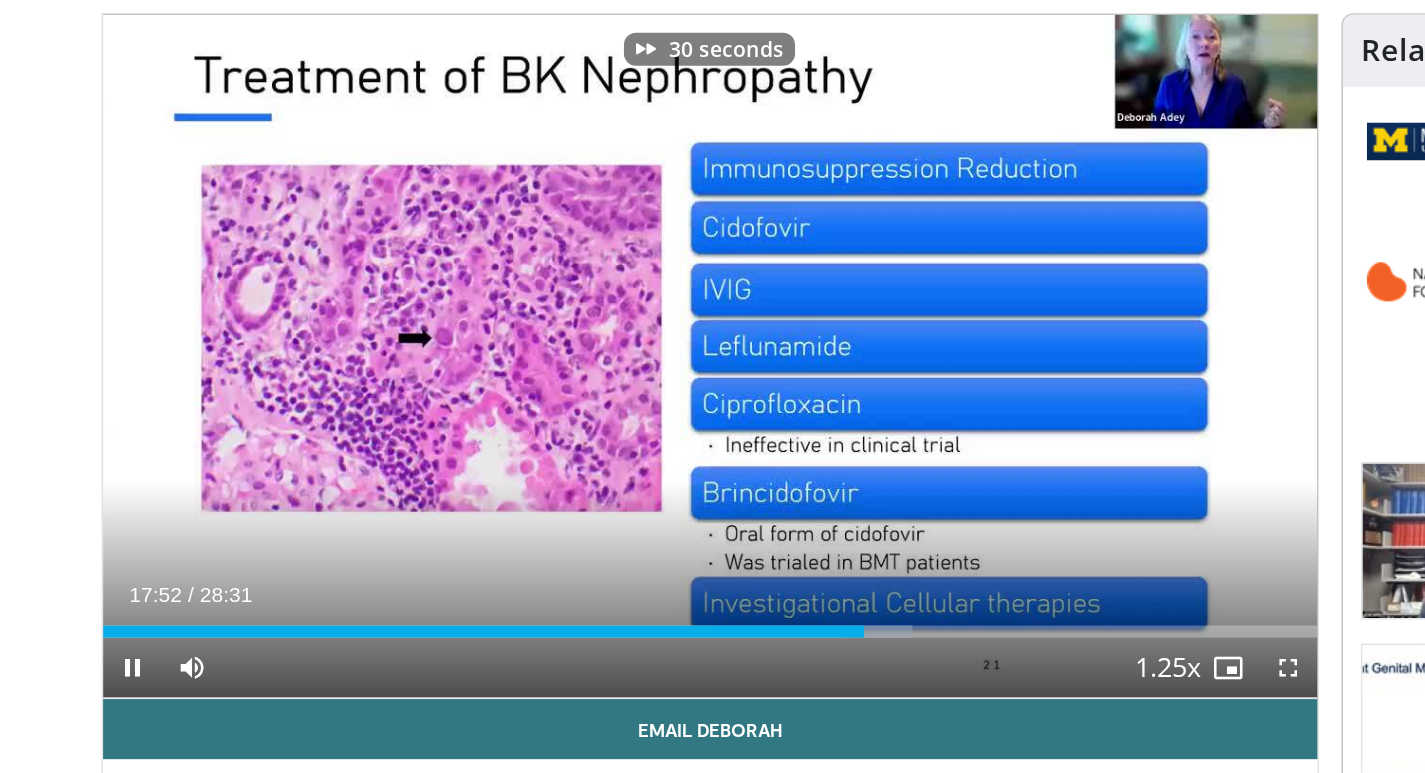 click at bounding box center [721, 382] 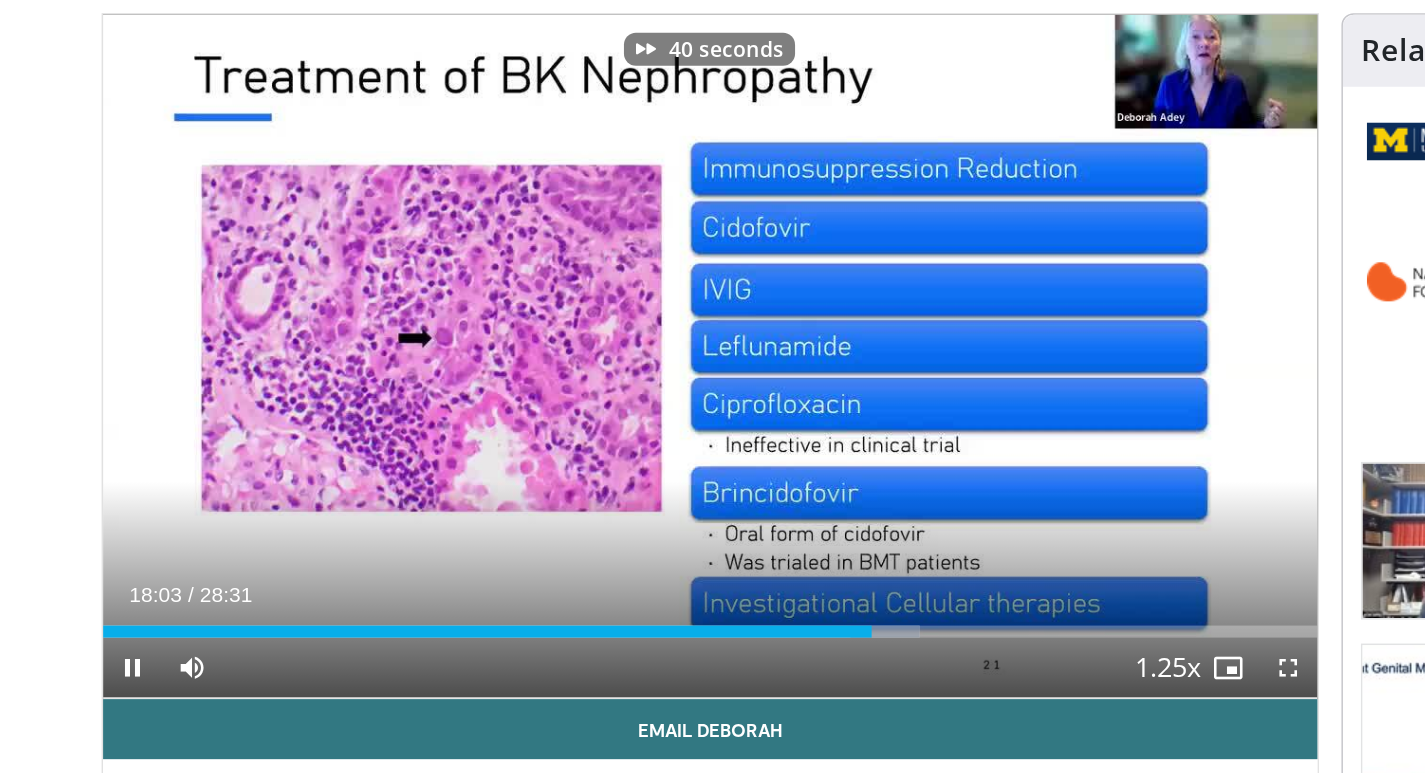click at bounding box center (721, 382) 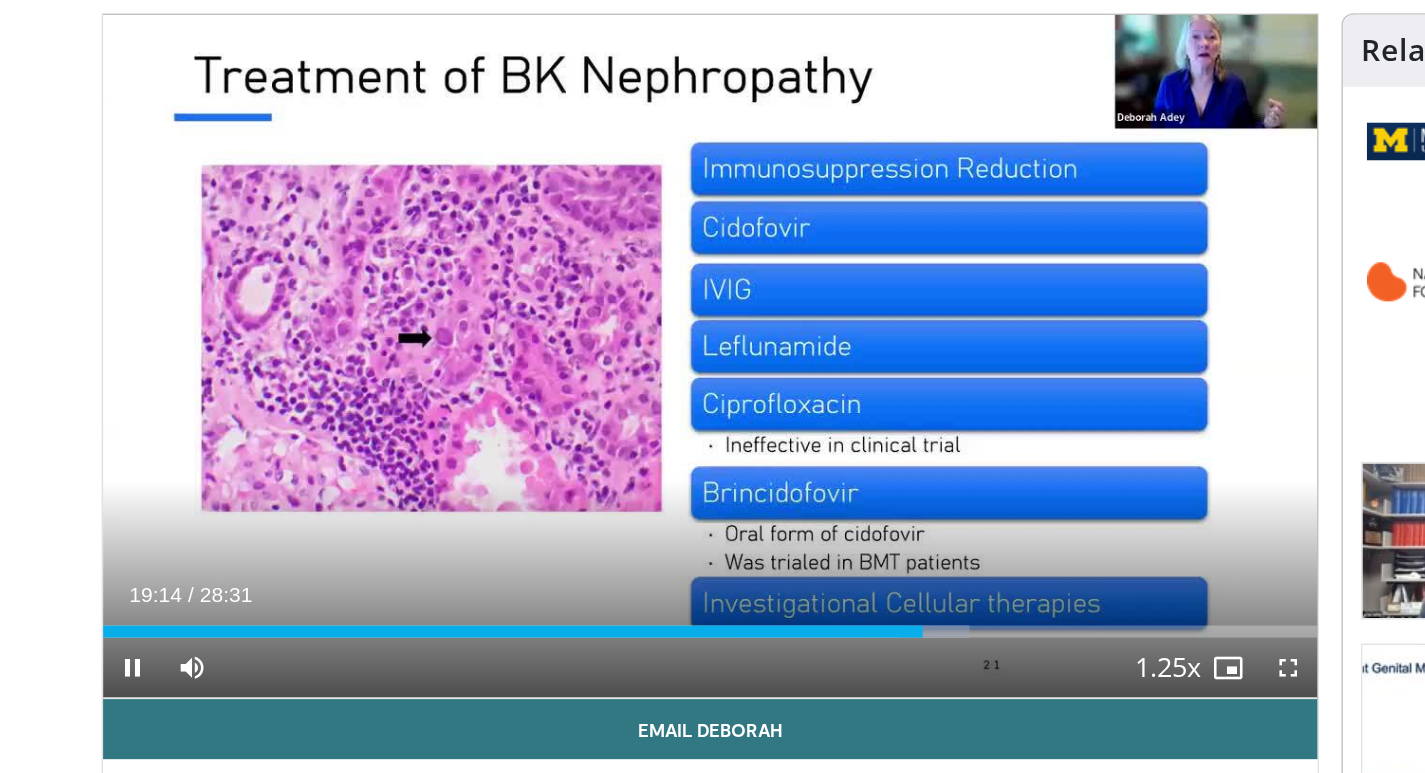 click at bounding box center (721, 382) 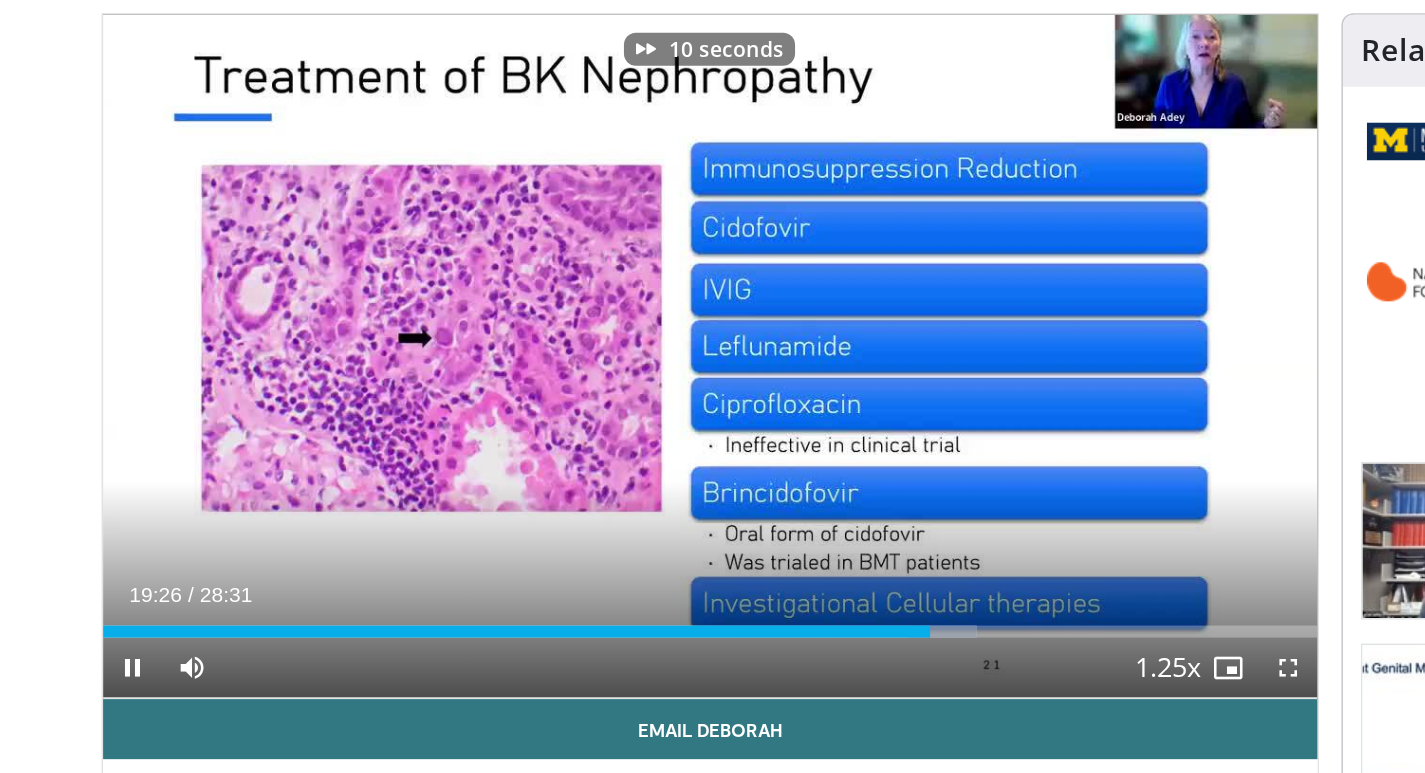 click at bounding box center [721, 382] 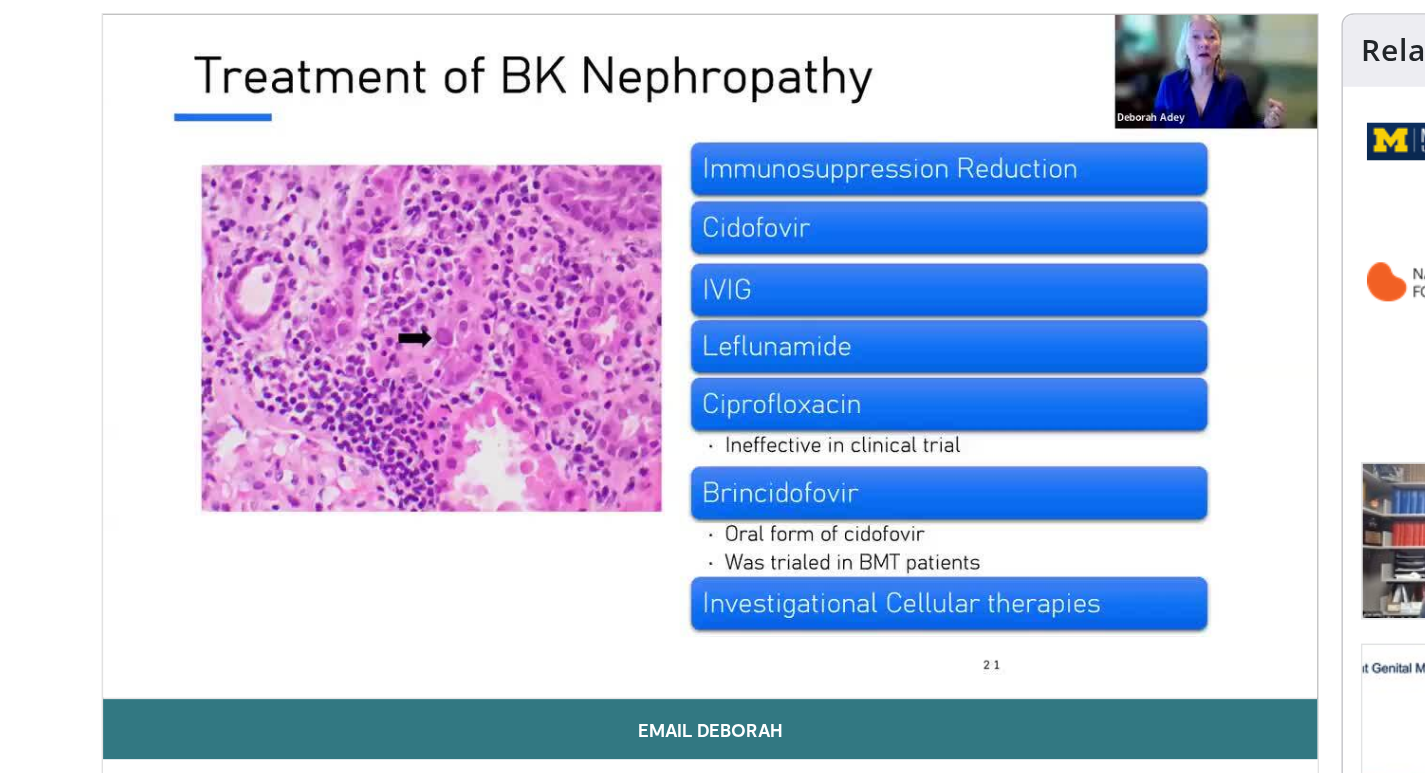 click on "20 seconds
Tap to unmute" at bounding box center [499, 382] 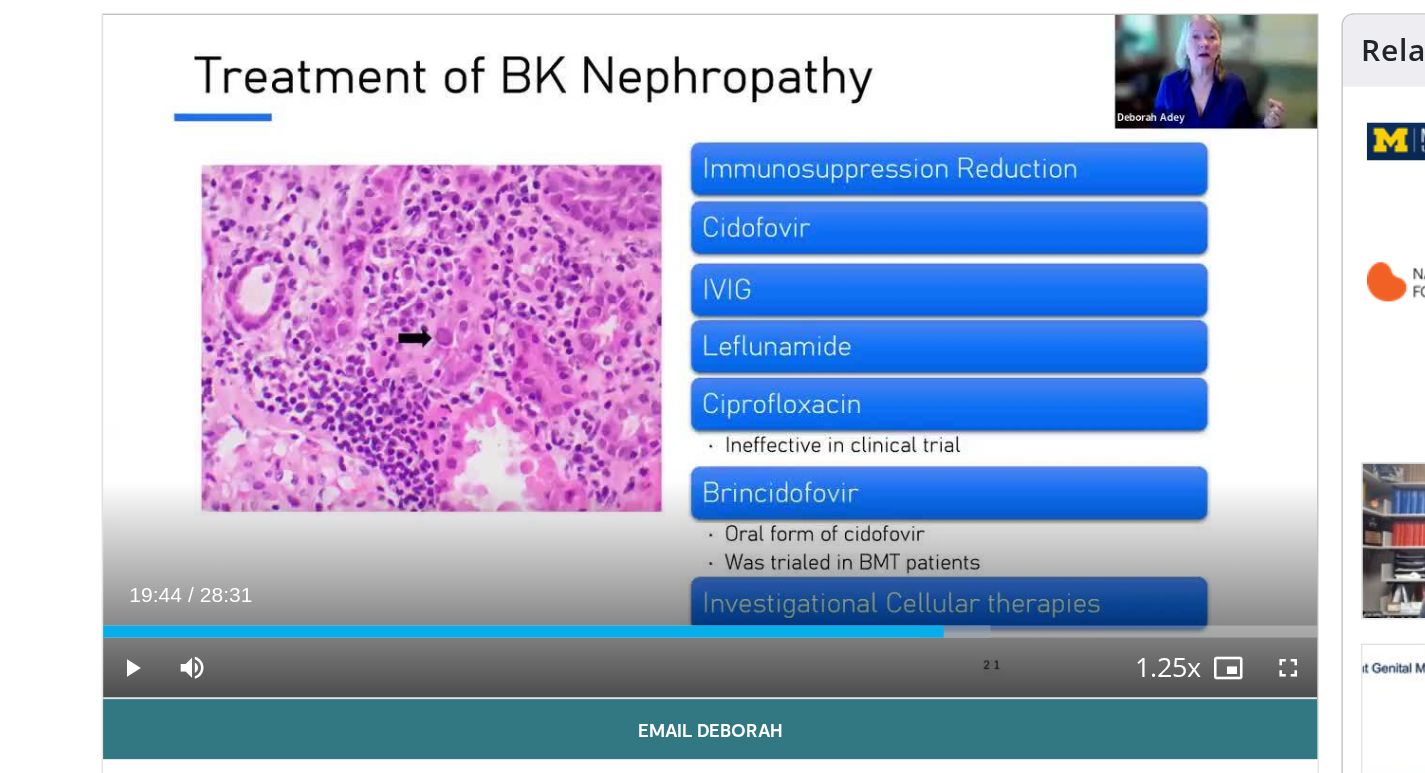 click at bounding box center (498, 382) 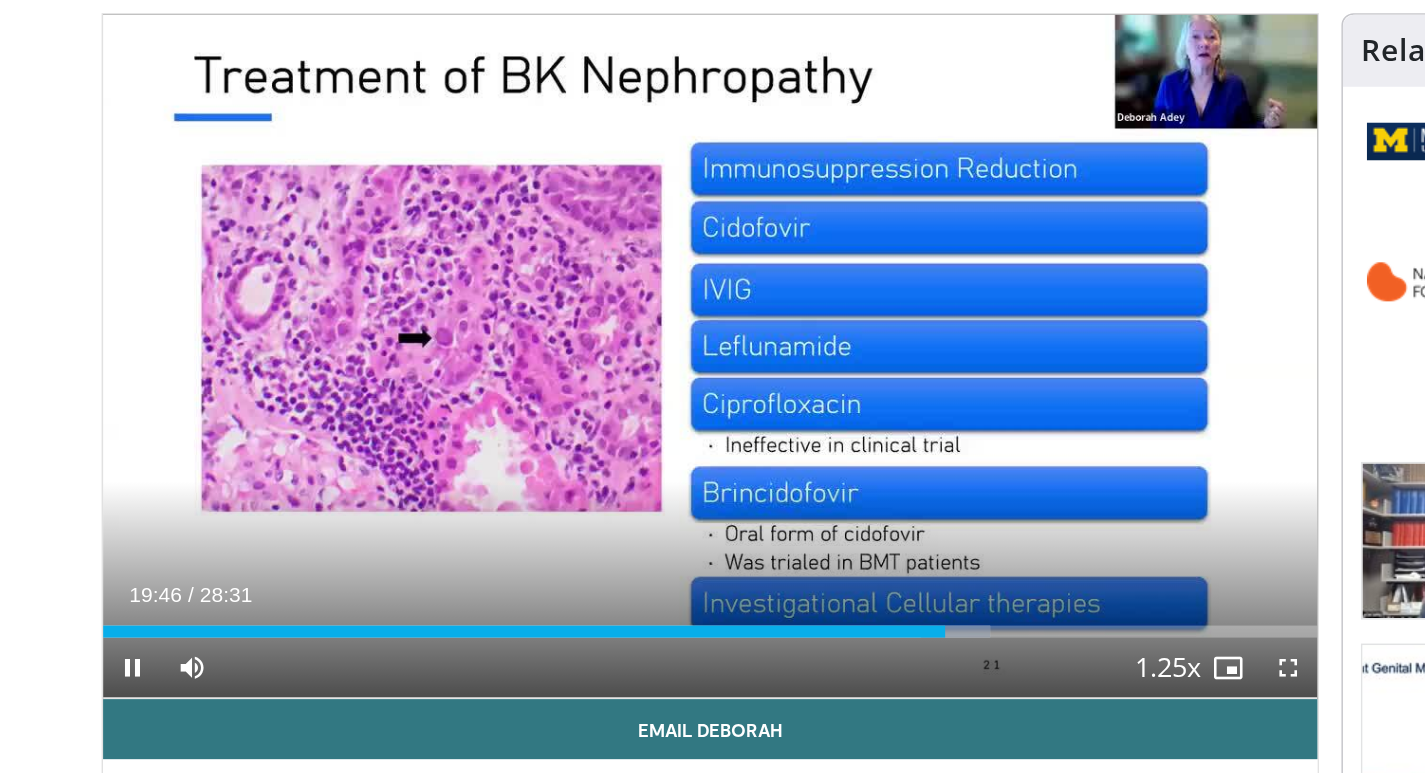 click at bounding box center [721, 382] 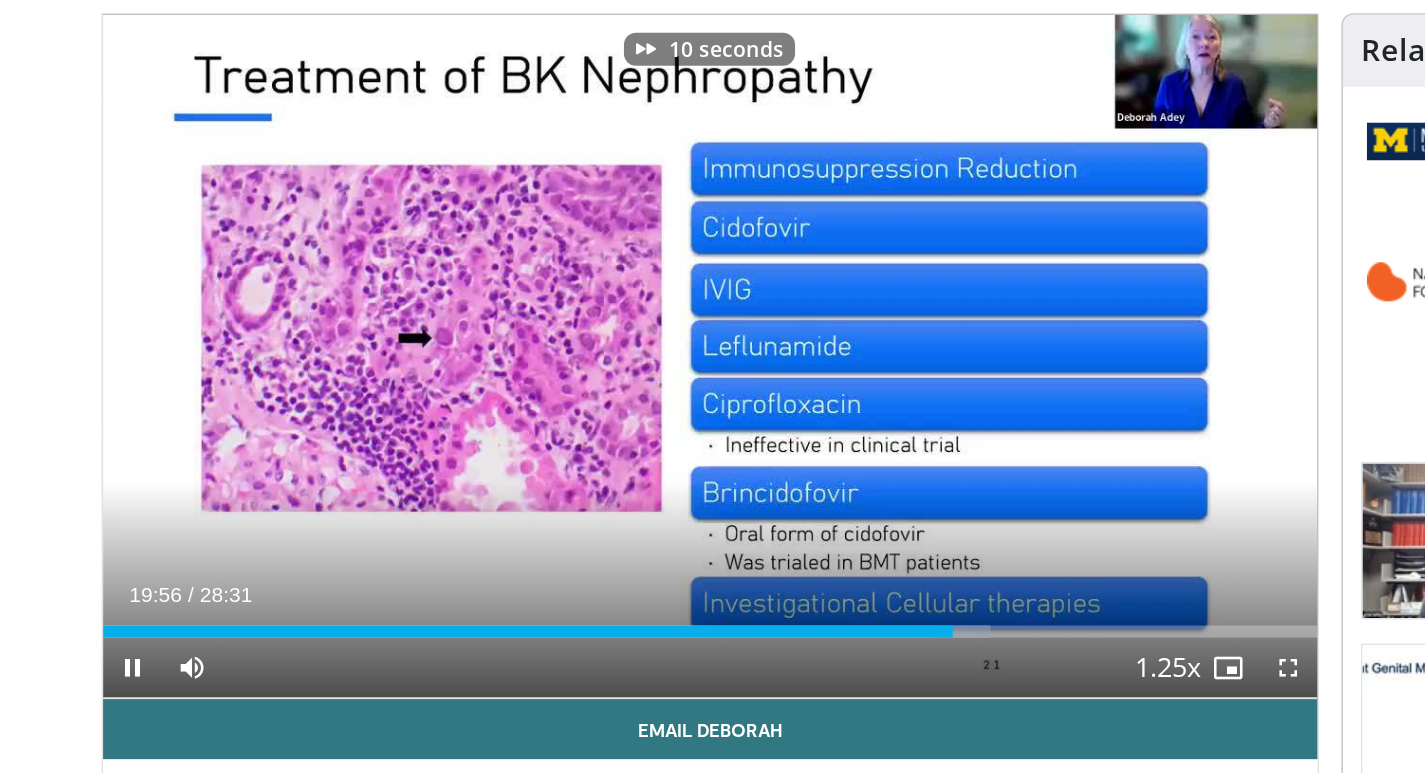 click at bounding box center [721, 382] 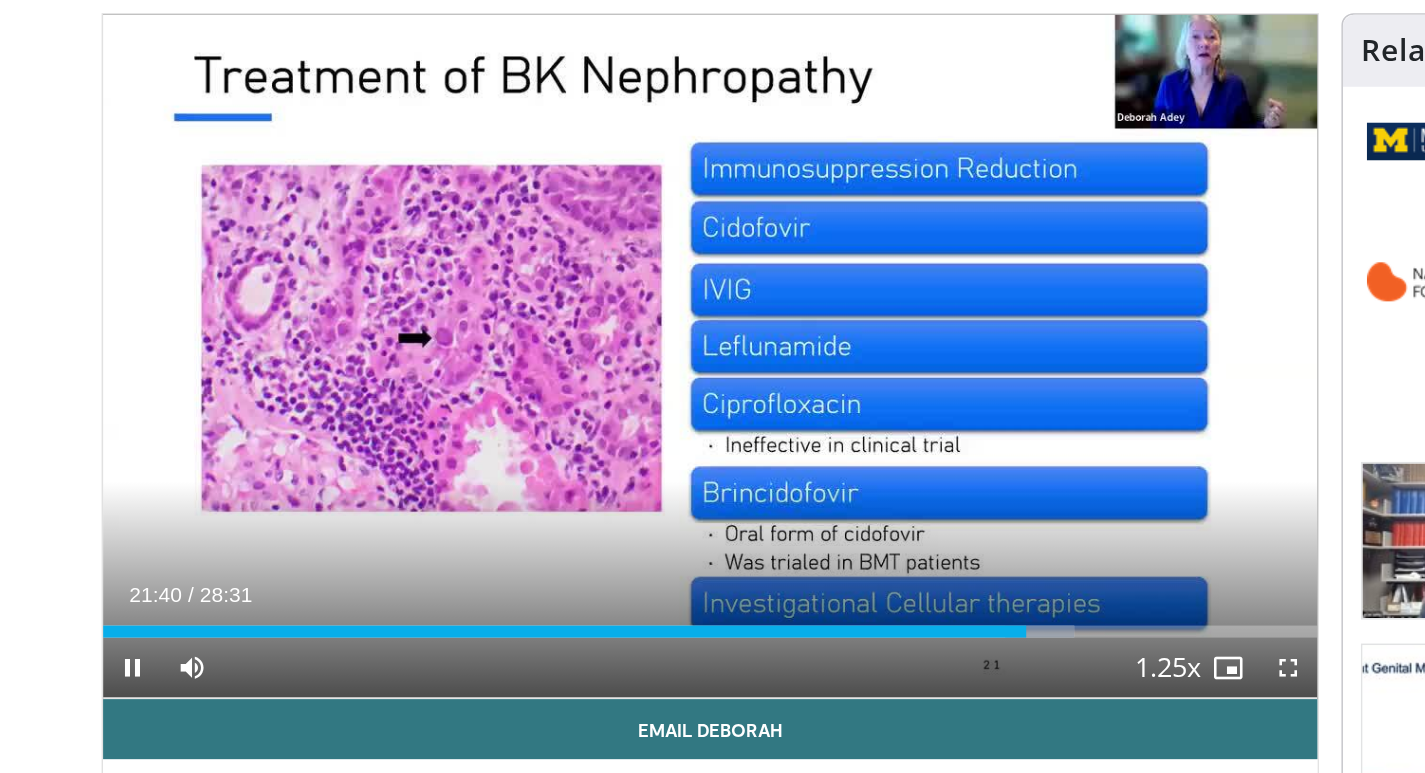 click at bounding box center [721, 382] 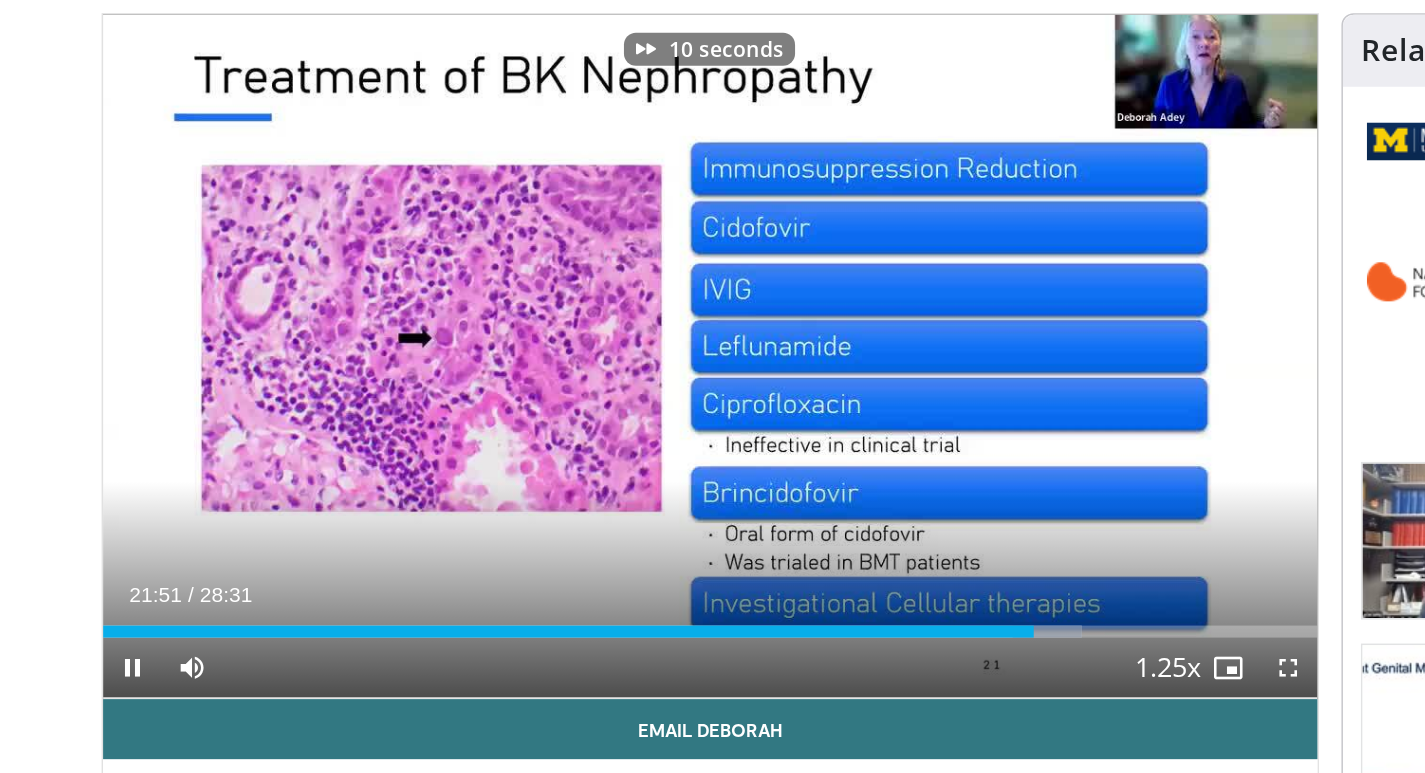 click at bounding box center [721, 382] 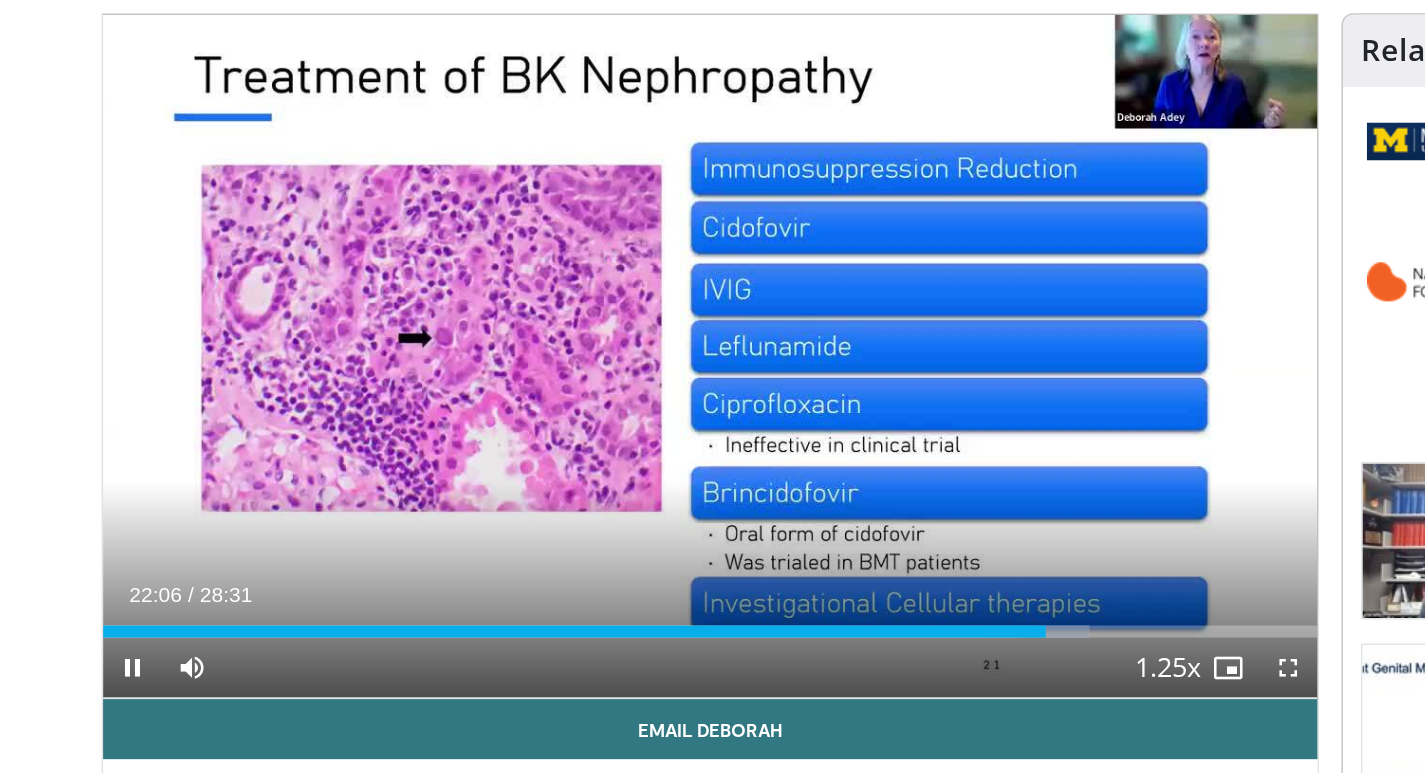 click at bounding box center (721, 382) 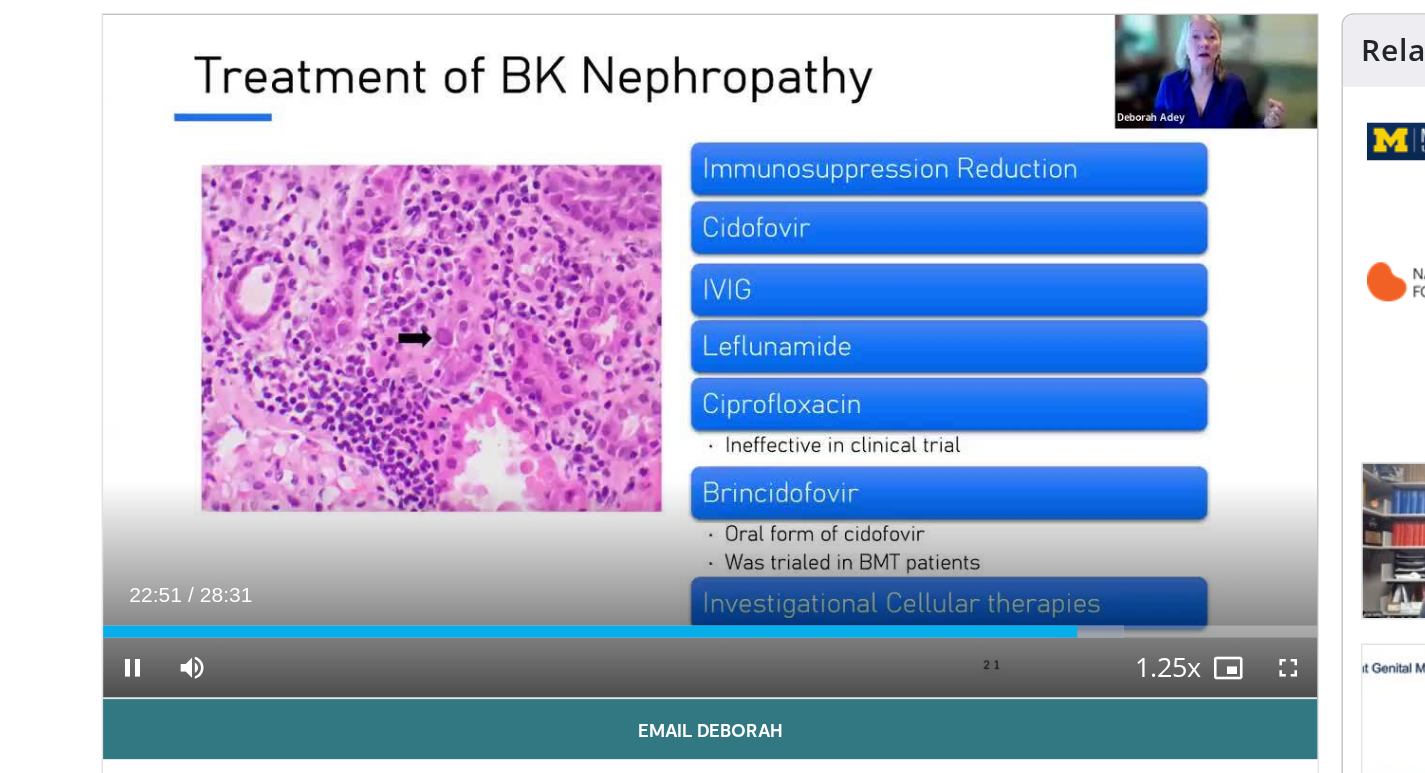 click at bounding box center (721, 382) 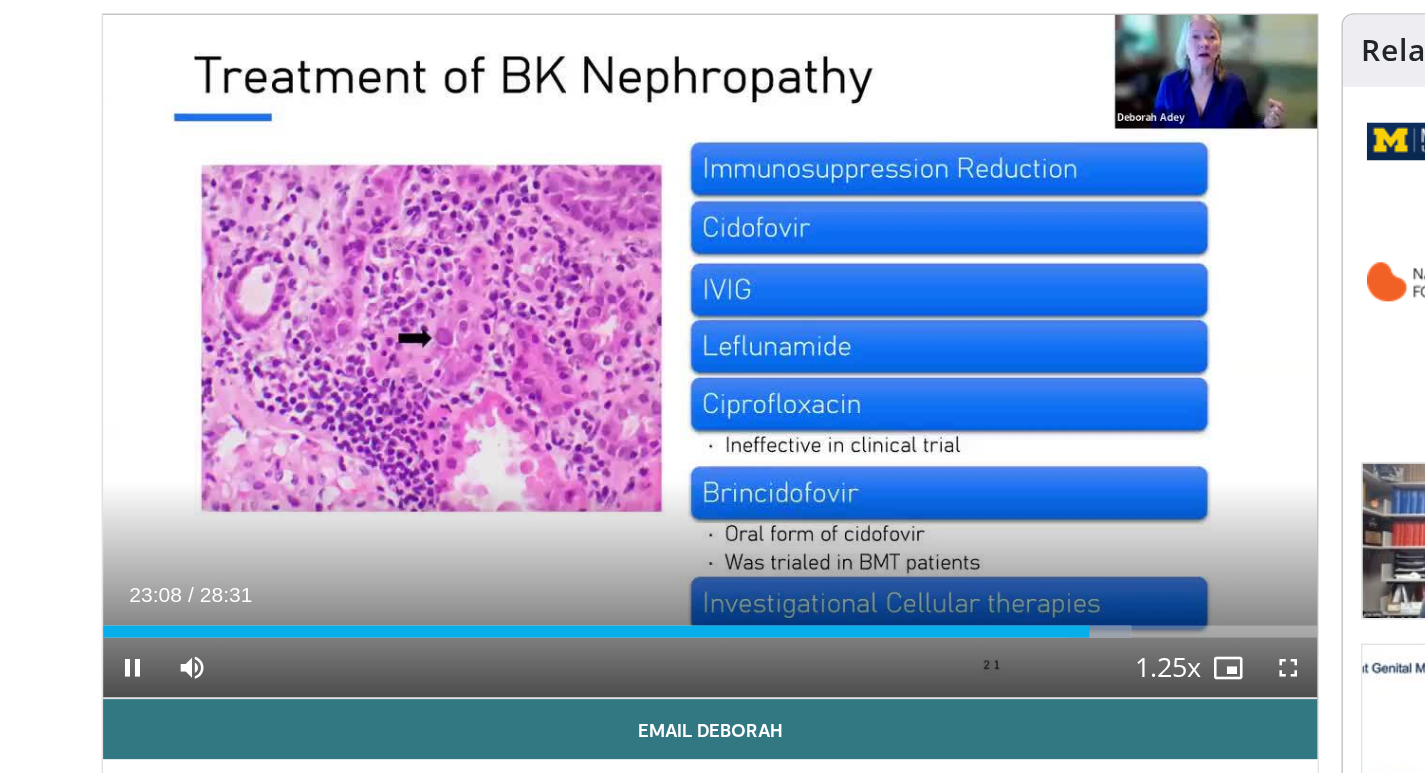 click at bounding box center [721, 382] 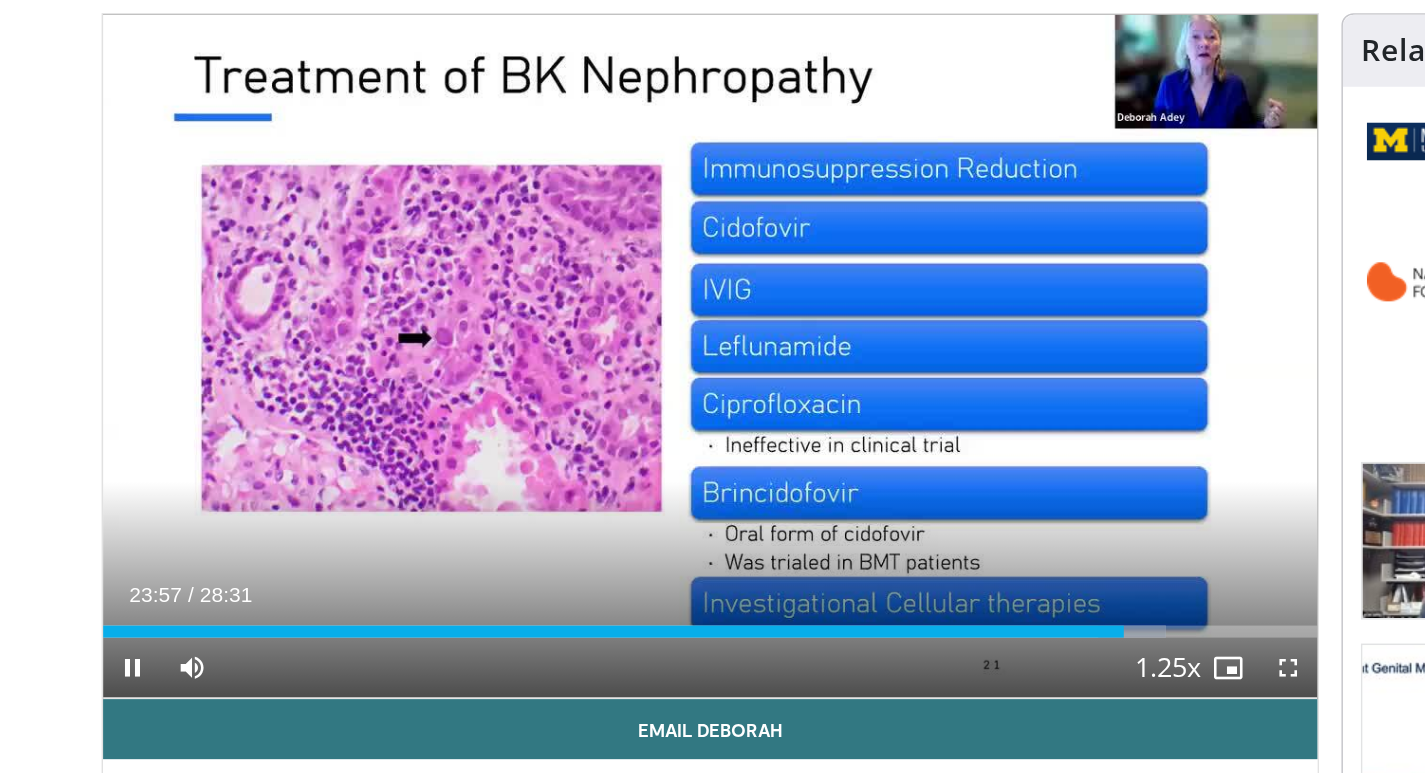 click at bounding box center [721, 382] 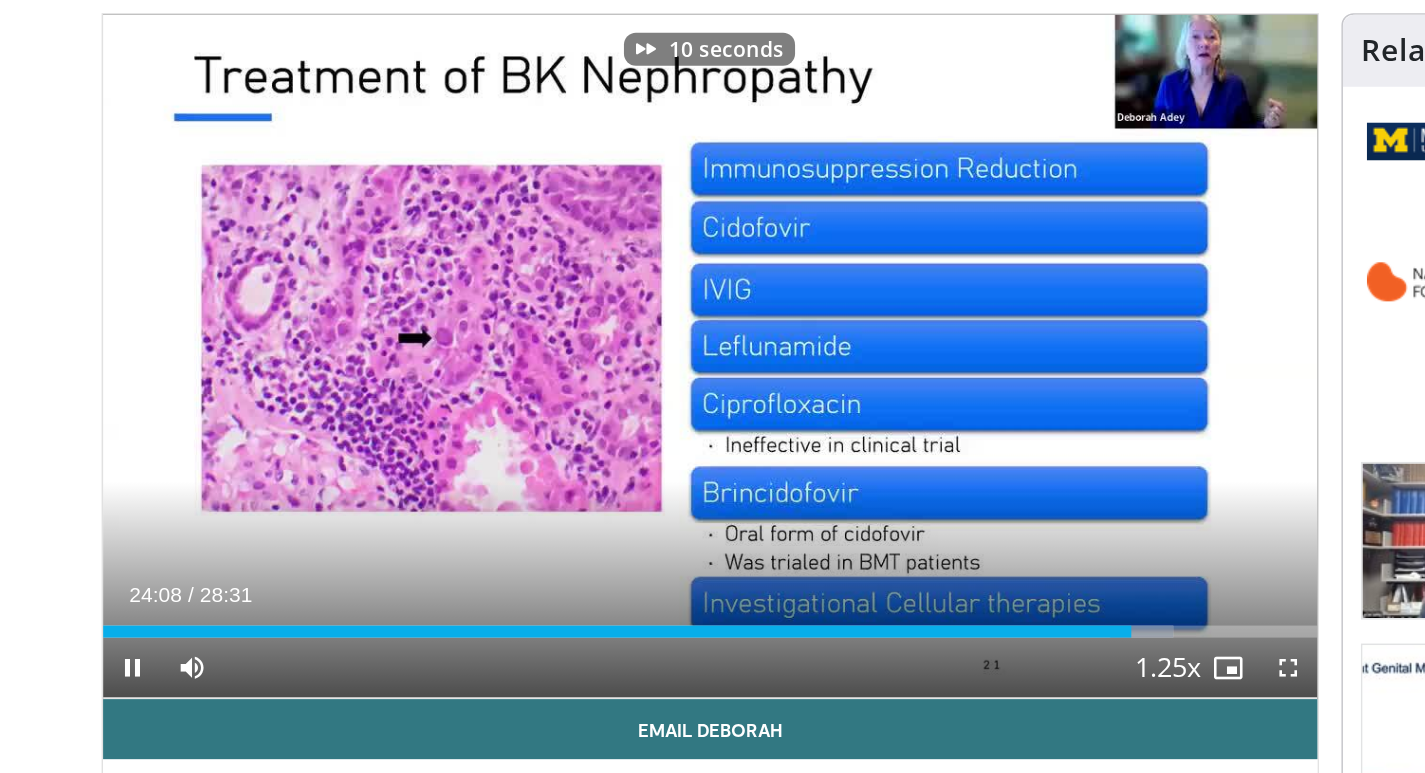 click at bounding box center (721, 382) 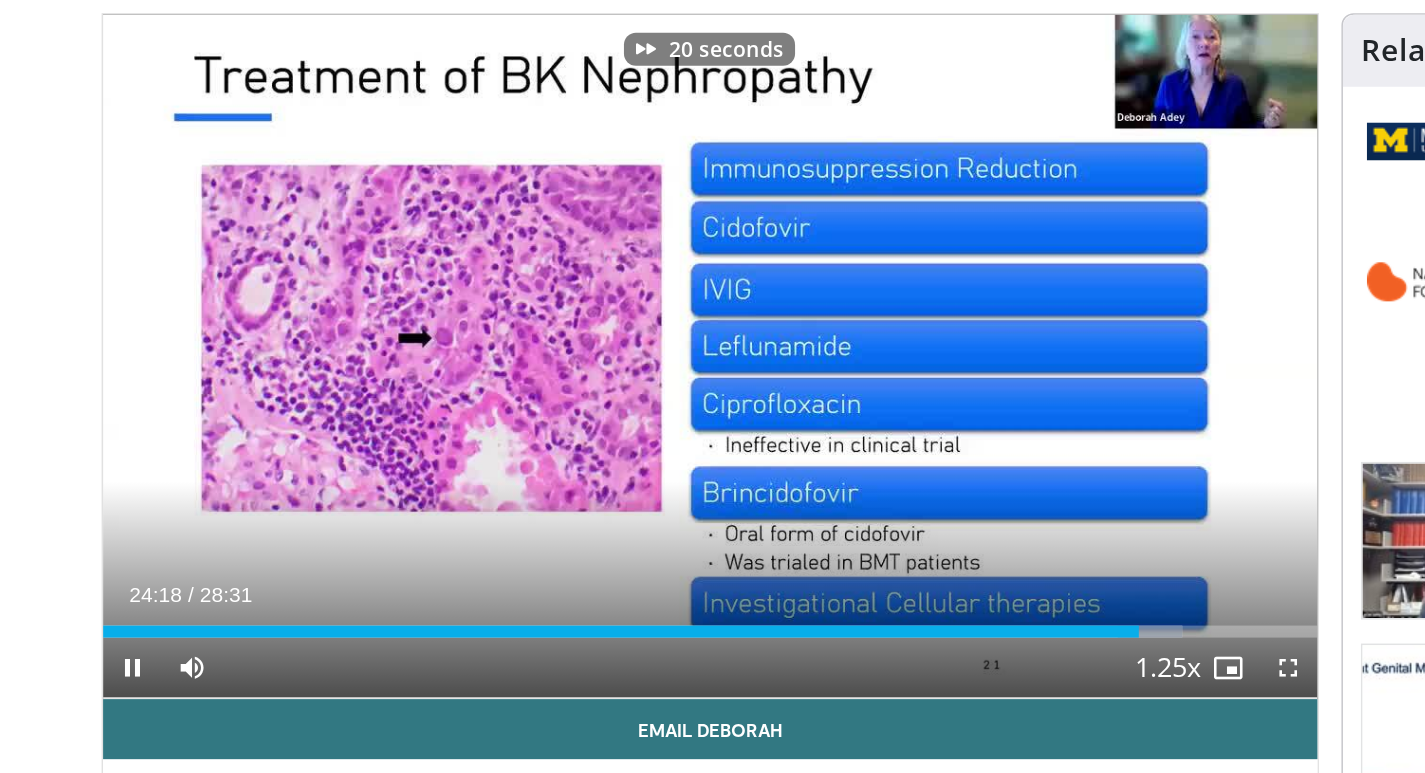 click at bounding box center [721, 382] 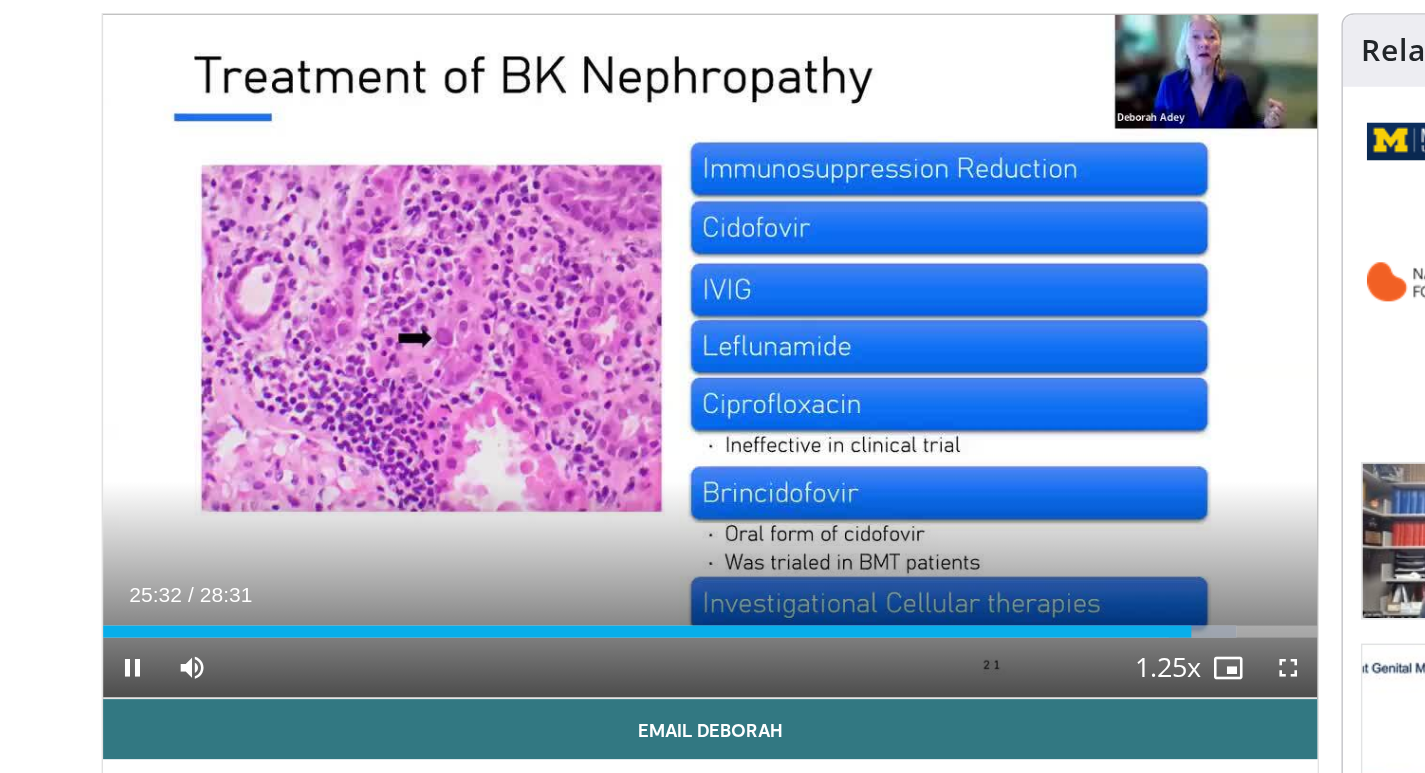 click at bounding box center (721, 382) 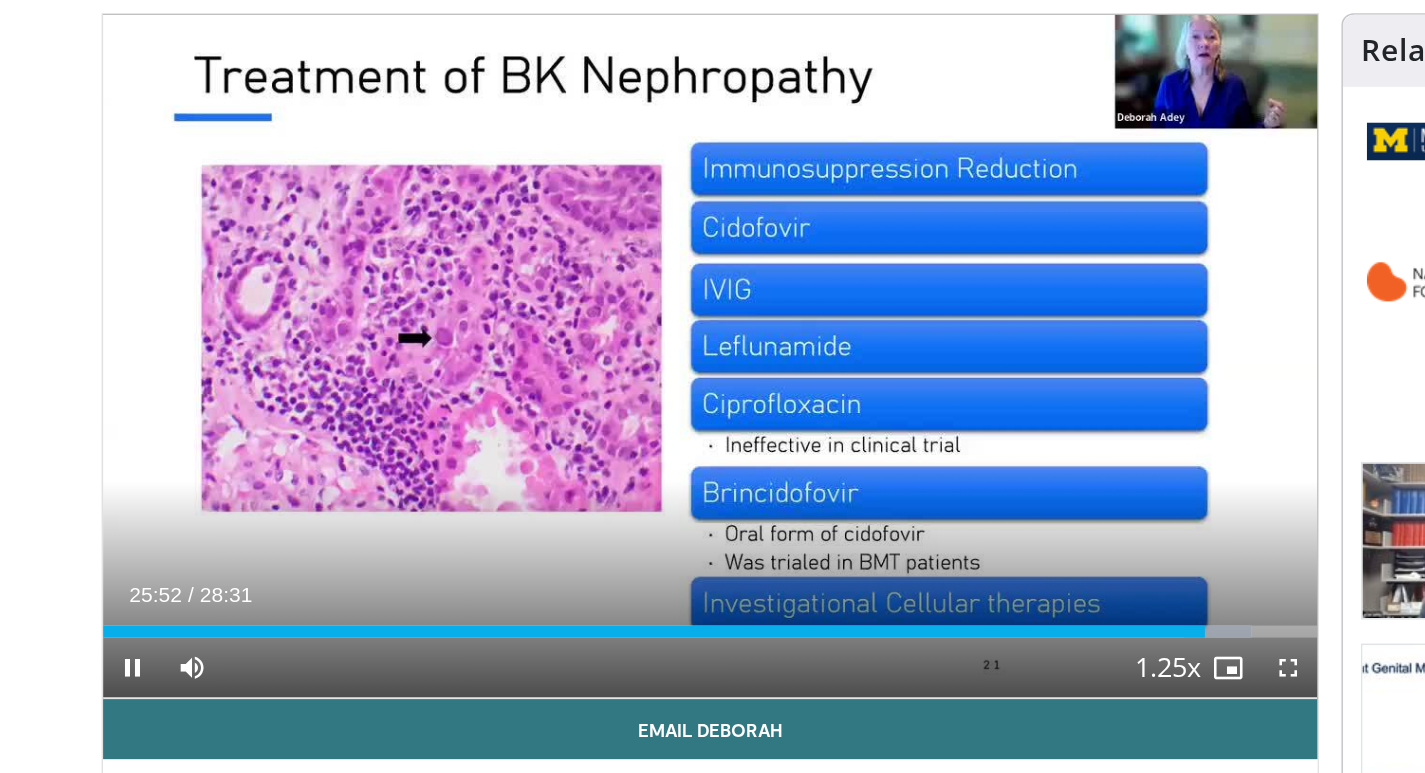 click at bounding box center [721, 382] 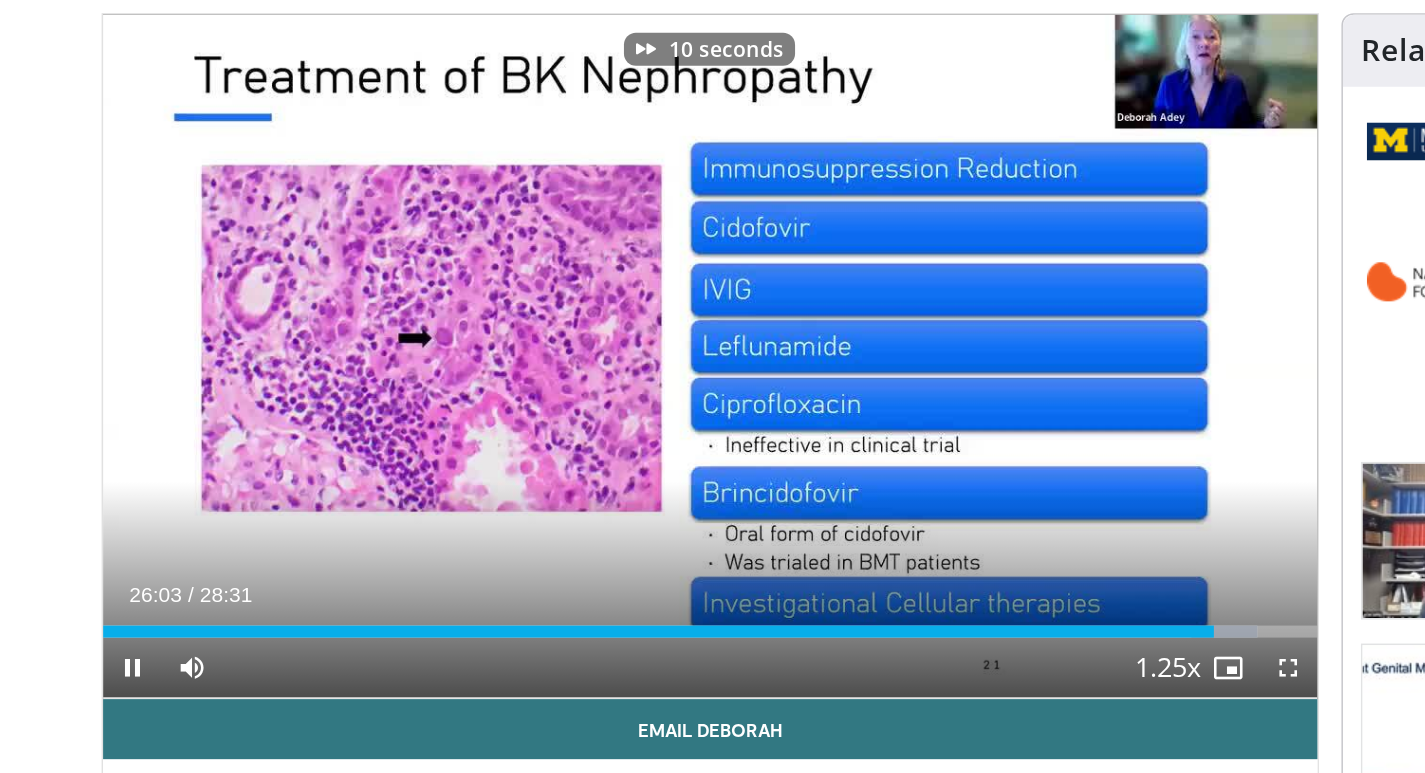 click at bounding box center (721, 382) 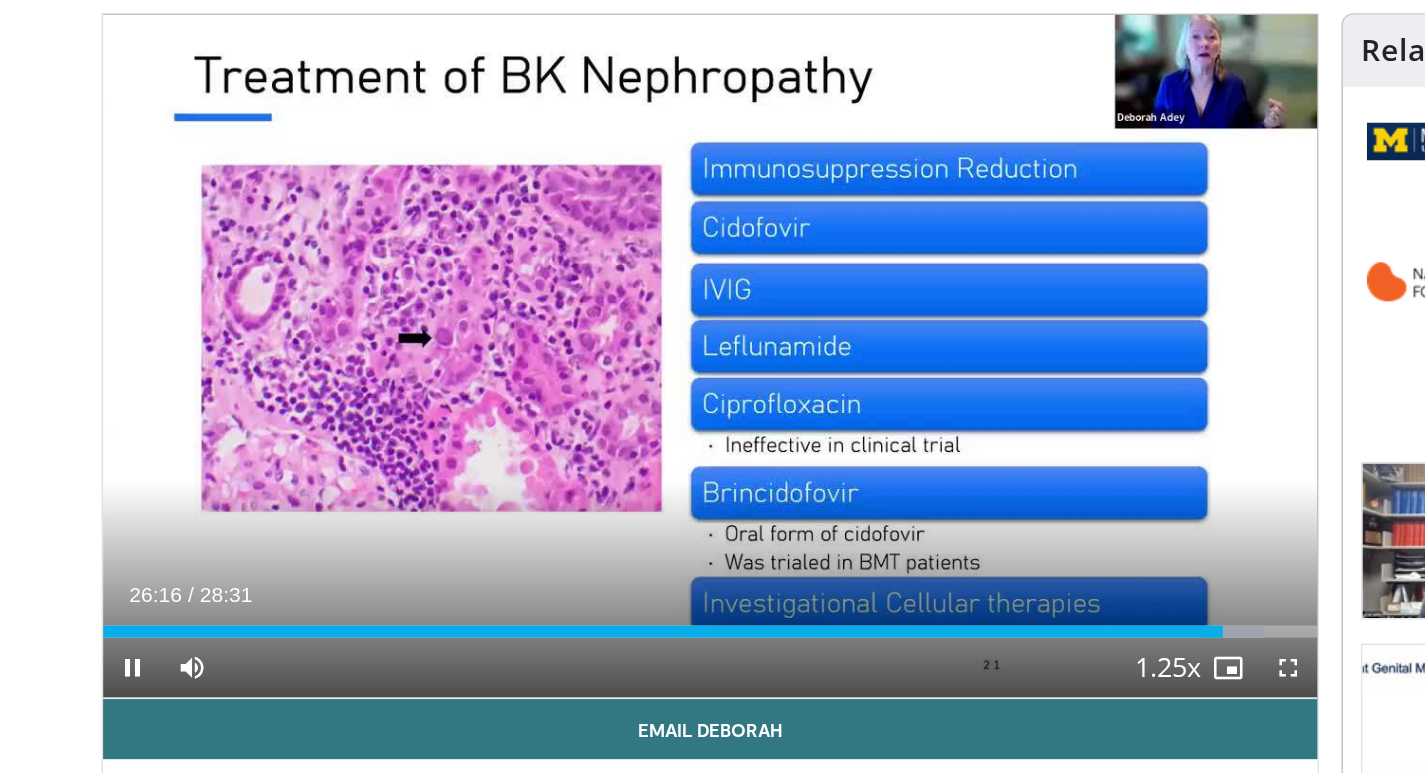 click at bounding box center (721, 382) 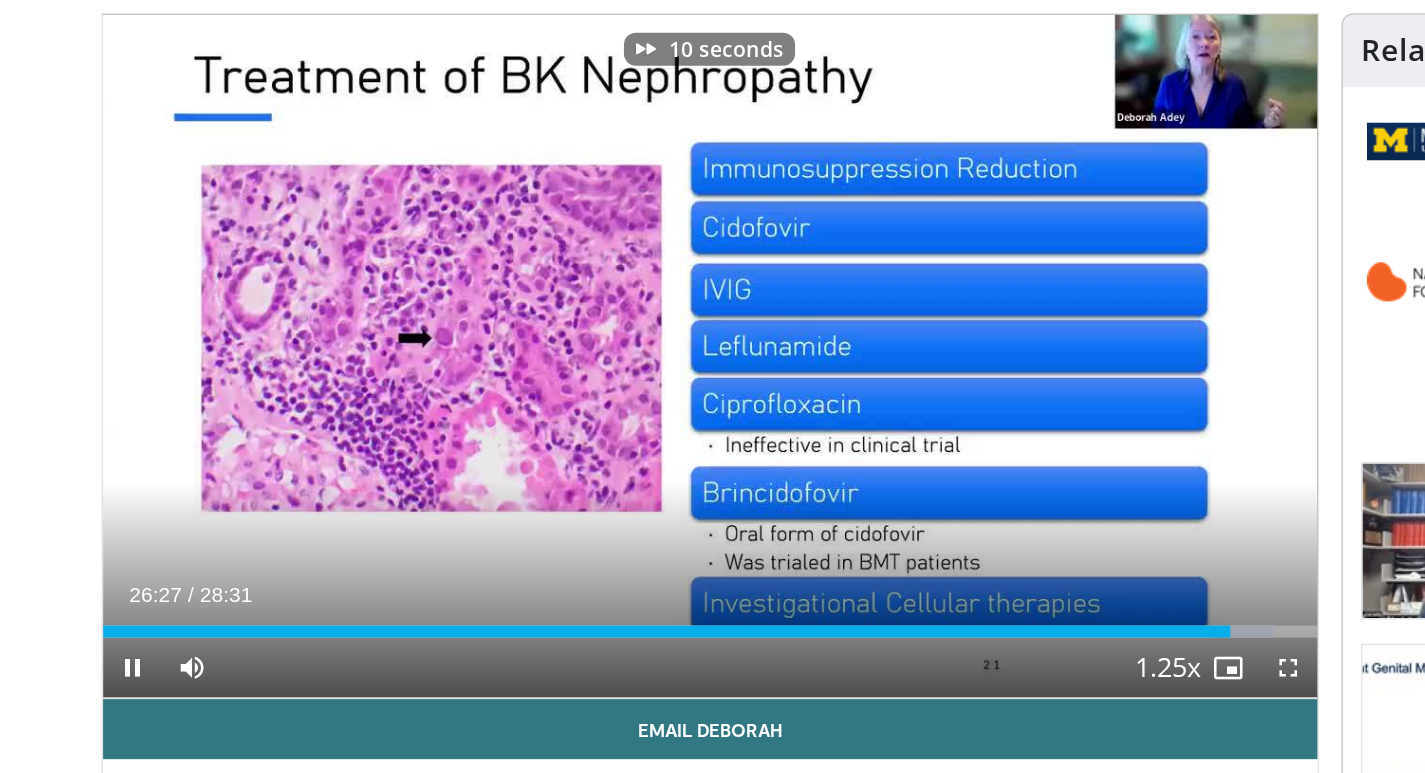 click at bounding box center (721, 382) 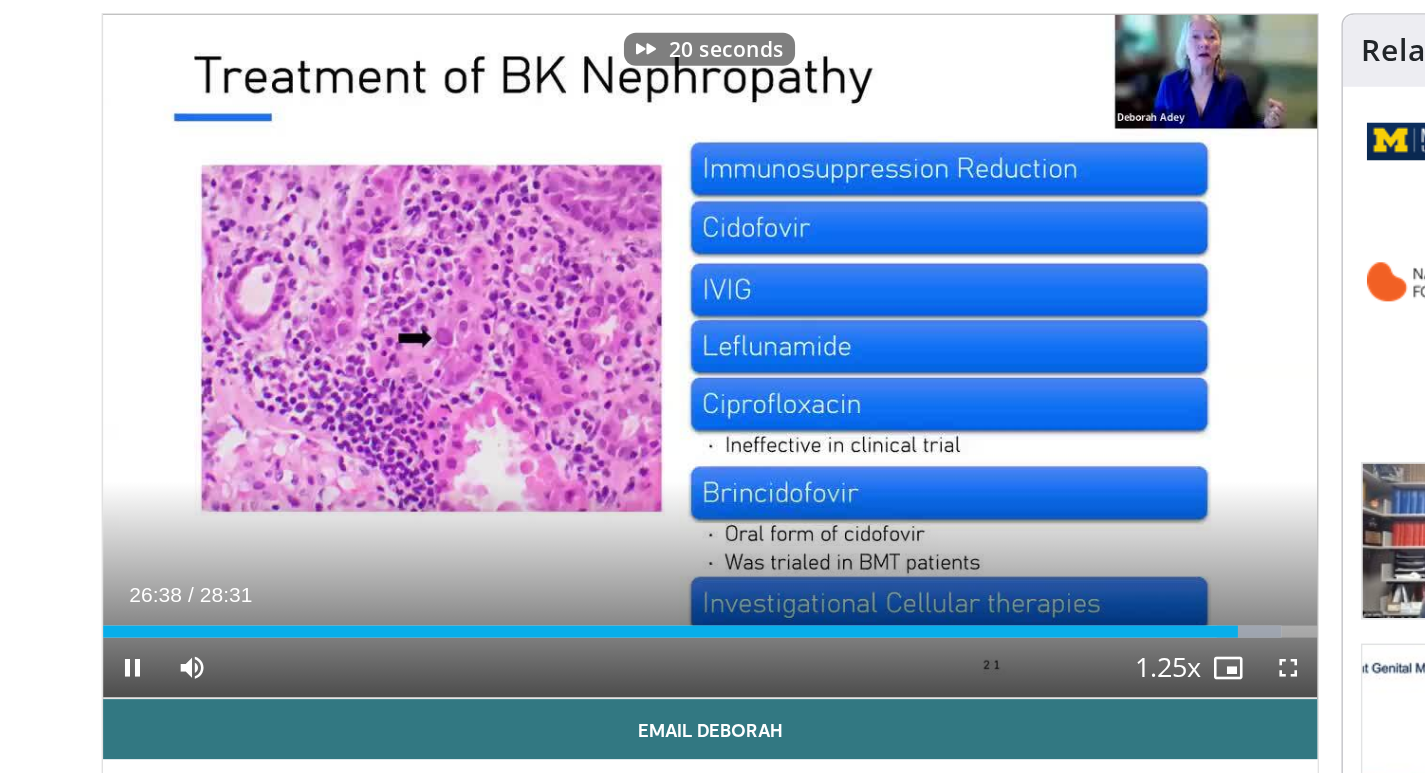 click at bounding box center [721, 382] 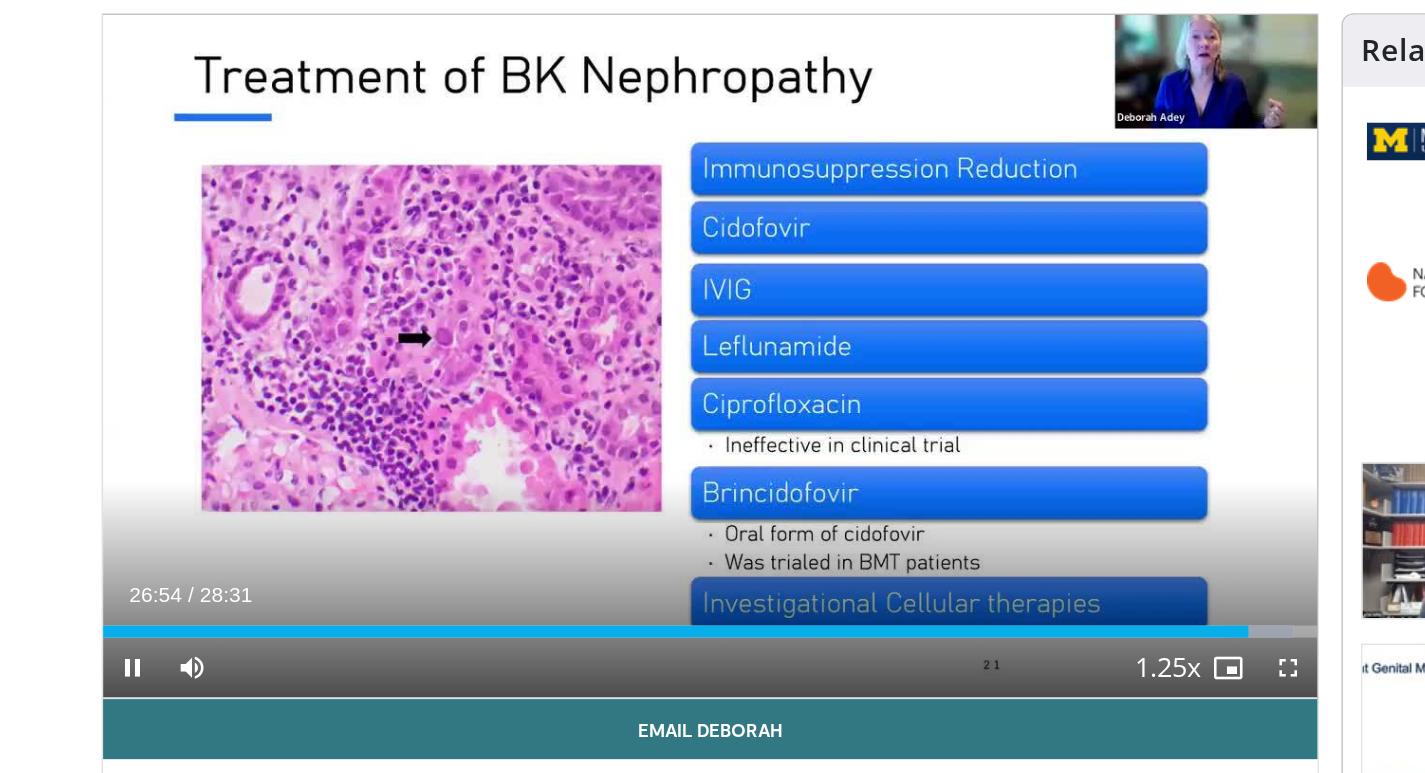 click at bounding box center (721, 382) 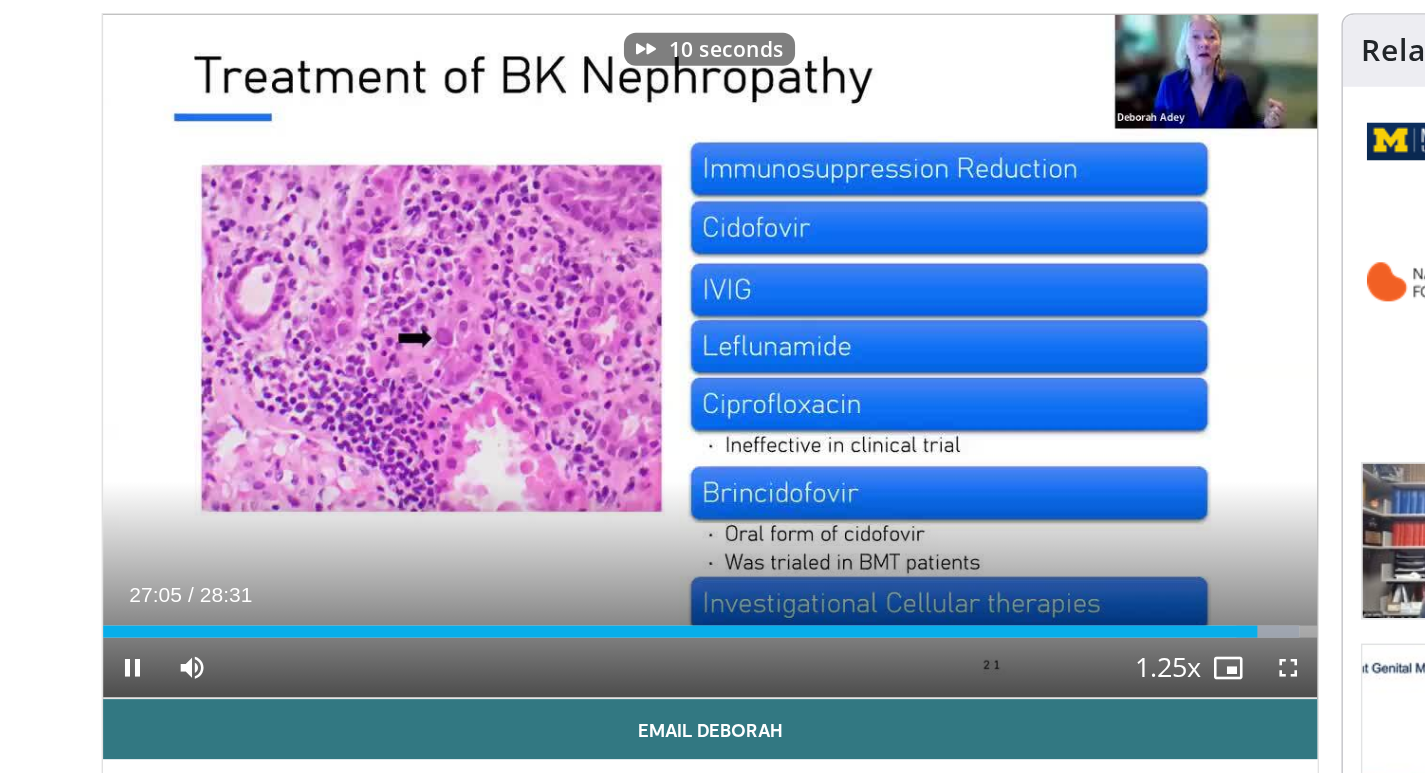 click at bounding box center [721, 382] 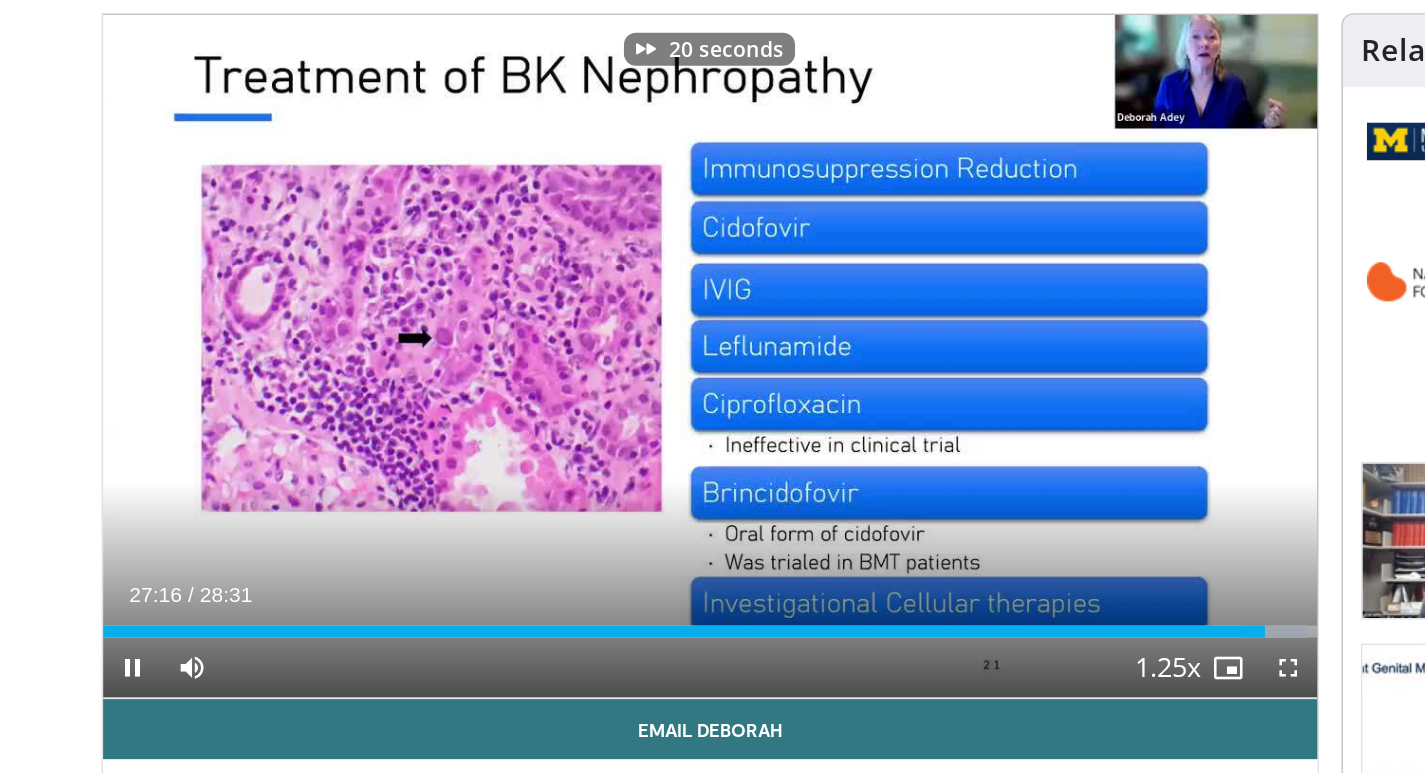 click at bounding box center (721, 382) 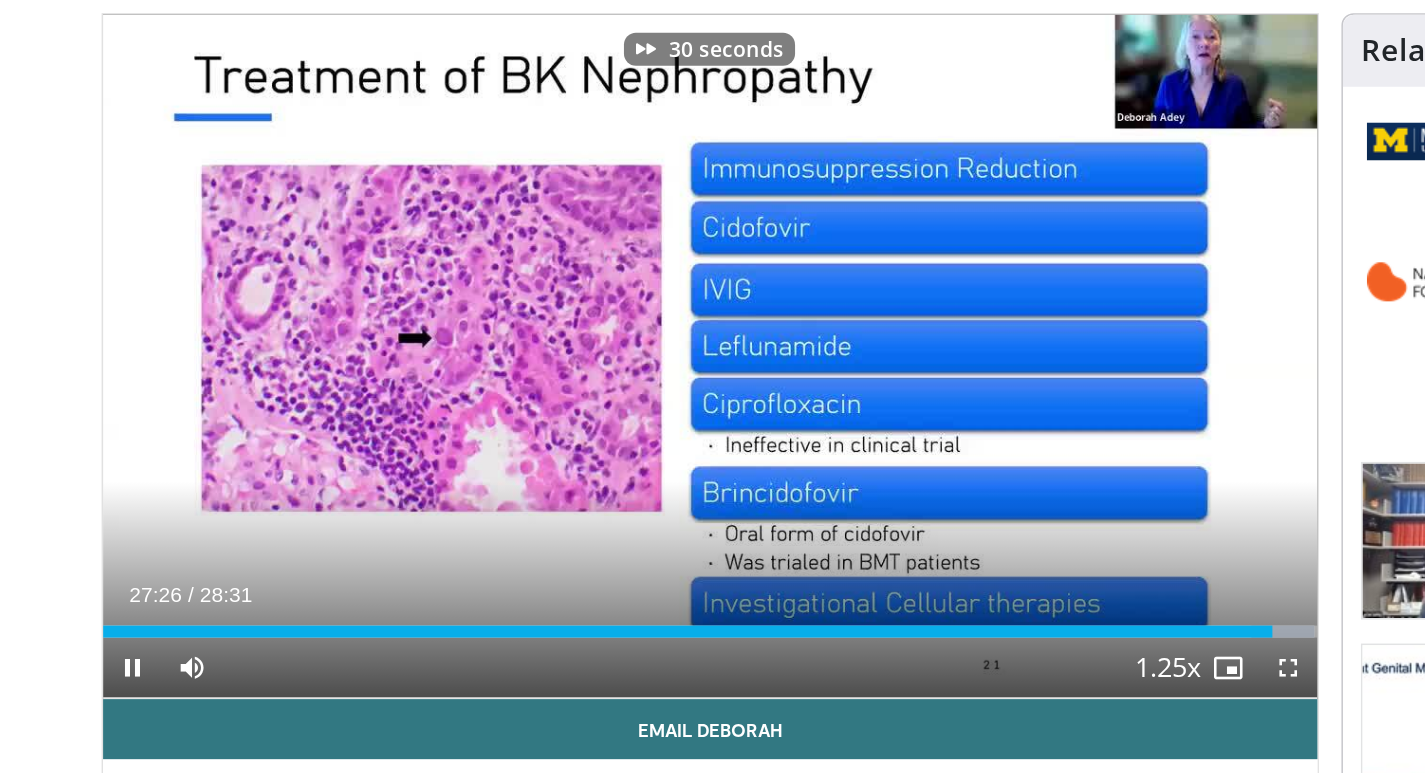 click at bounding box center (721, 382) 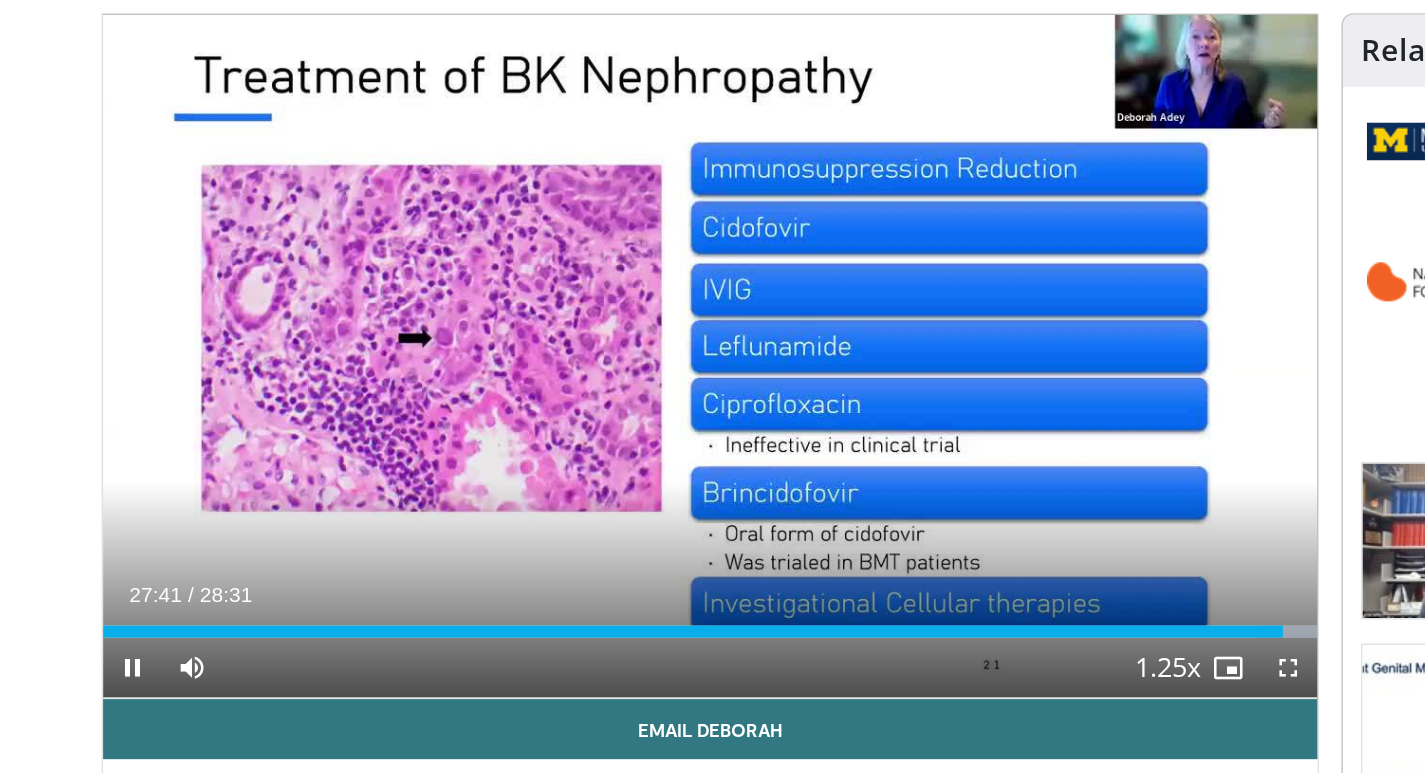 click at bounding box center (721, 382) 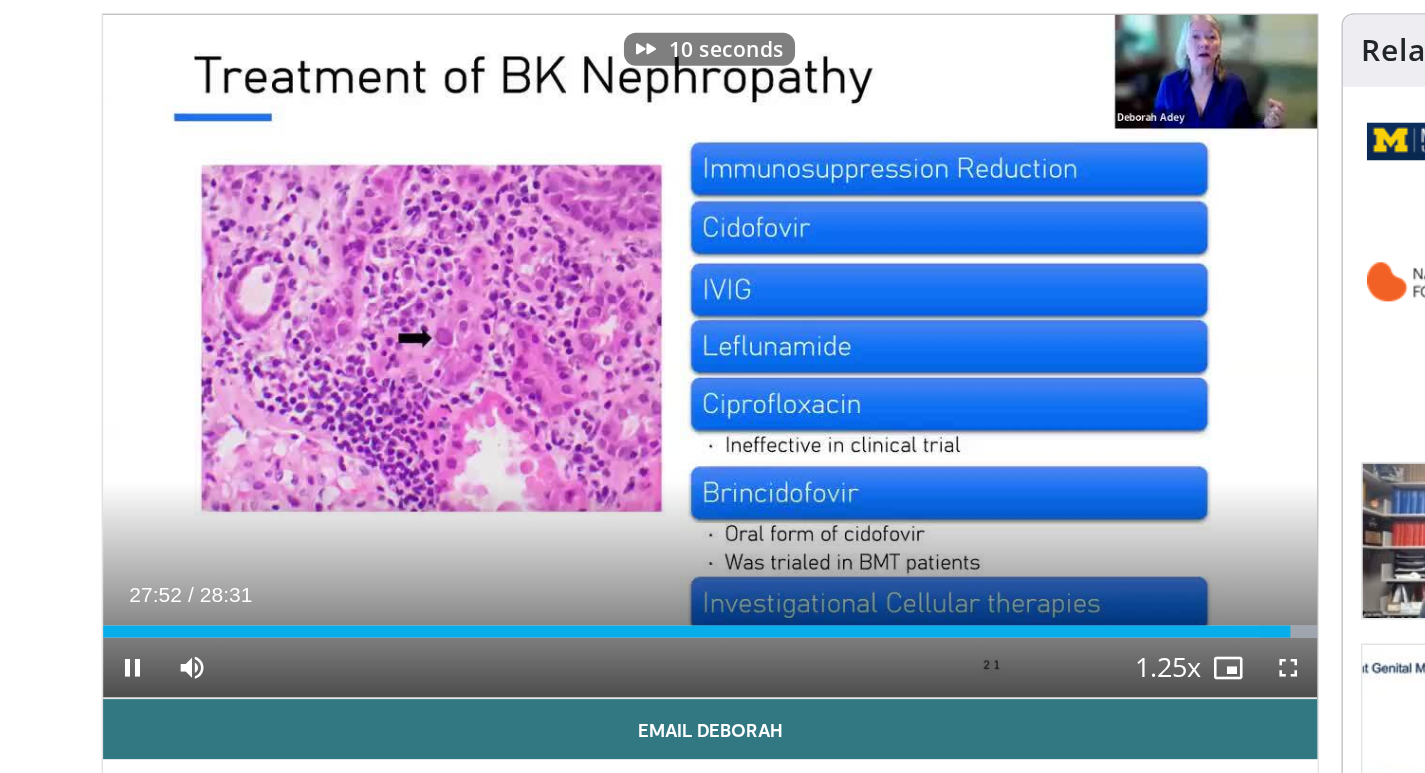 click at bounding box center (721, 382) 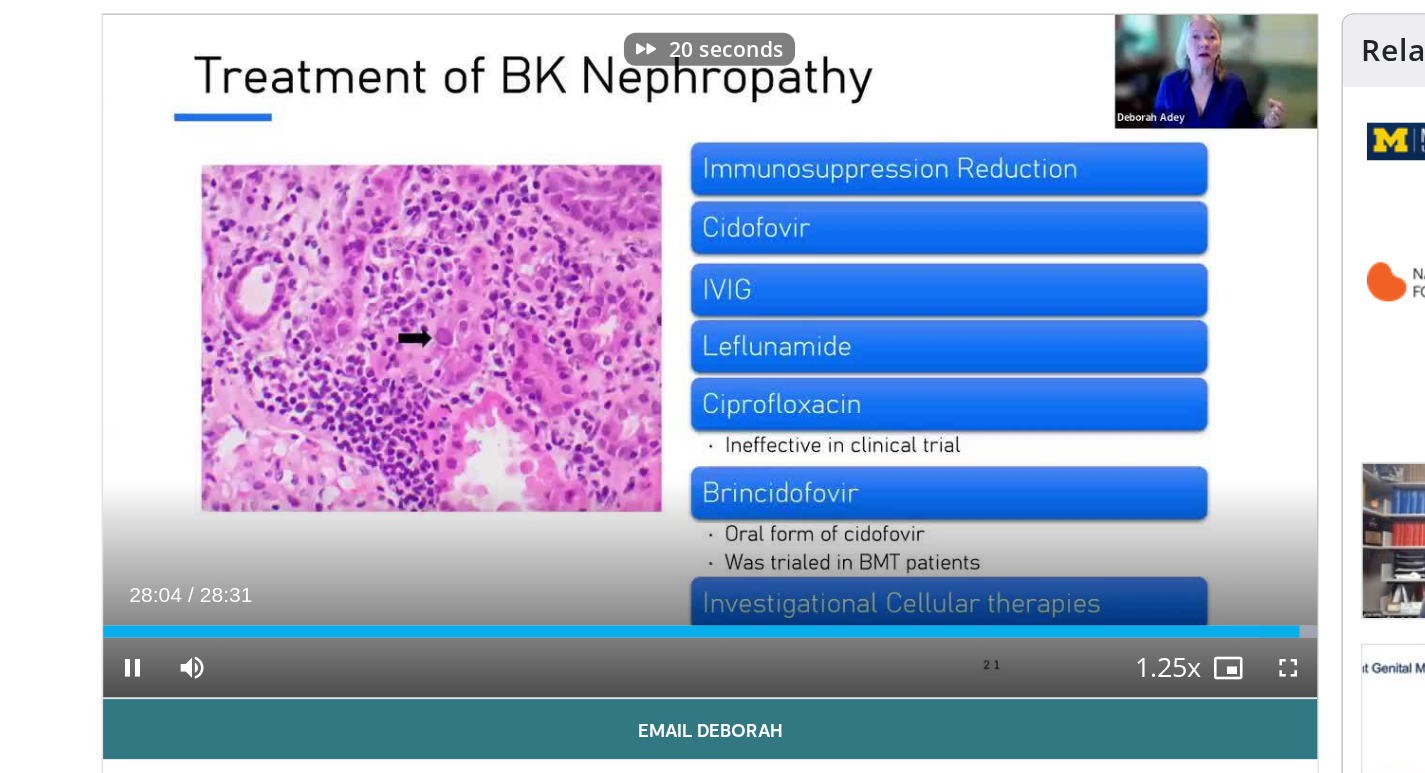click at bounding box center (721, 382) 